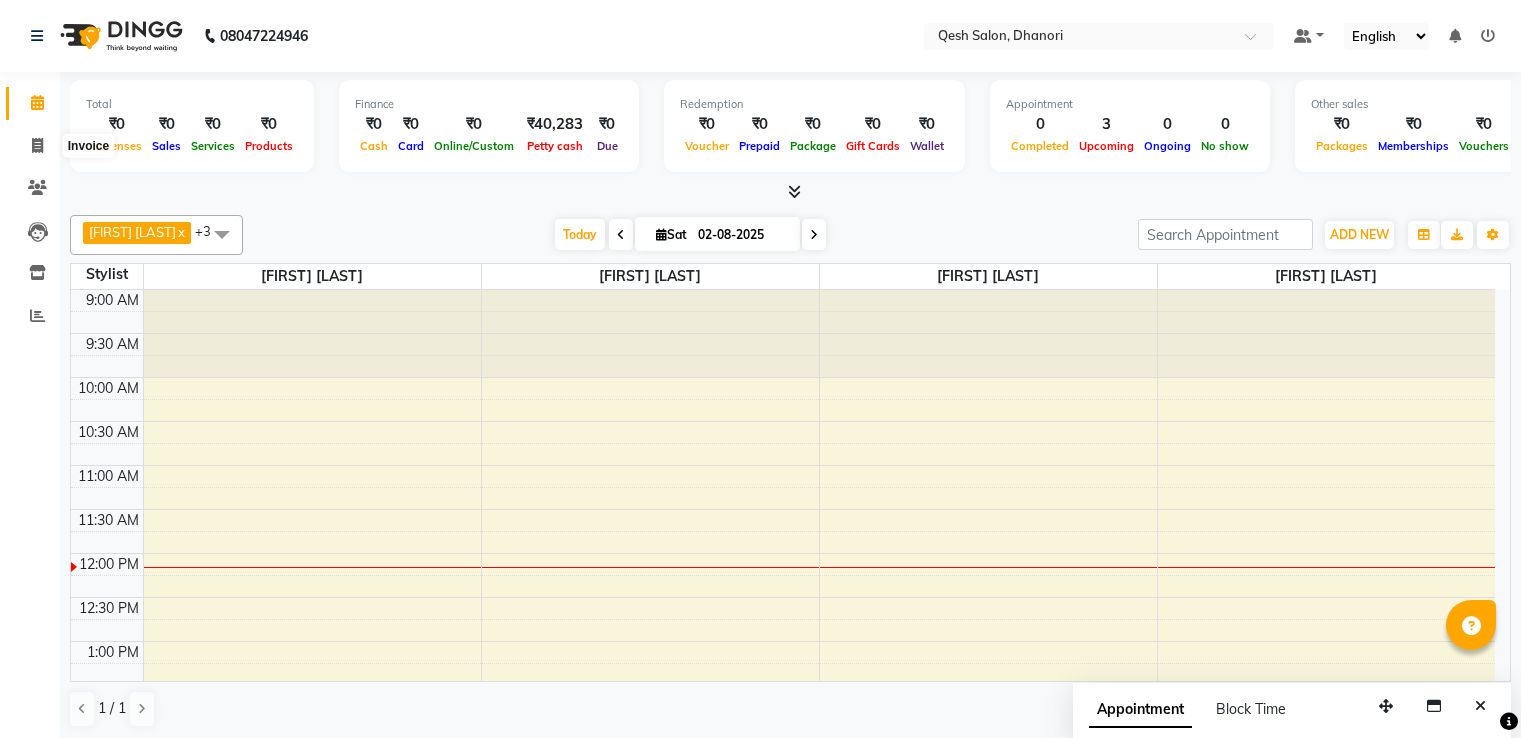 scroll, scrollTop: 0, scrollLeft: 0, axis: both 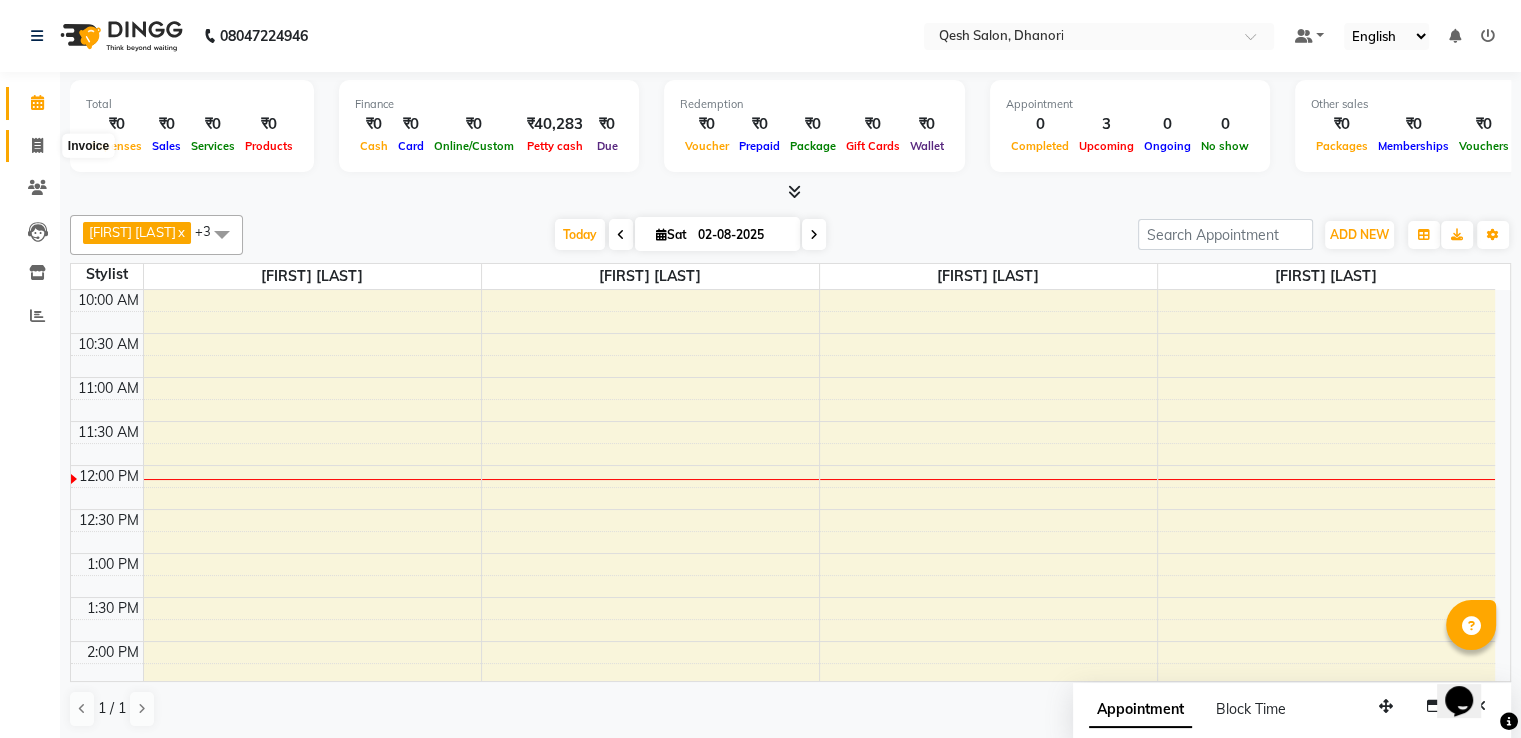 click 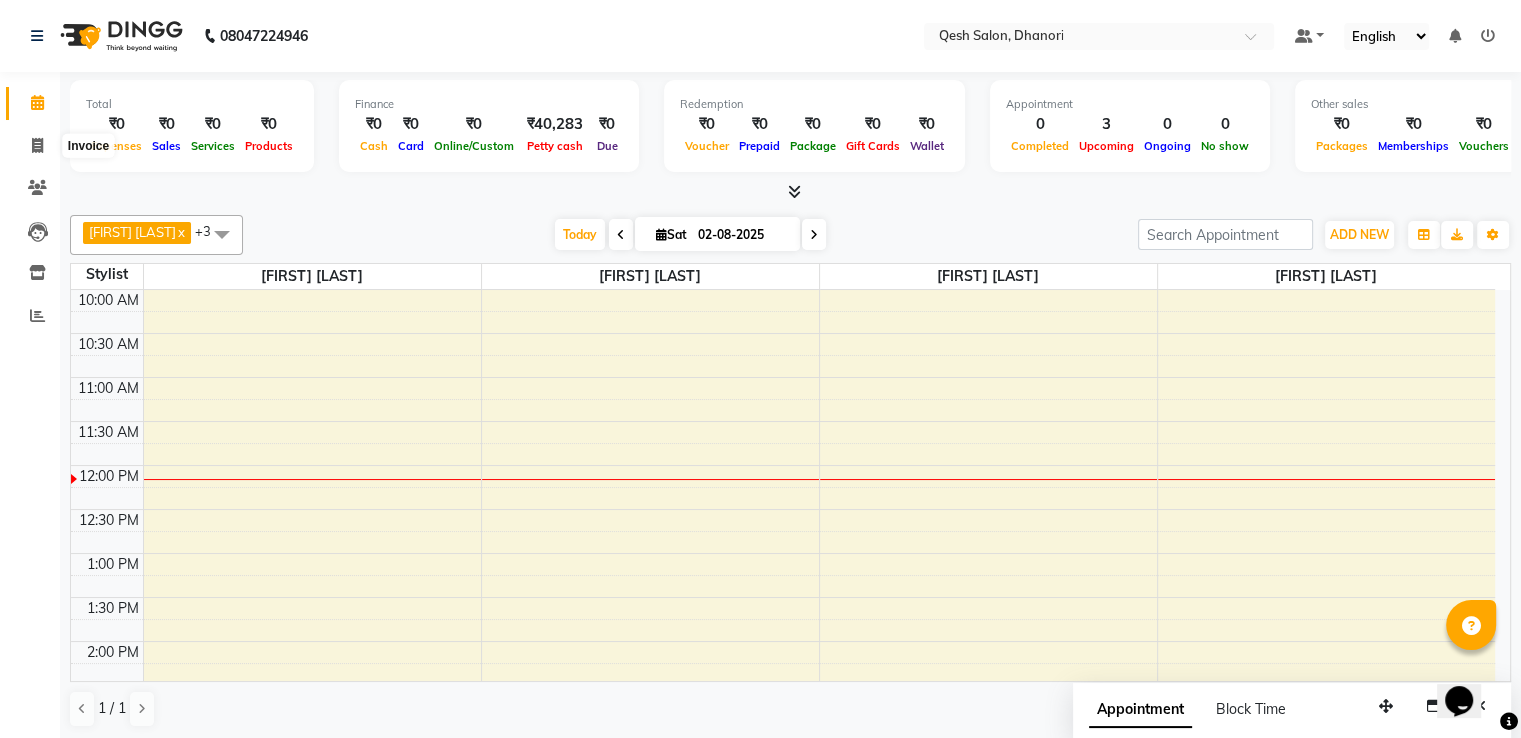 select on "service" 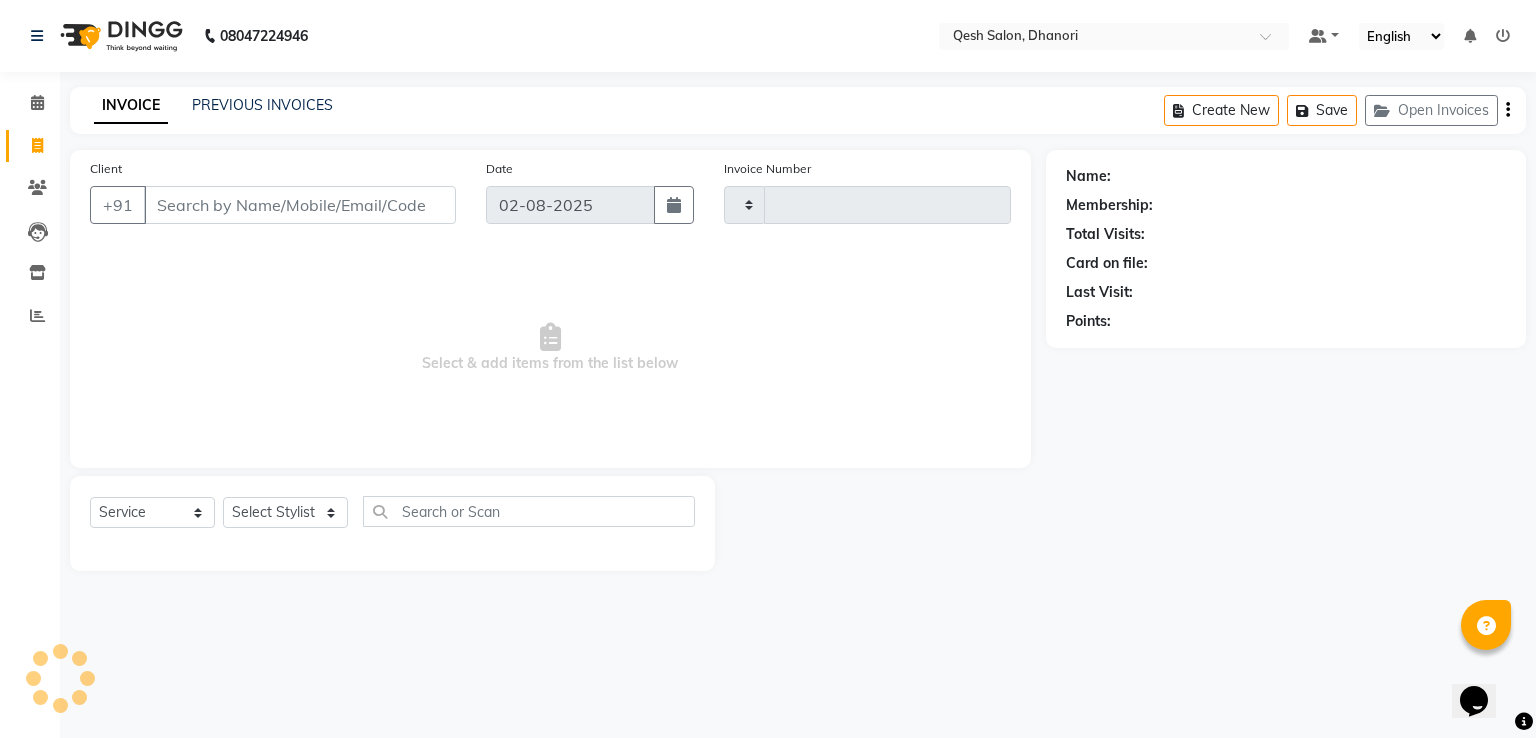 type on "0433" 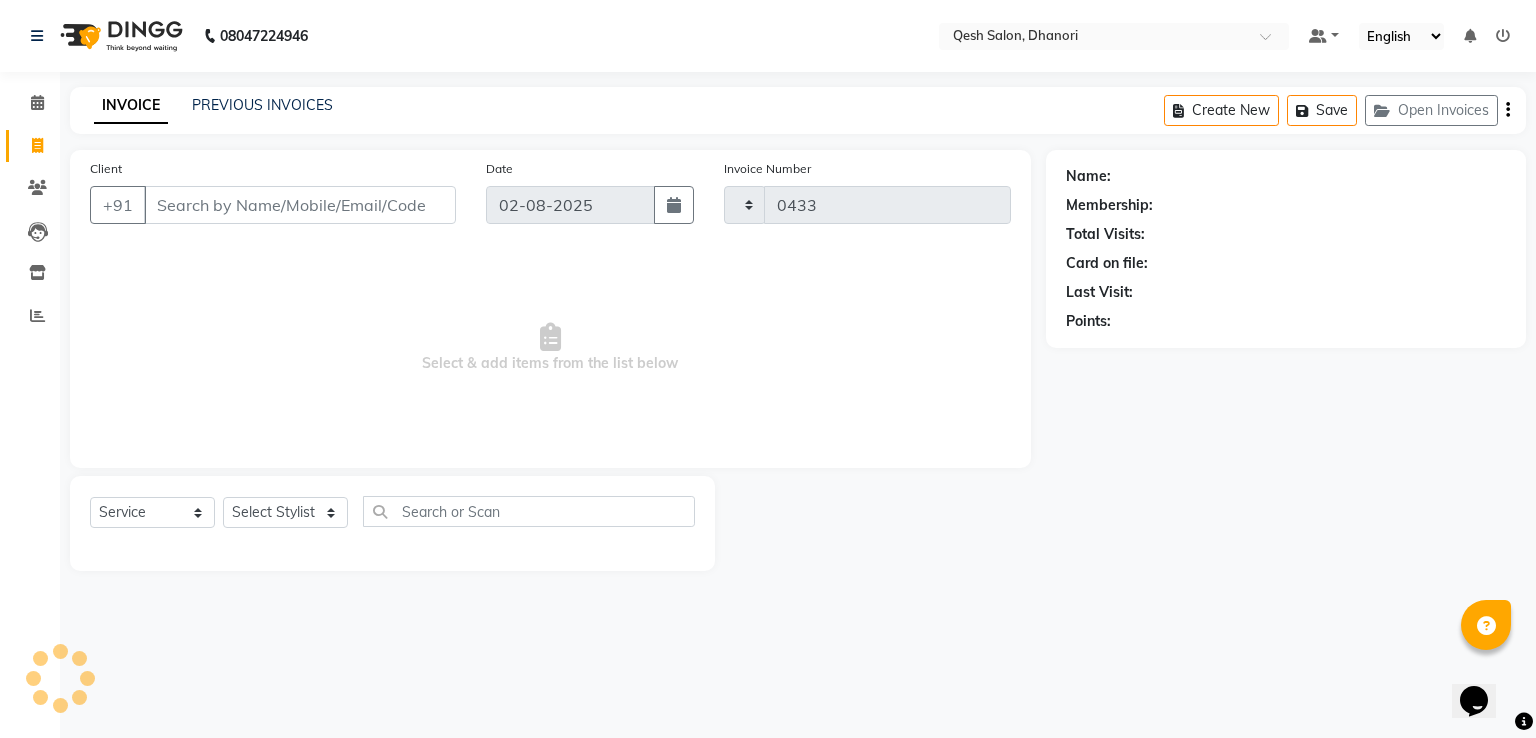 select on "7641" 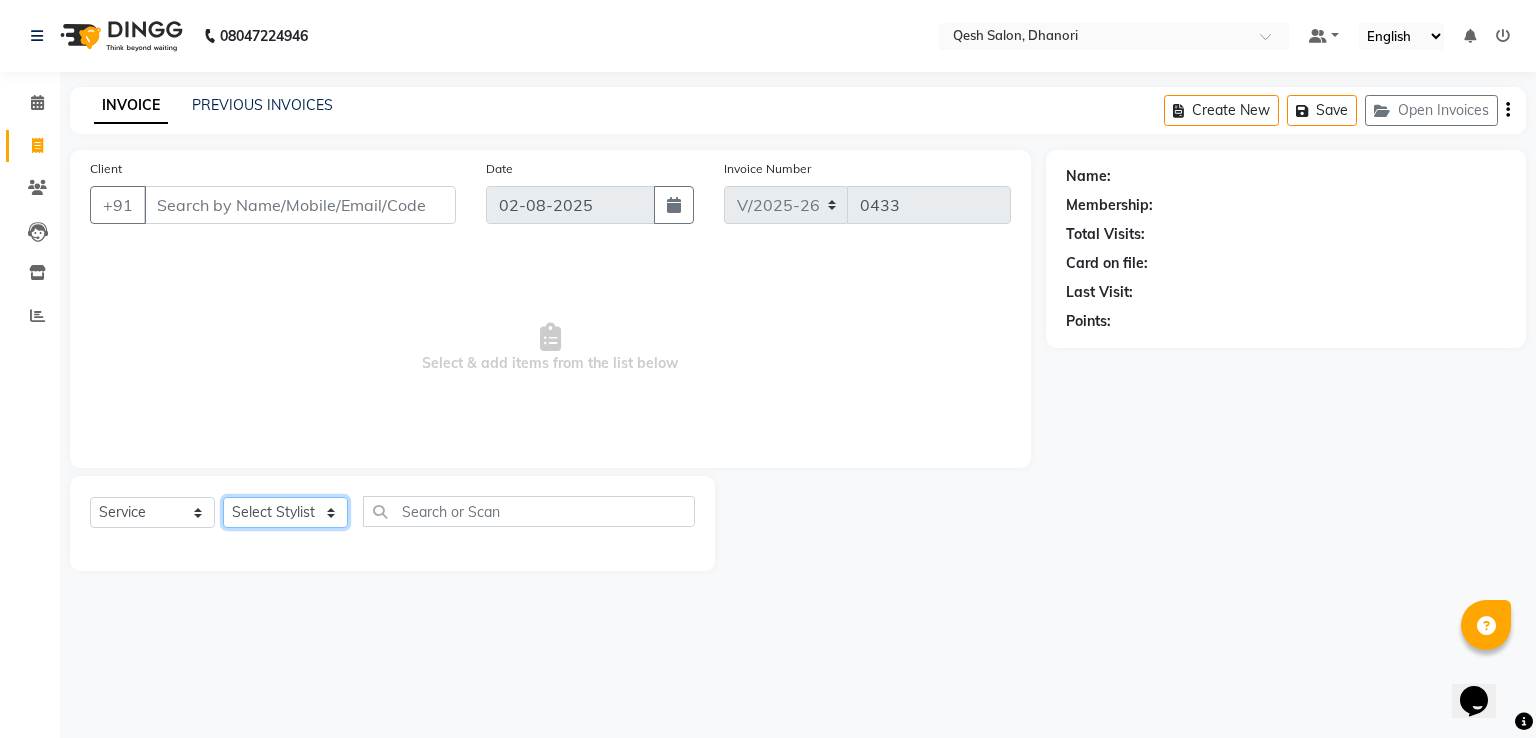 click on "Select Stylist Gagandeep Arora Harry Siril Anthony Prashansa Kumari Salon Sunil Kisan Wani Vanita Kamble Vinod Daulat Sonawane" 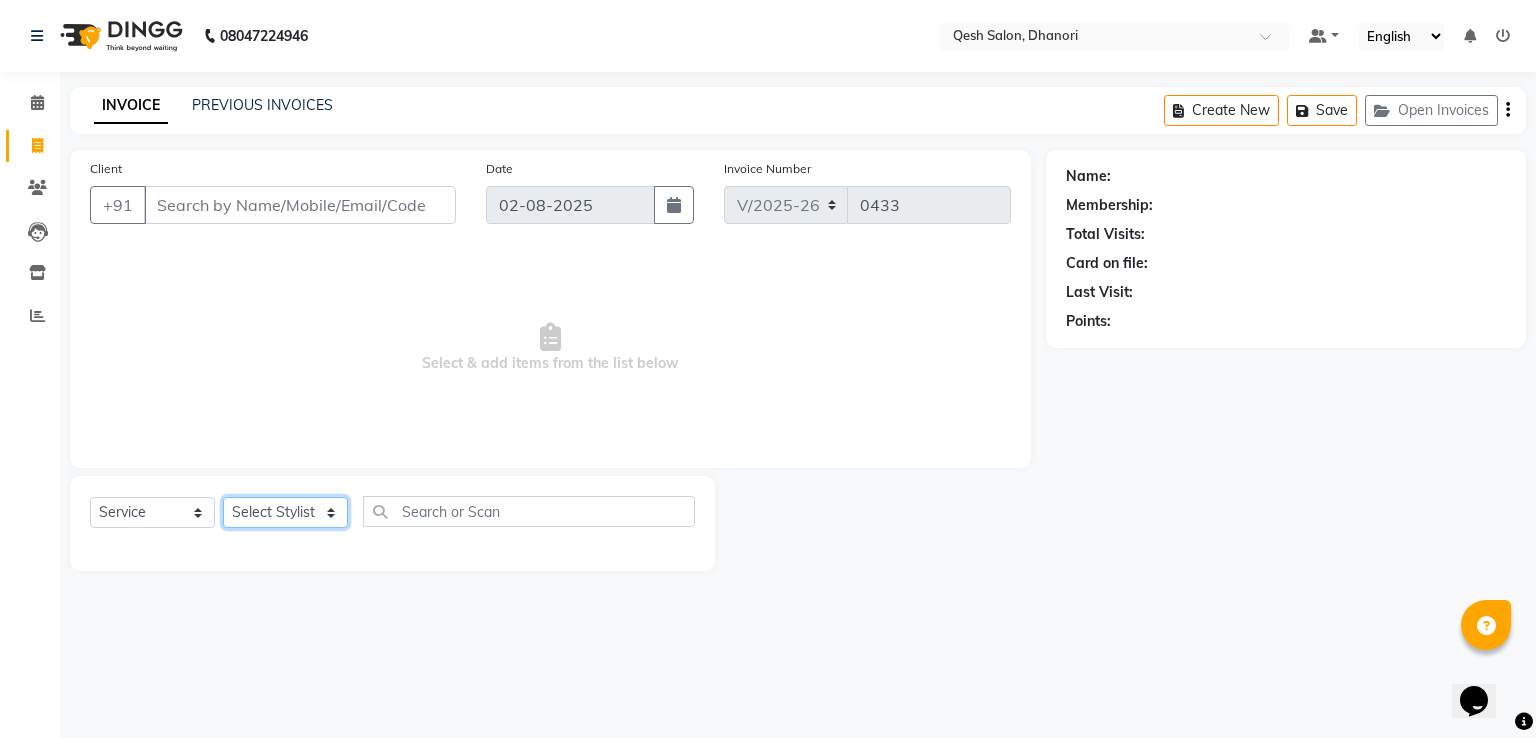 select on "79251" 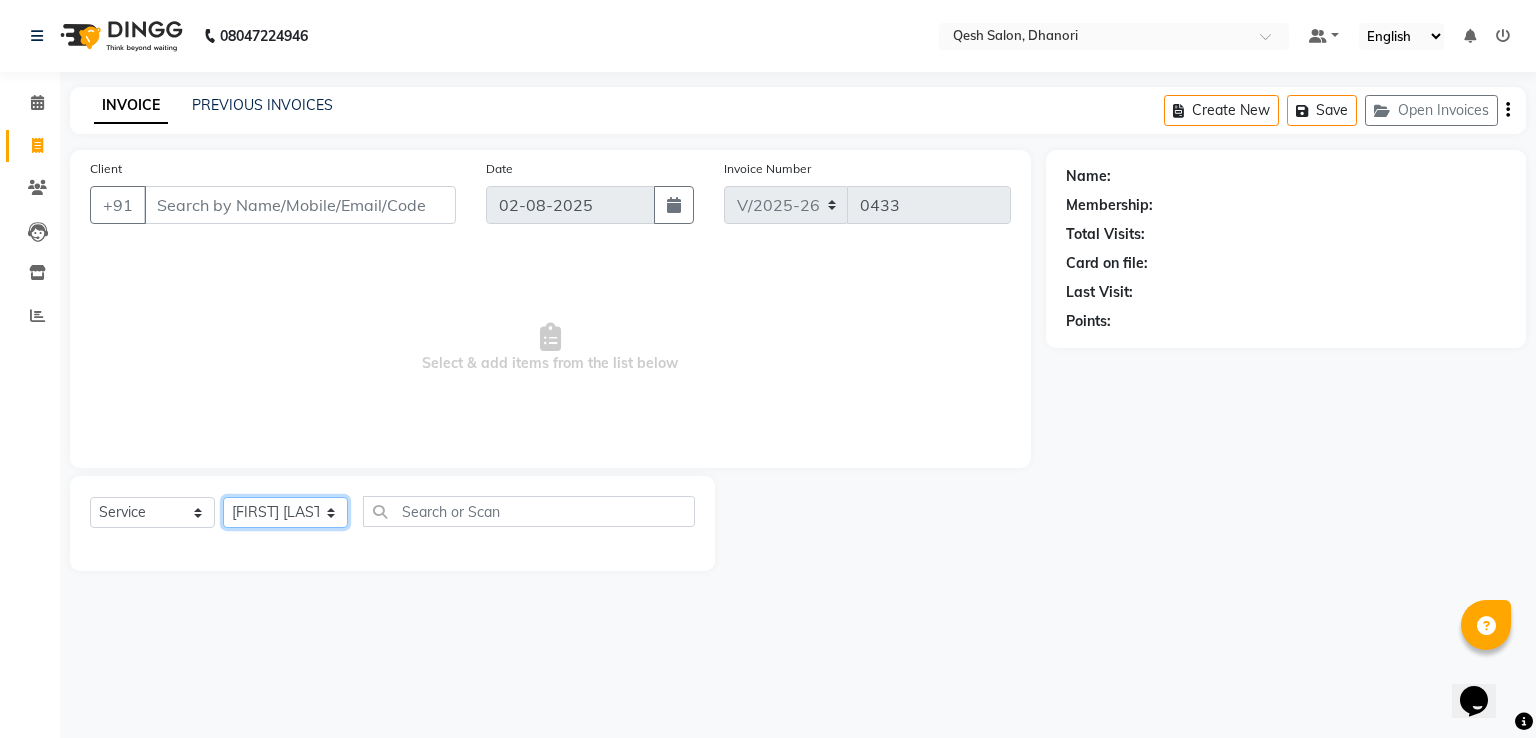 click on "Select Stylist Gagandeep Arora Harry Siril Anthony Prashansa Kumari Salon Sunil Kisan Wani Vanita Kamble Vinod Daulat Sonawane" 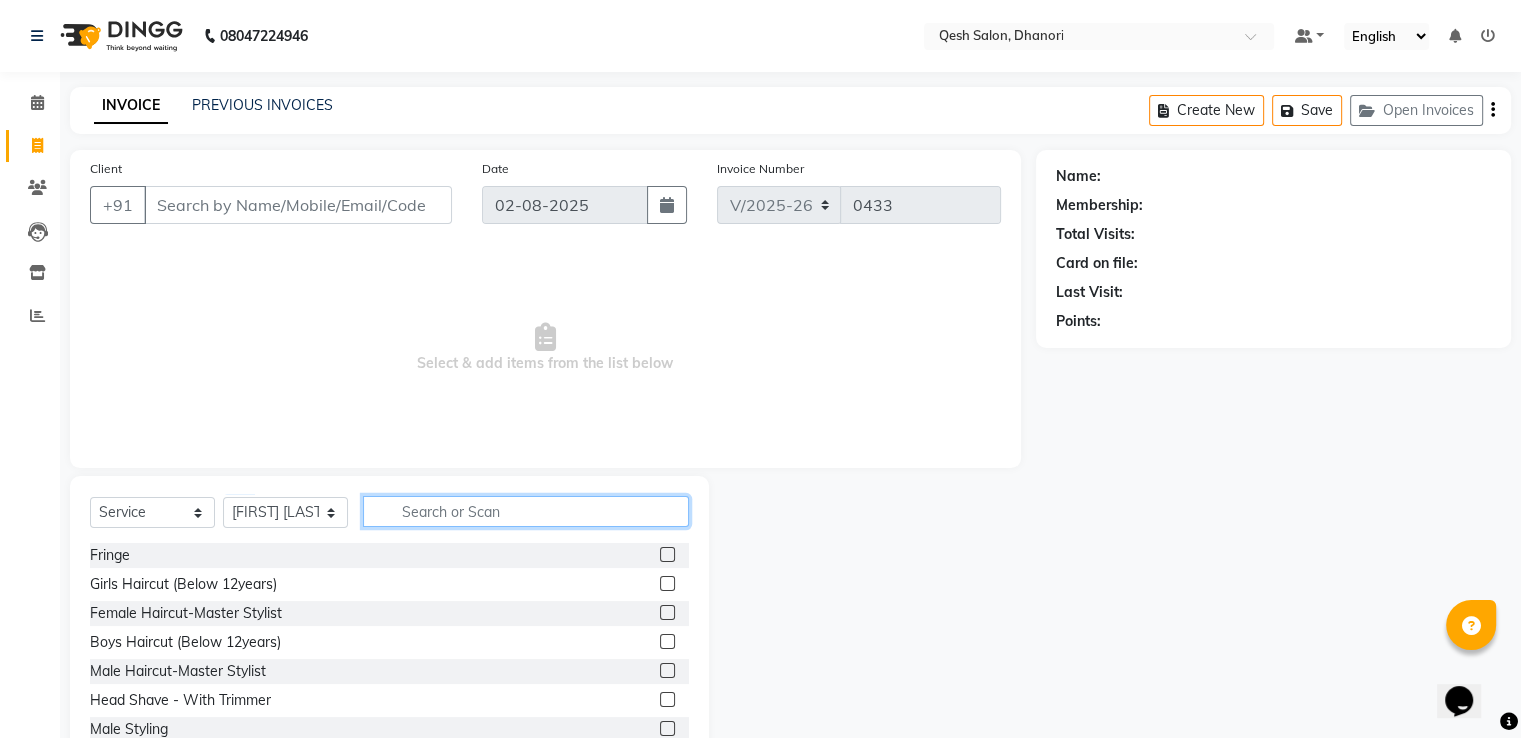 click 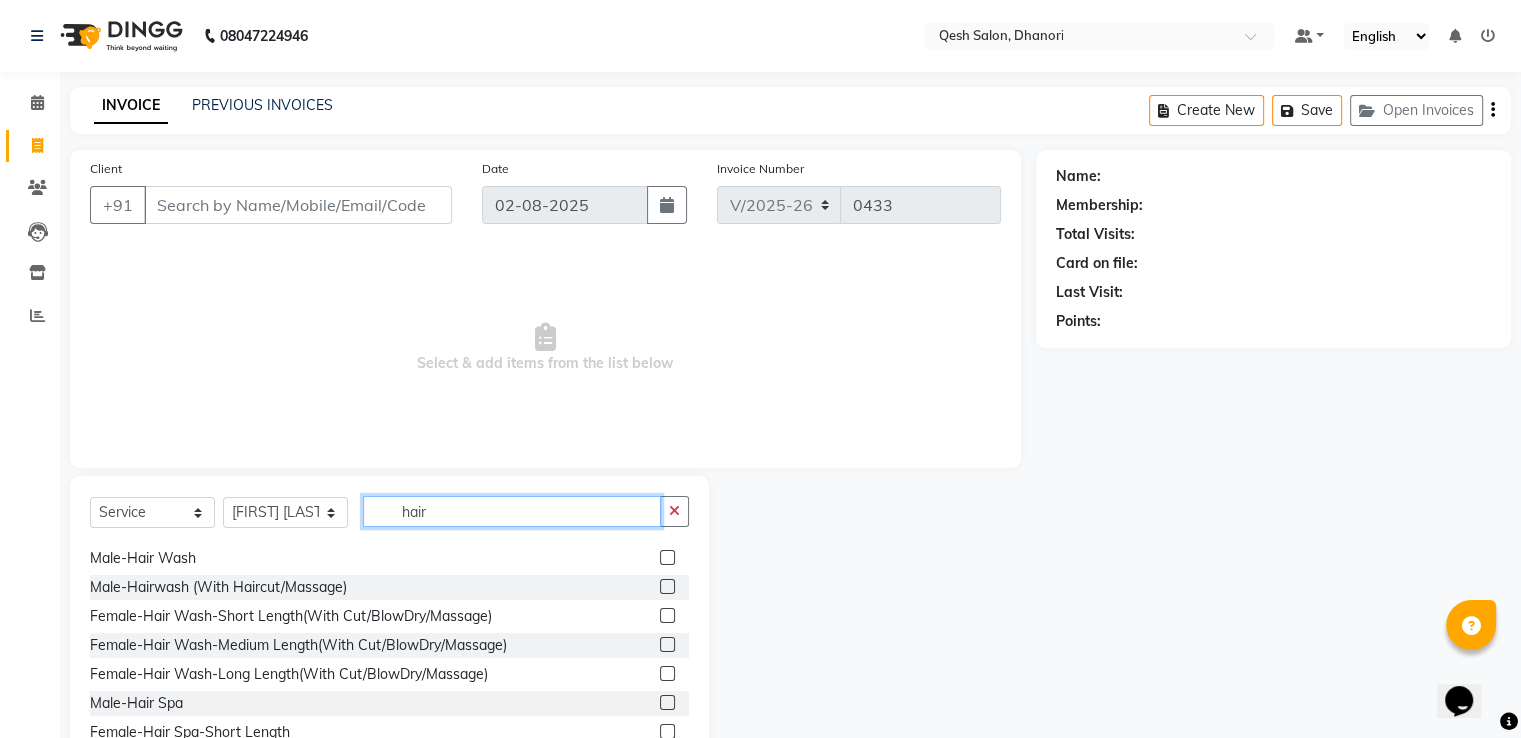 scroll, scrollTop: 100, scrollLeft: 0, axis: vertical 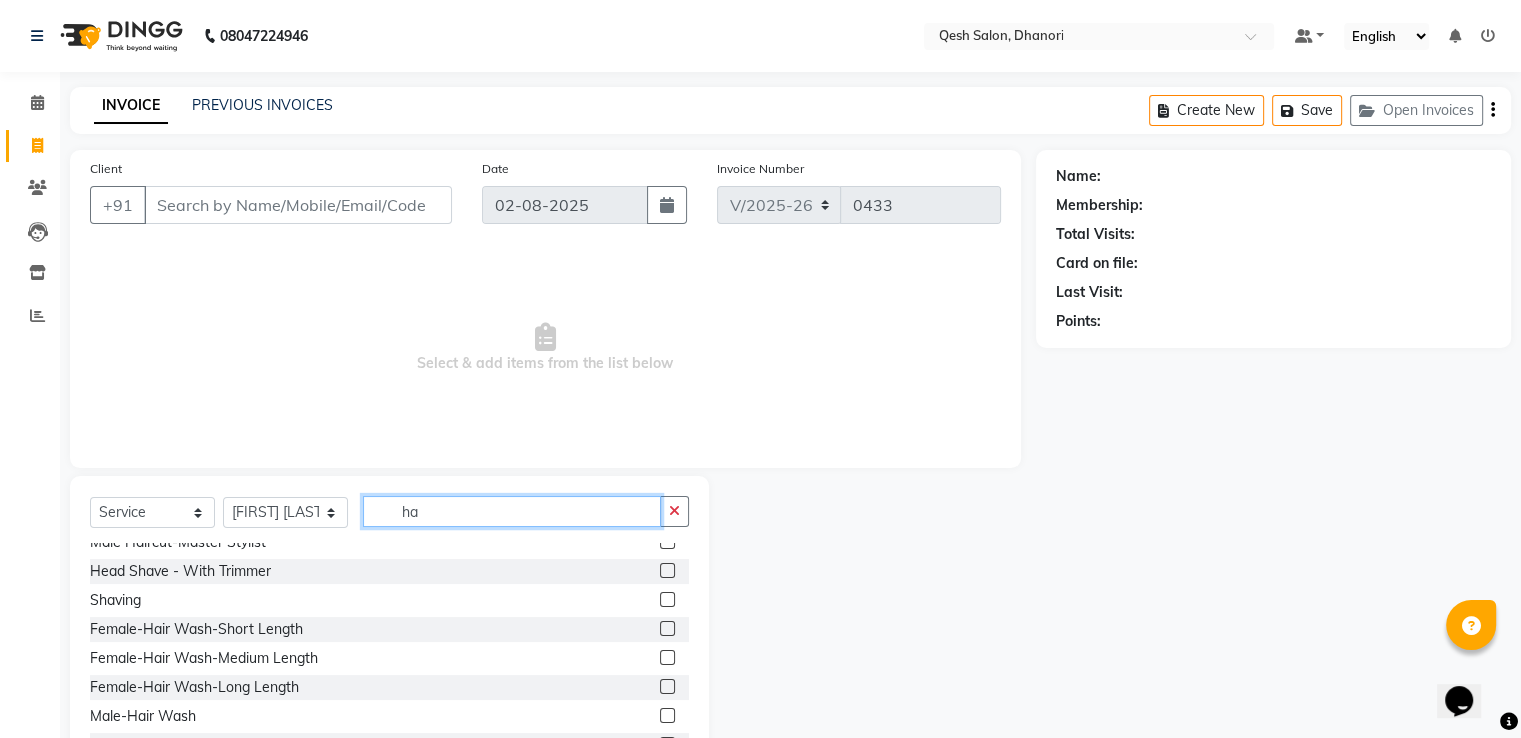 type on "h" 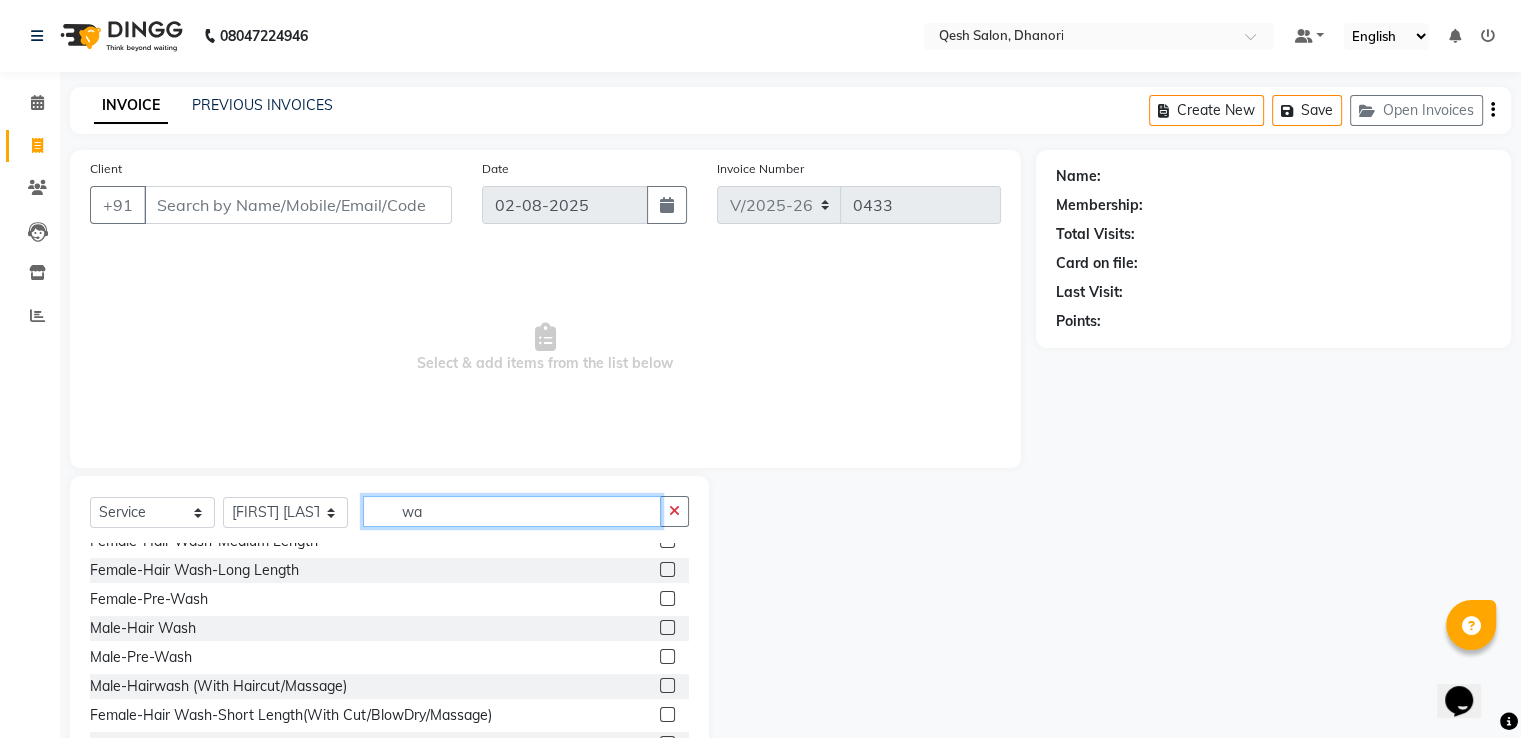 scroll, scrollTop: 0, scrollLeft: 0, axis: both 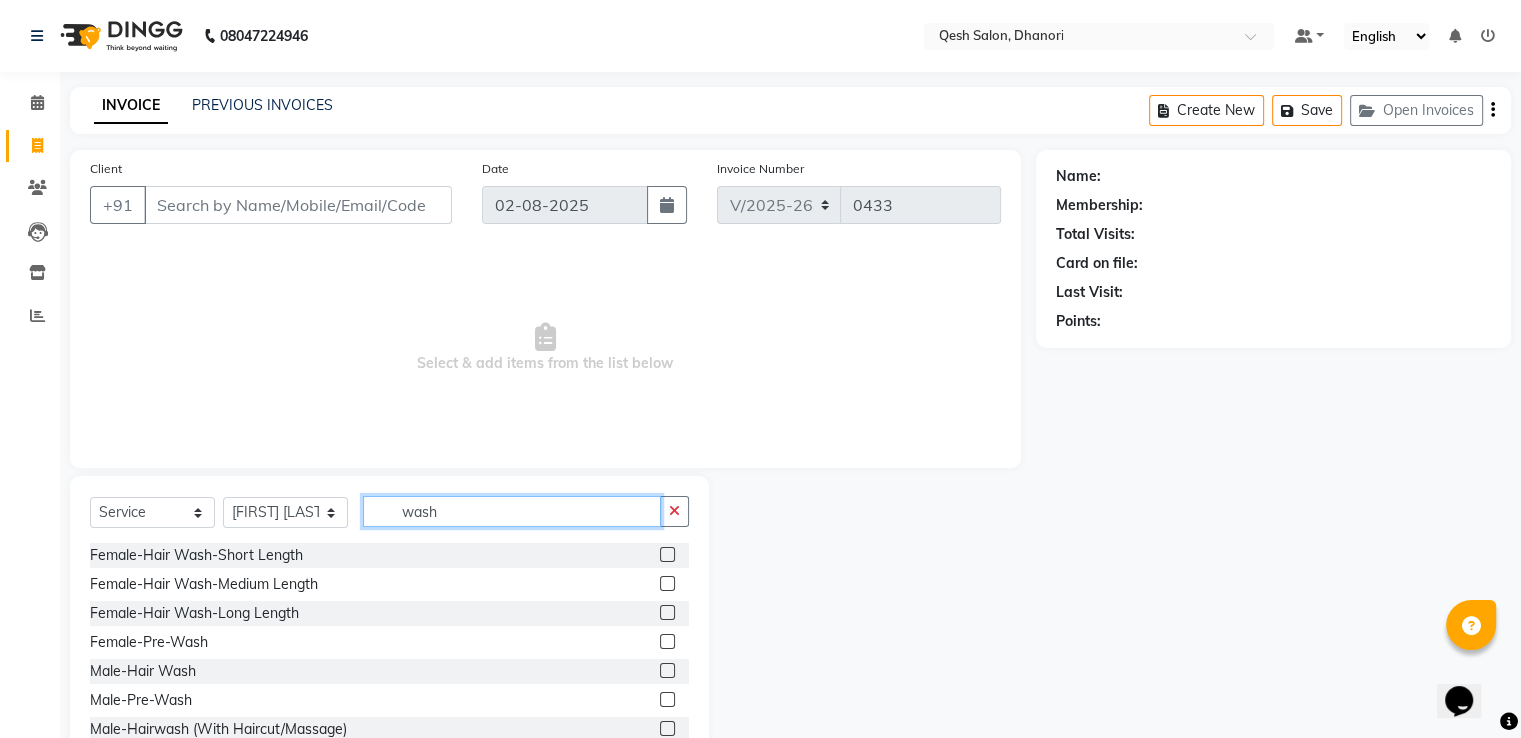 type on "wash" 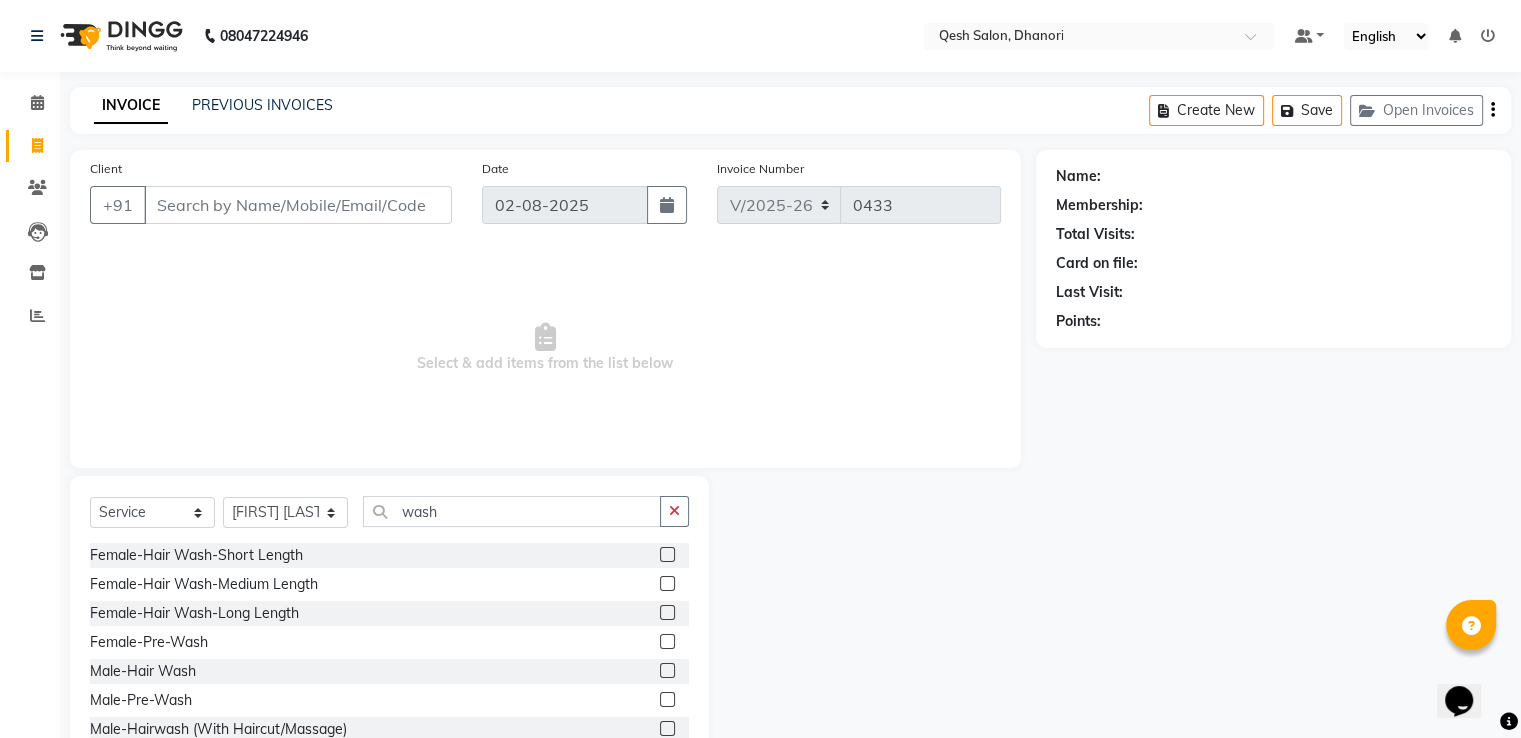 click 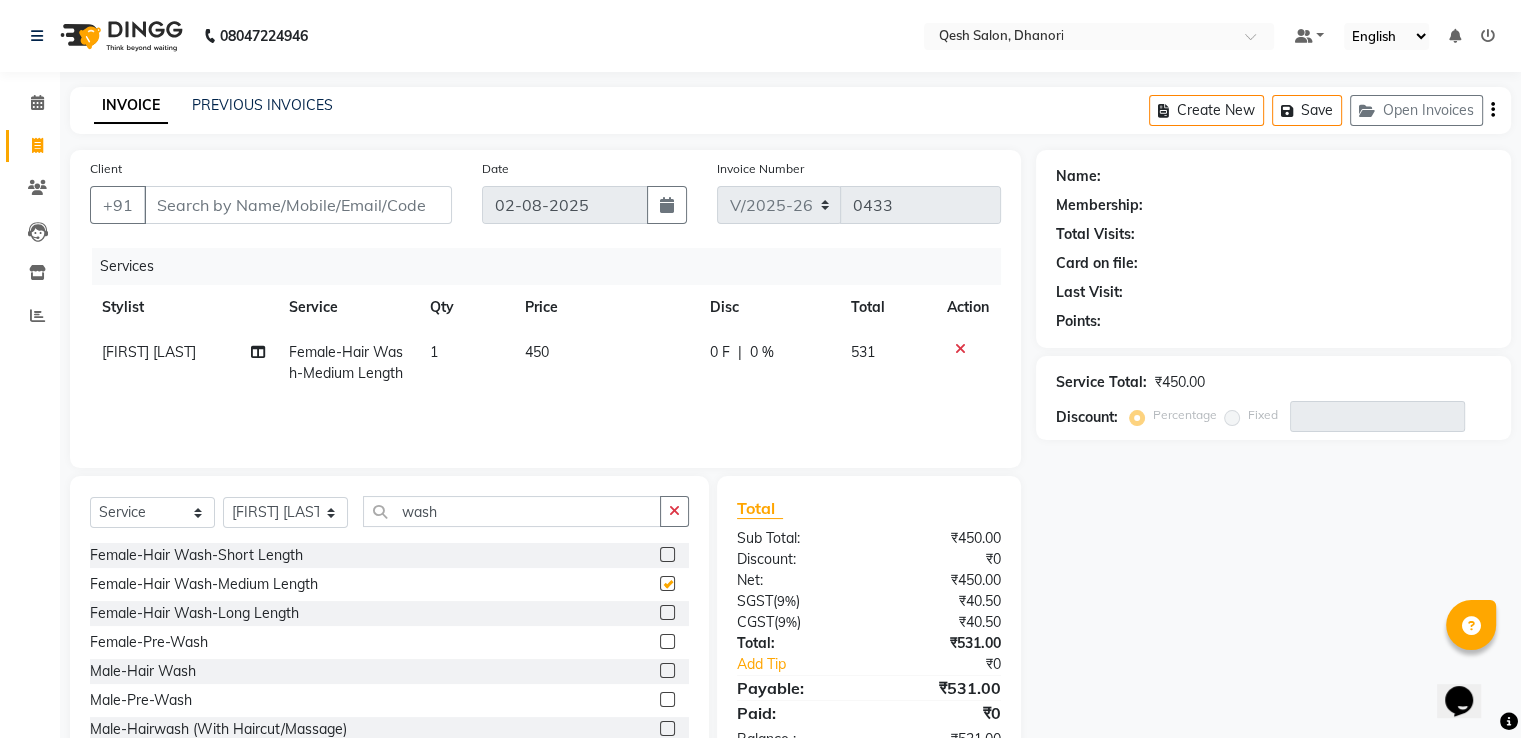 checkbox on "false" 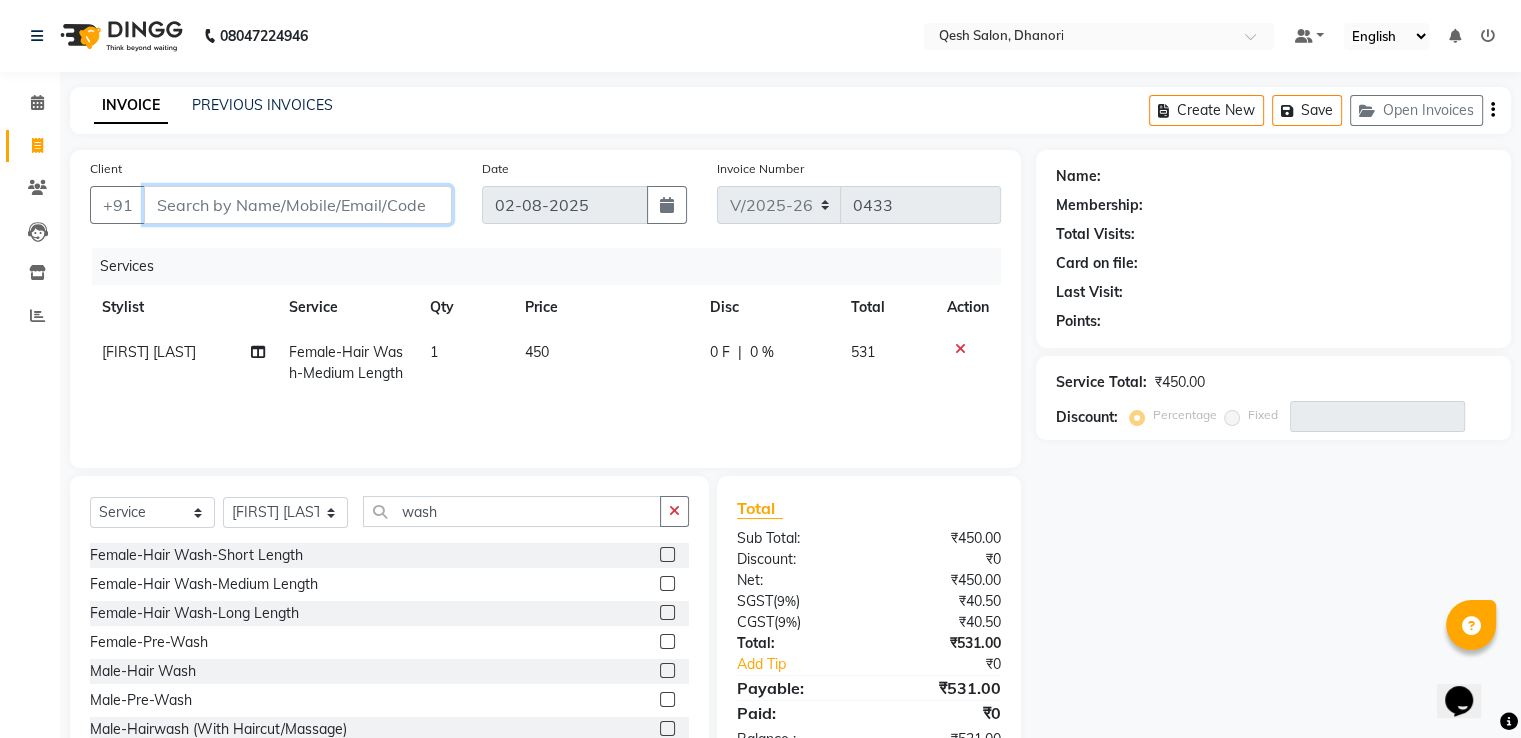 click on "Client" at bounding box center [298, 205] 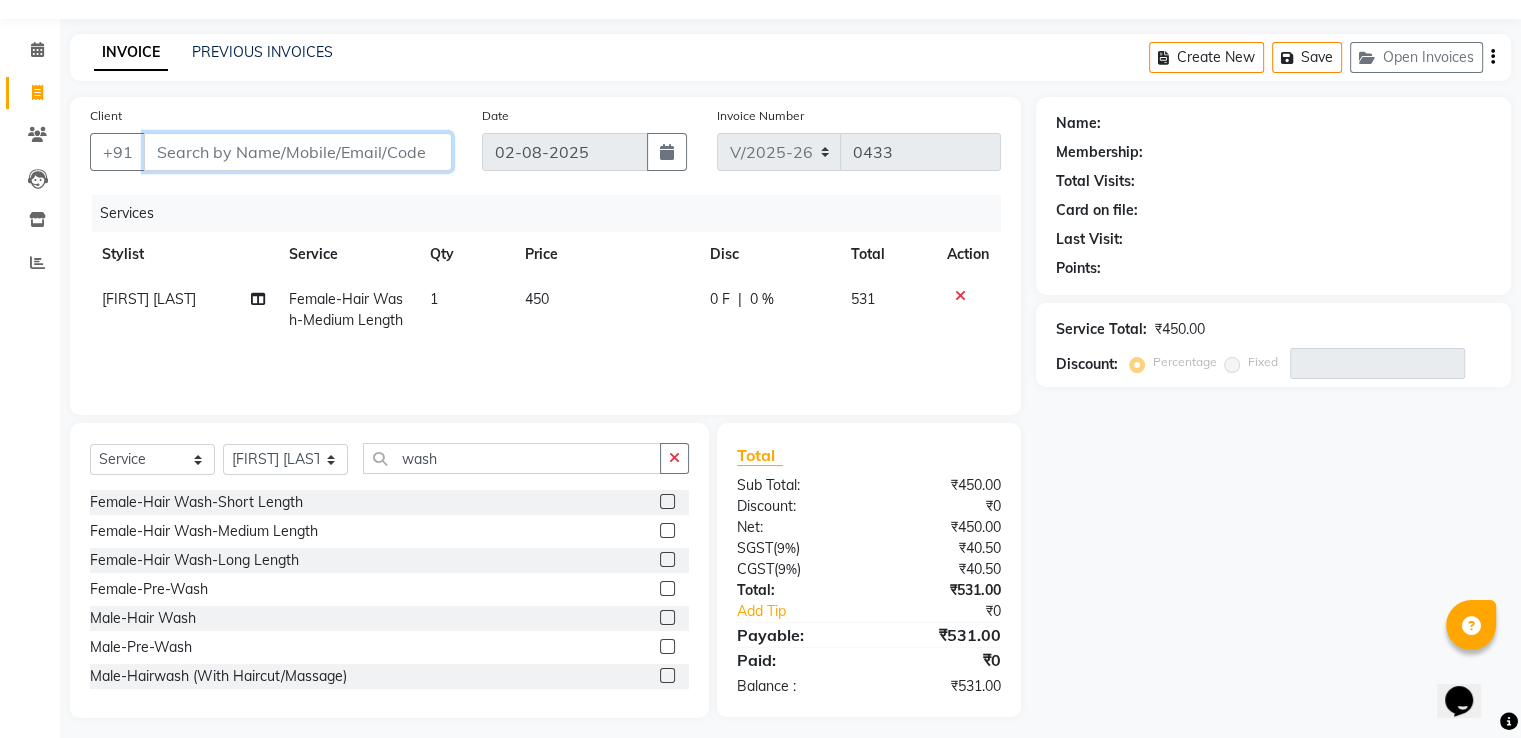scroll, scrollTop: 64, scrollLeft: 0, axis: vertical 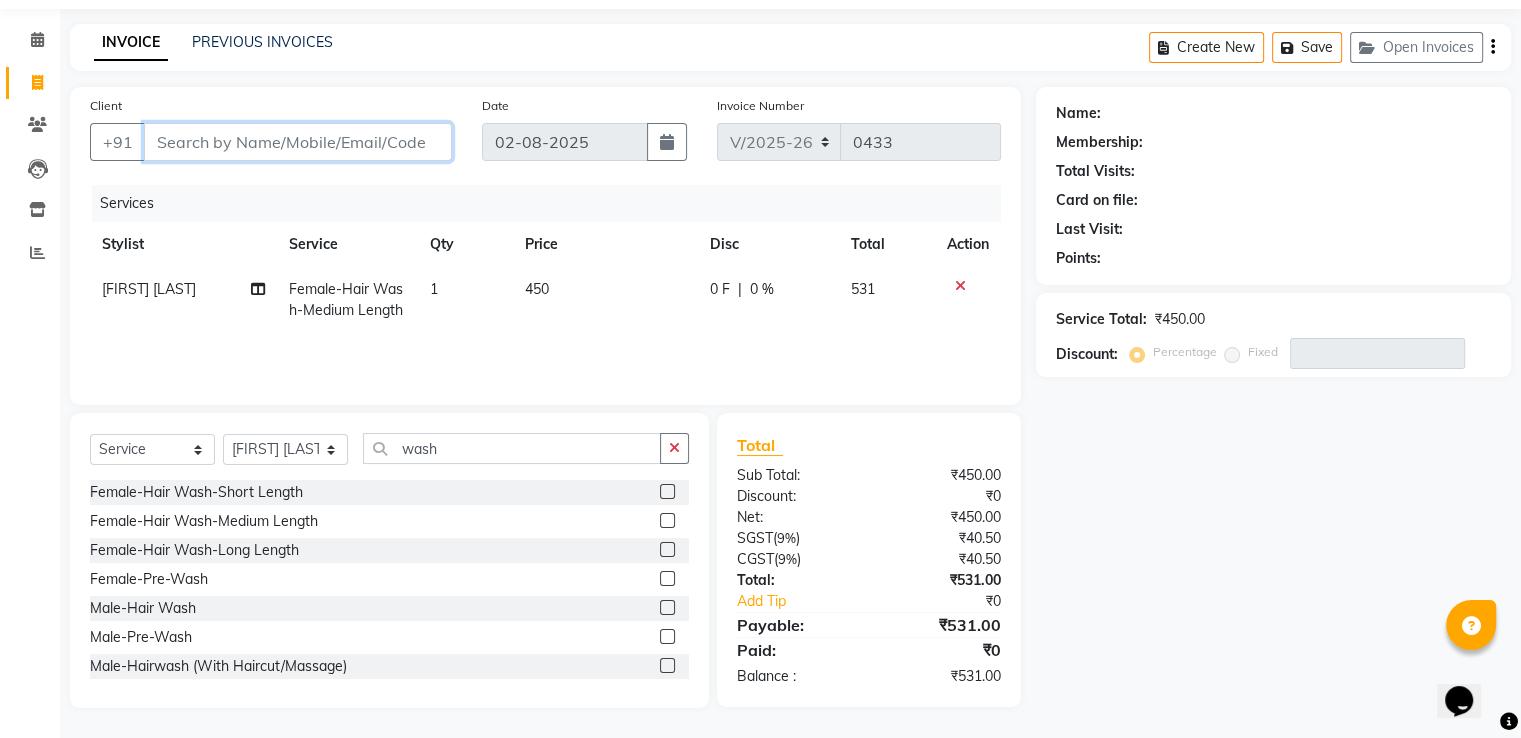 click on "Client" at bounding box center [298, 142] 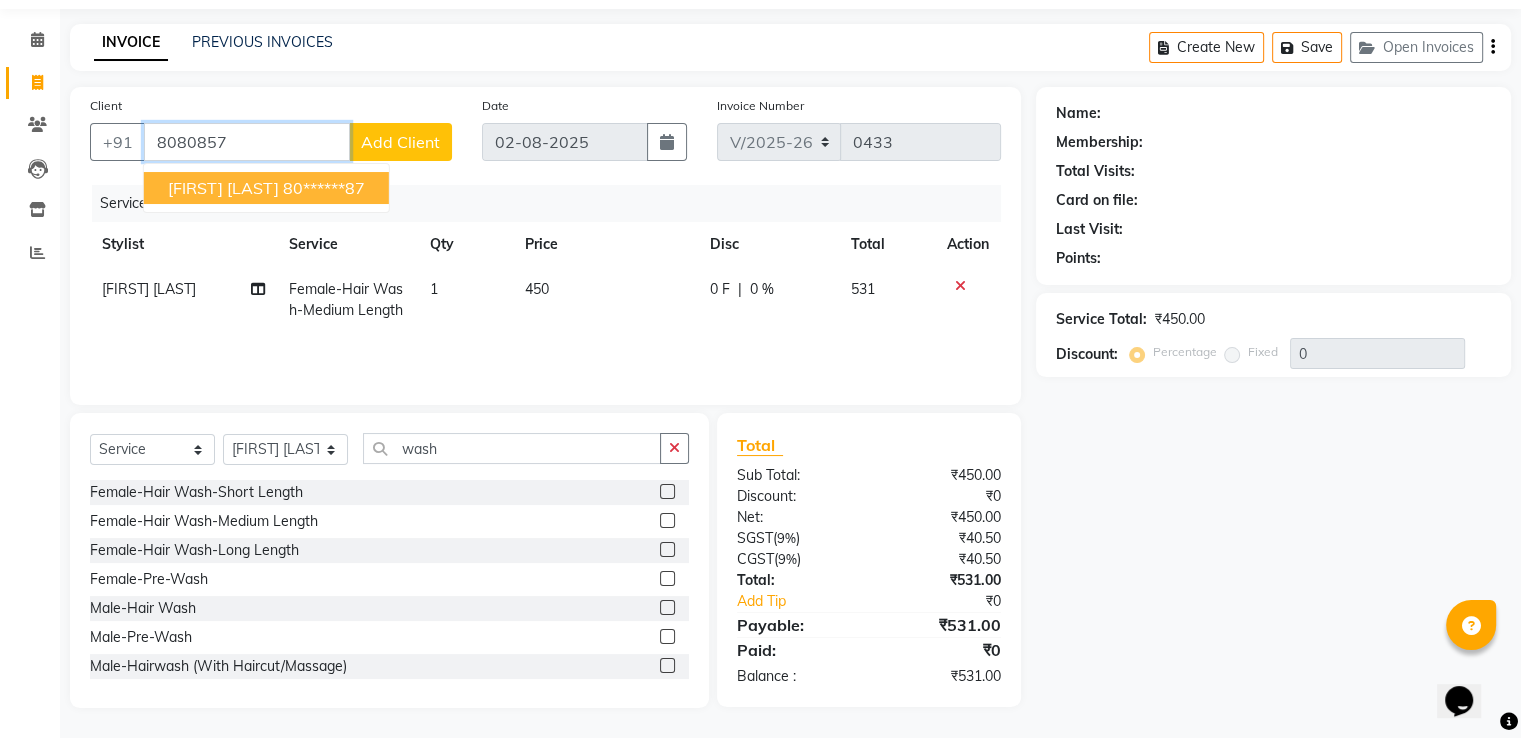 click on "80******87" at bounding box center (324, 188) 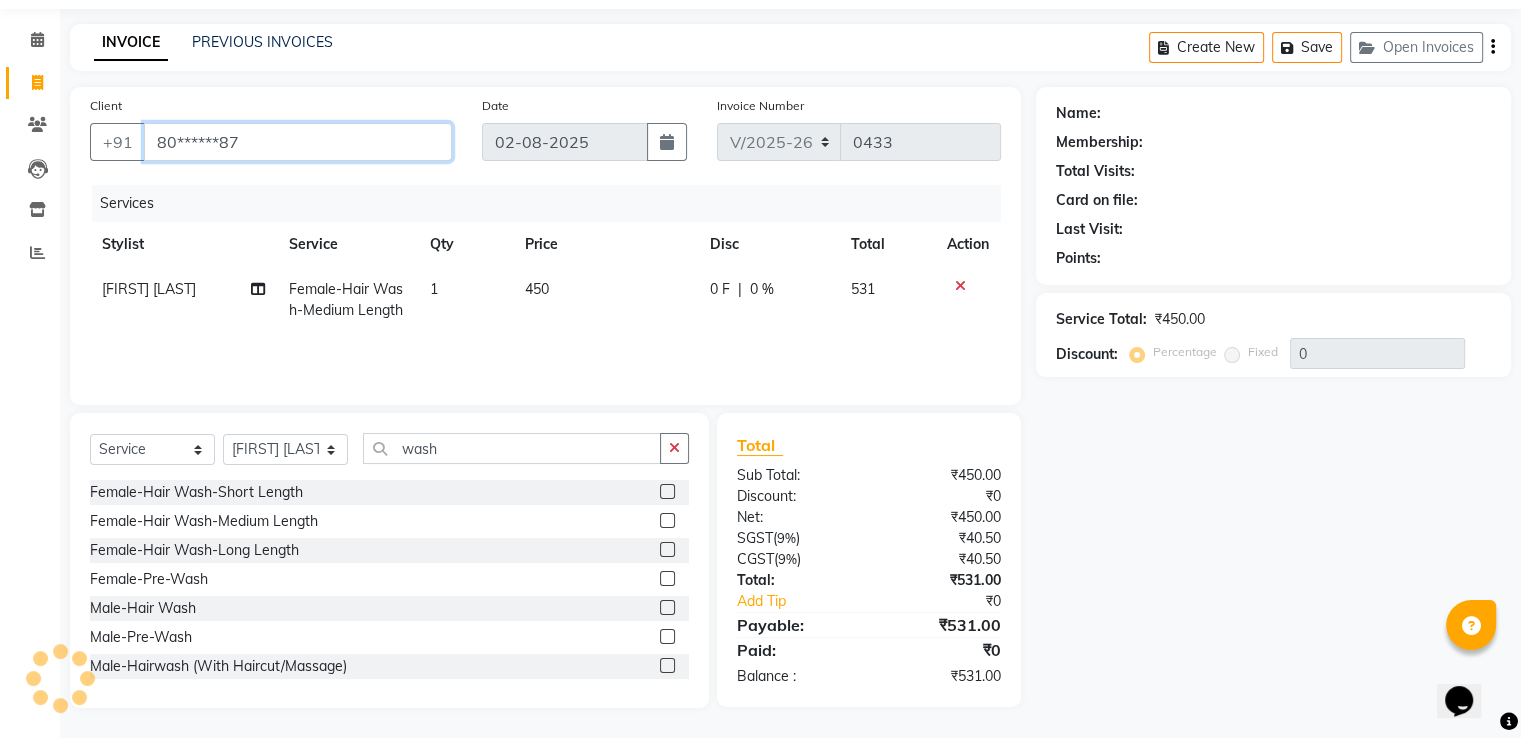 type on "80******87" 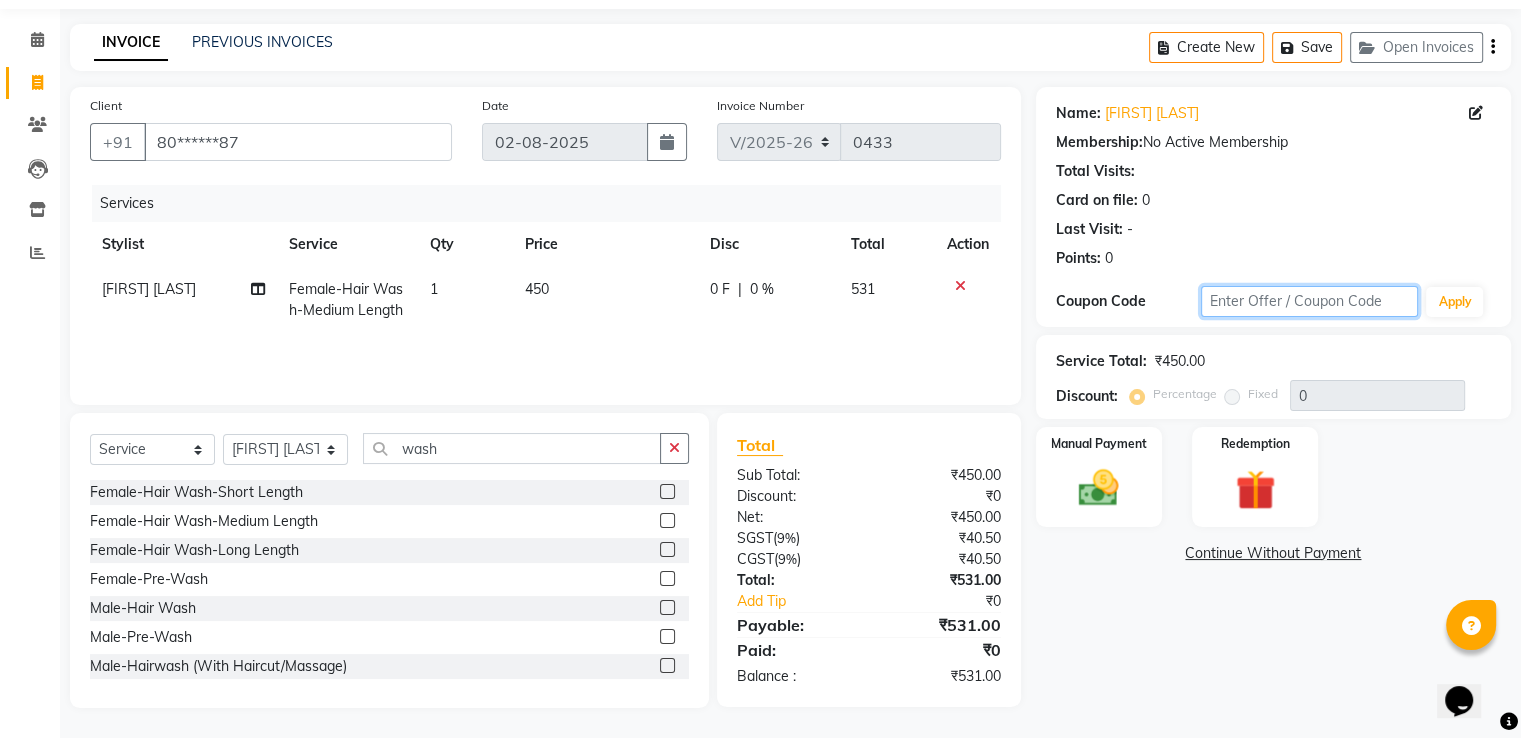 click 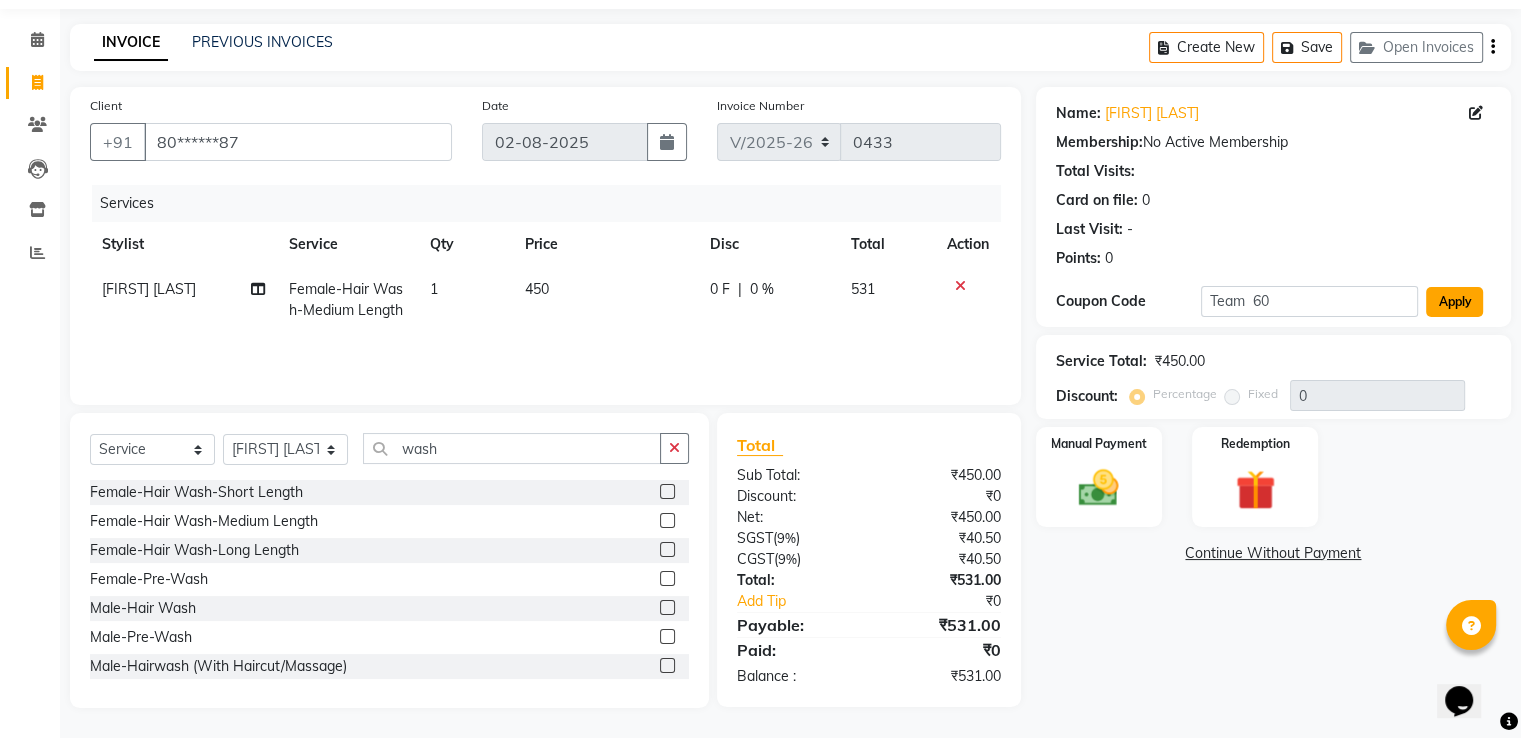 click on "Apply" 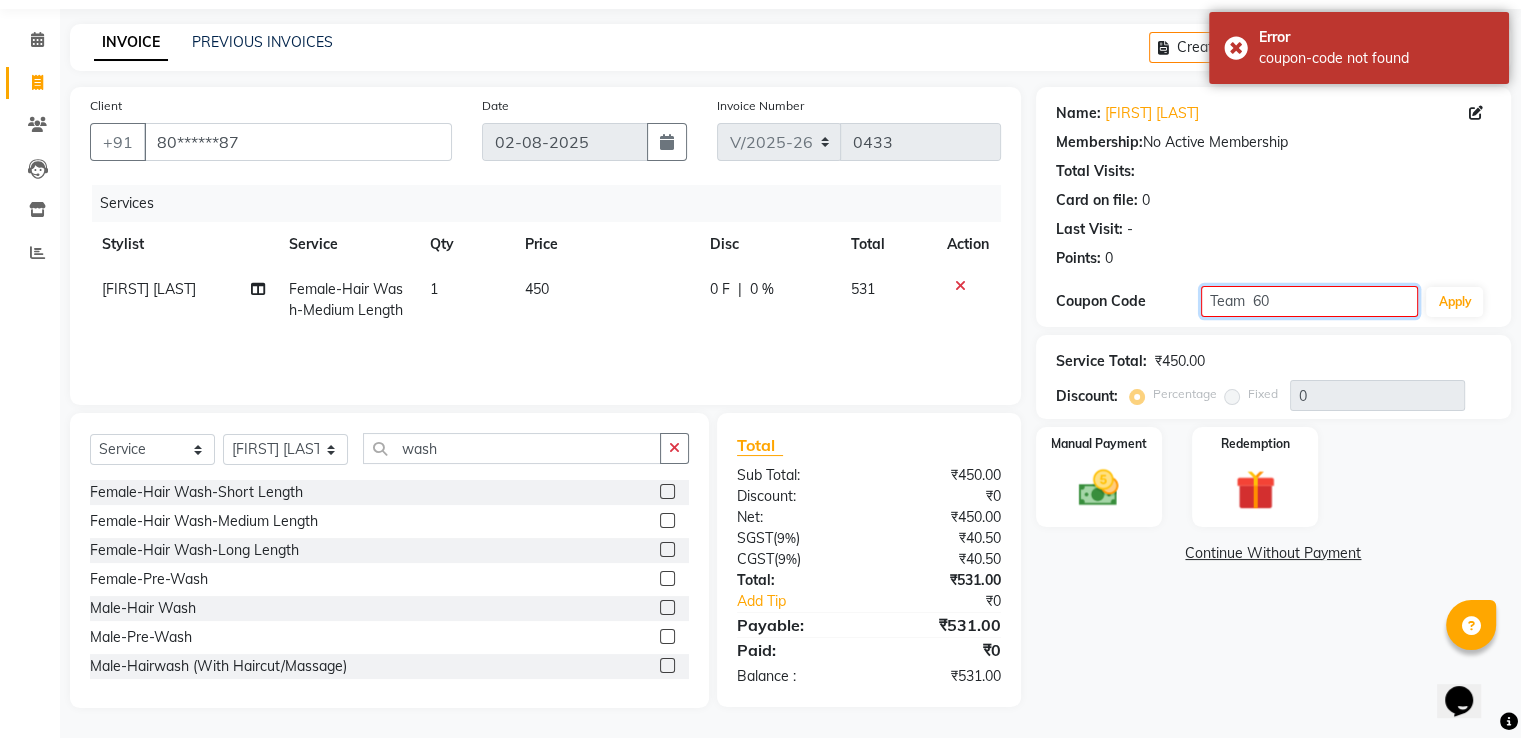 click on "Team  60" 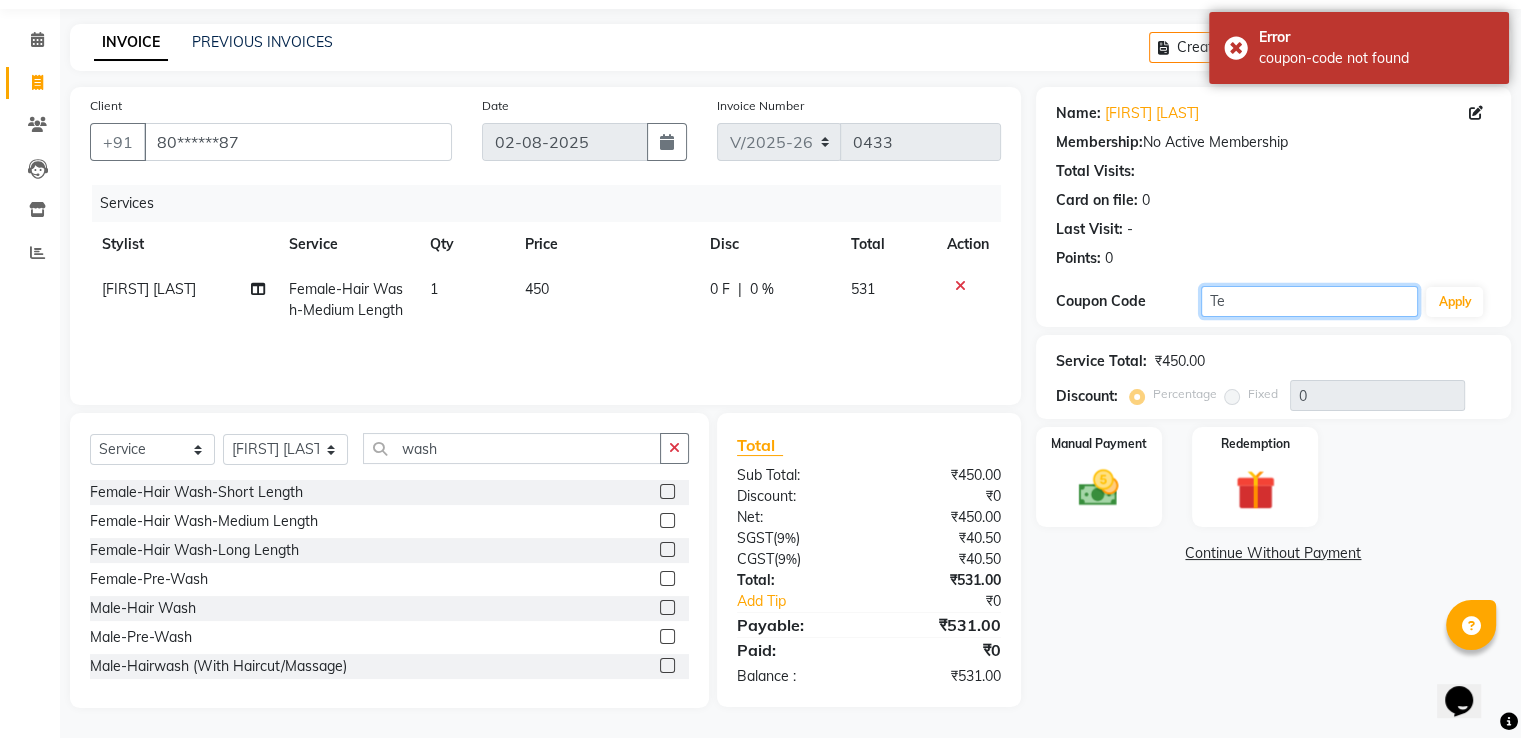 type on "T" 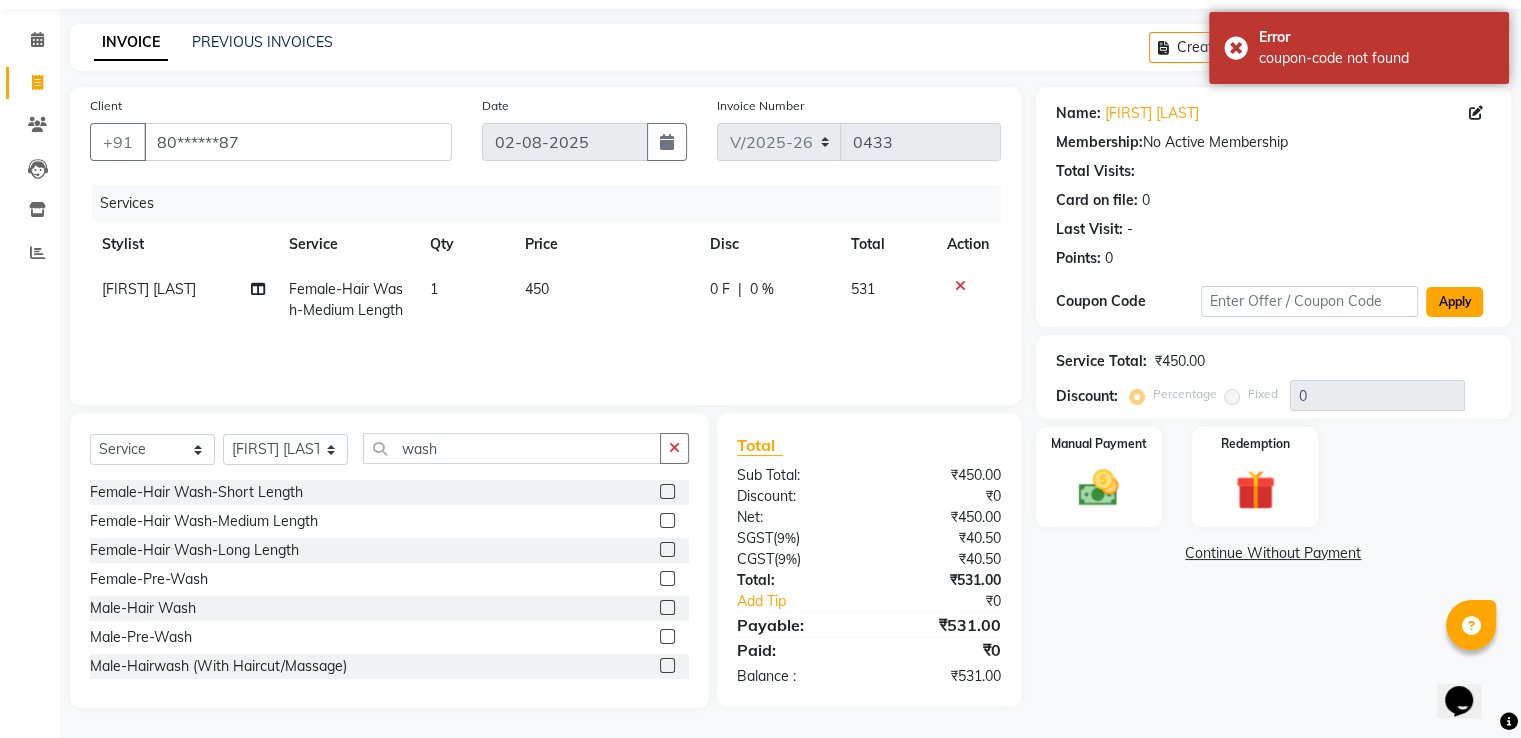 click on "Apply" 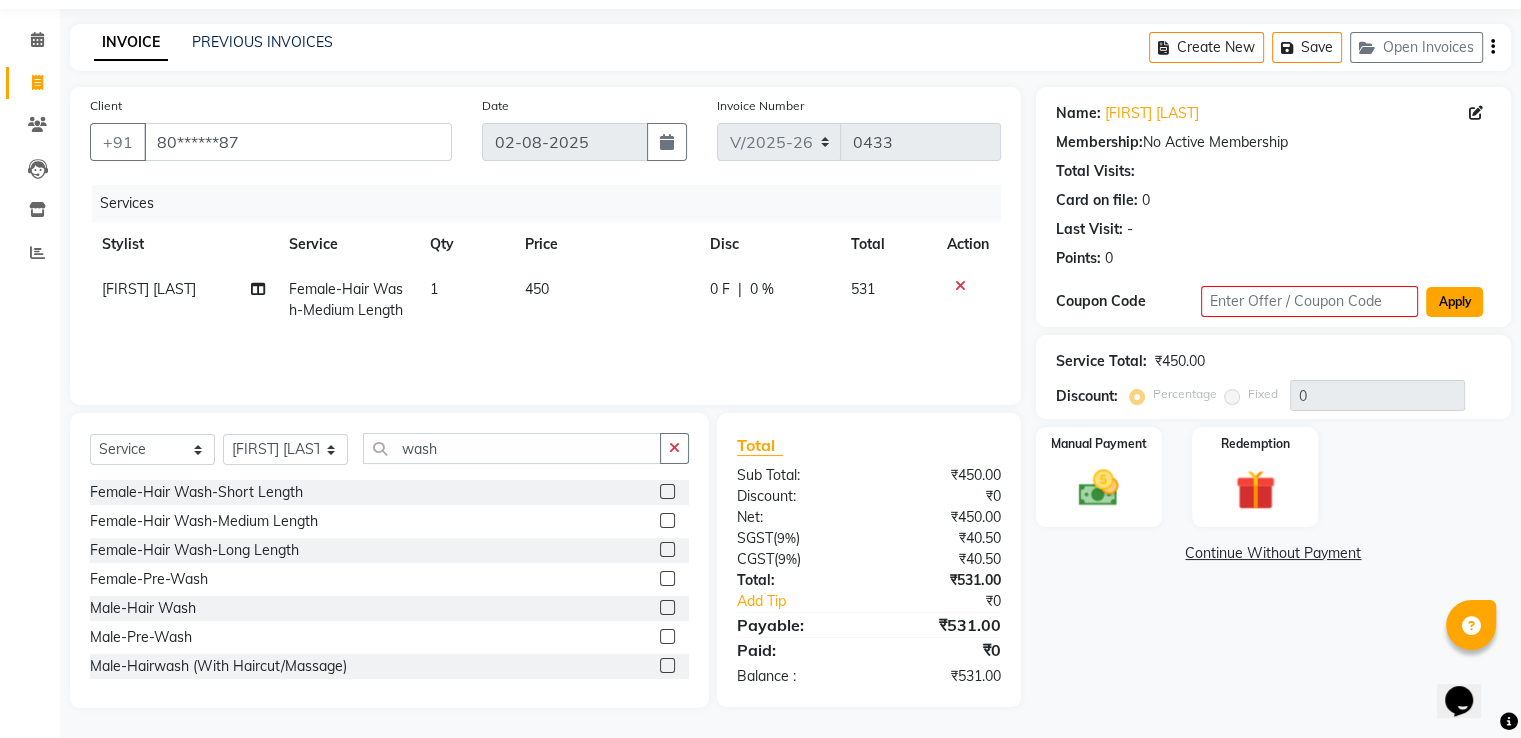 click on "Apply" 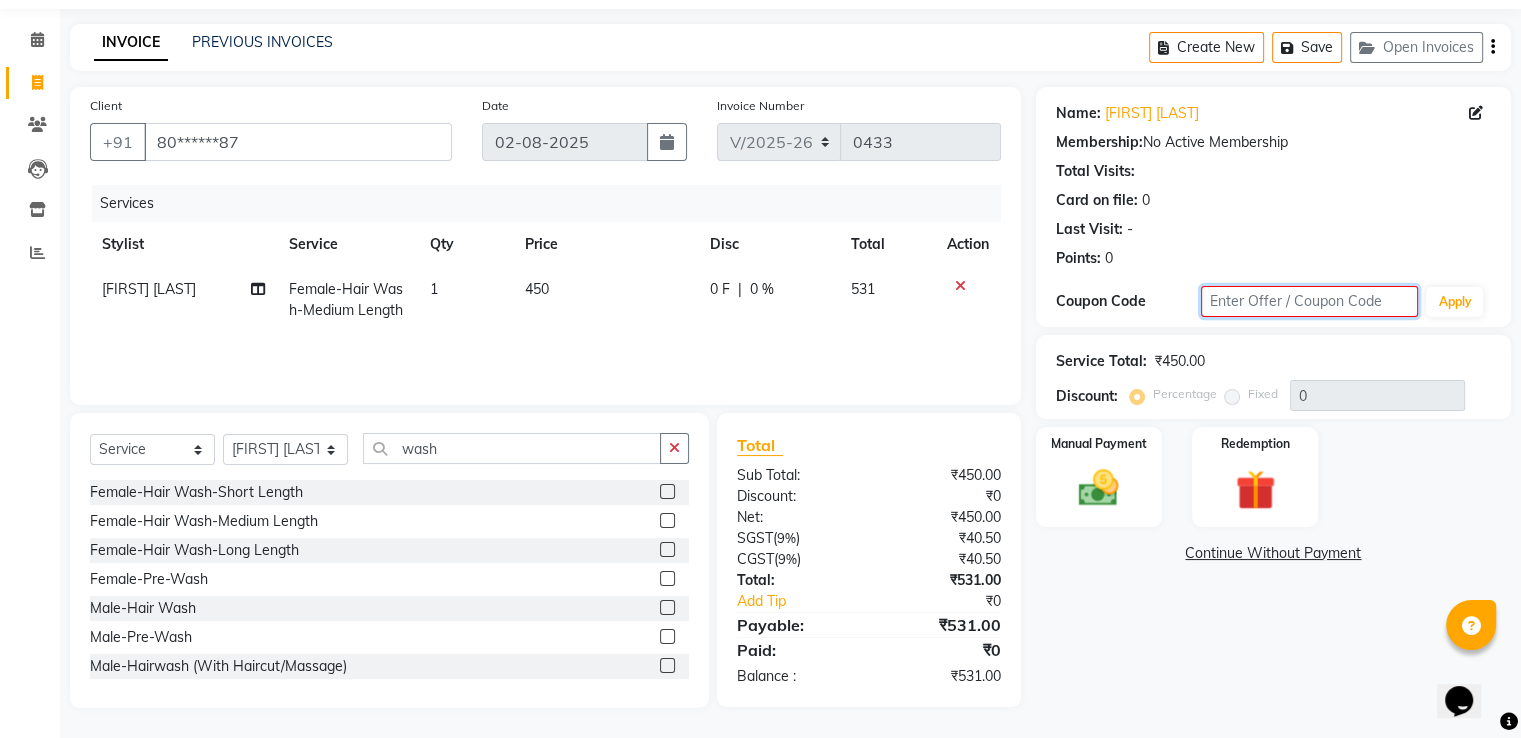 click 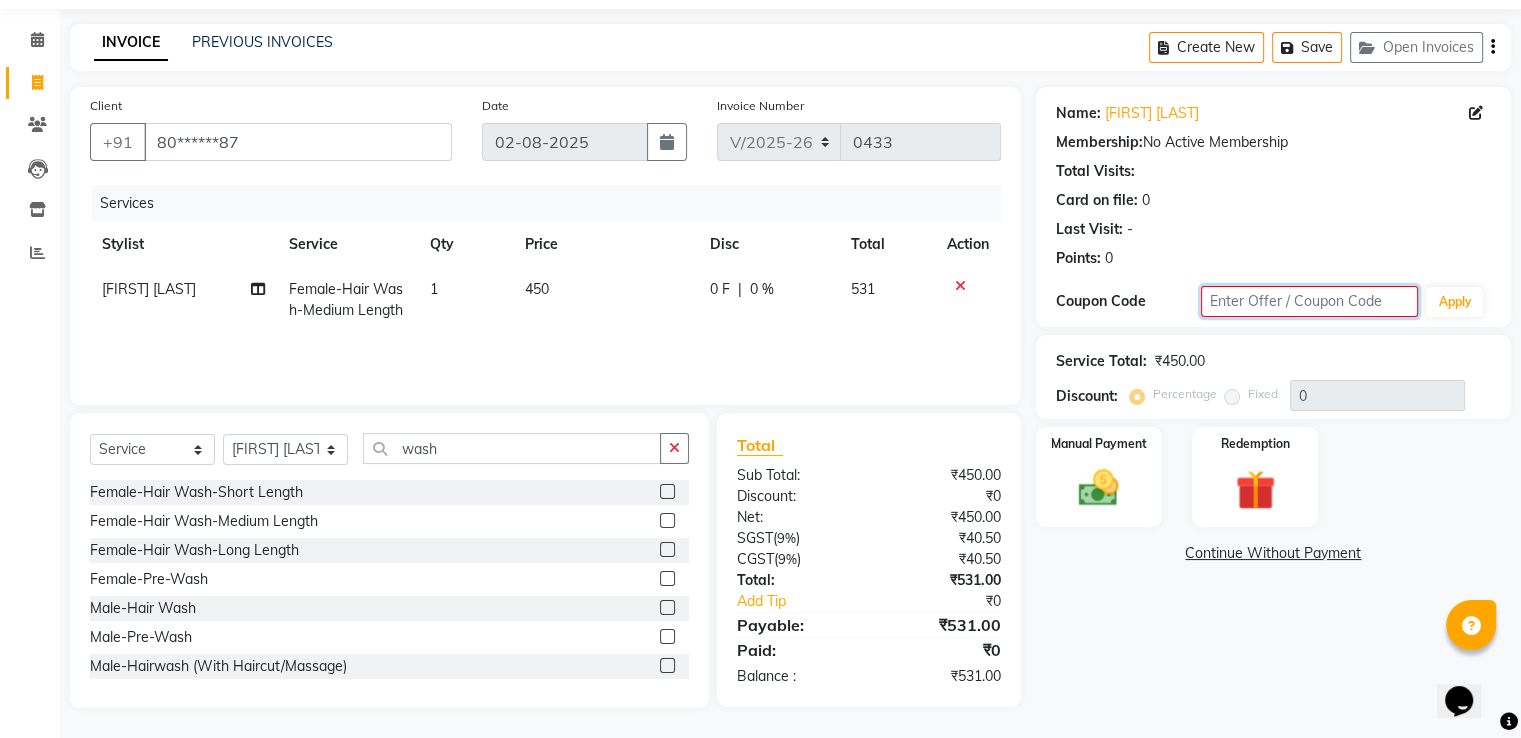 type on "t" 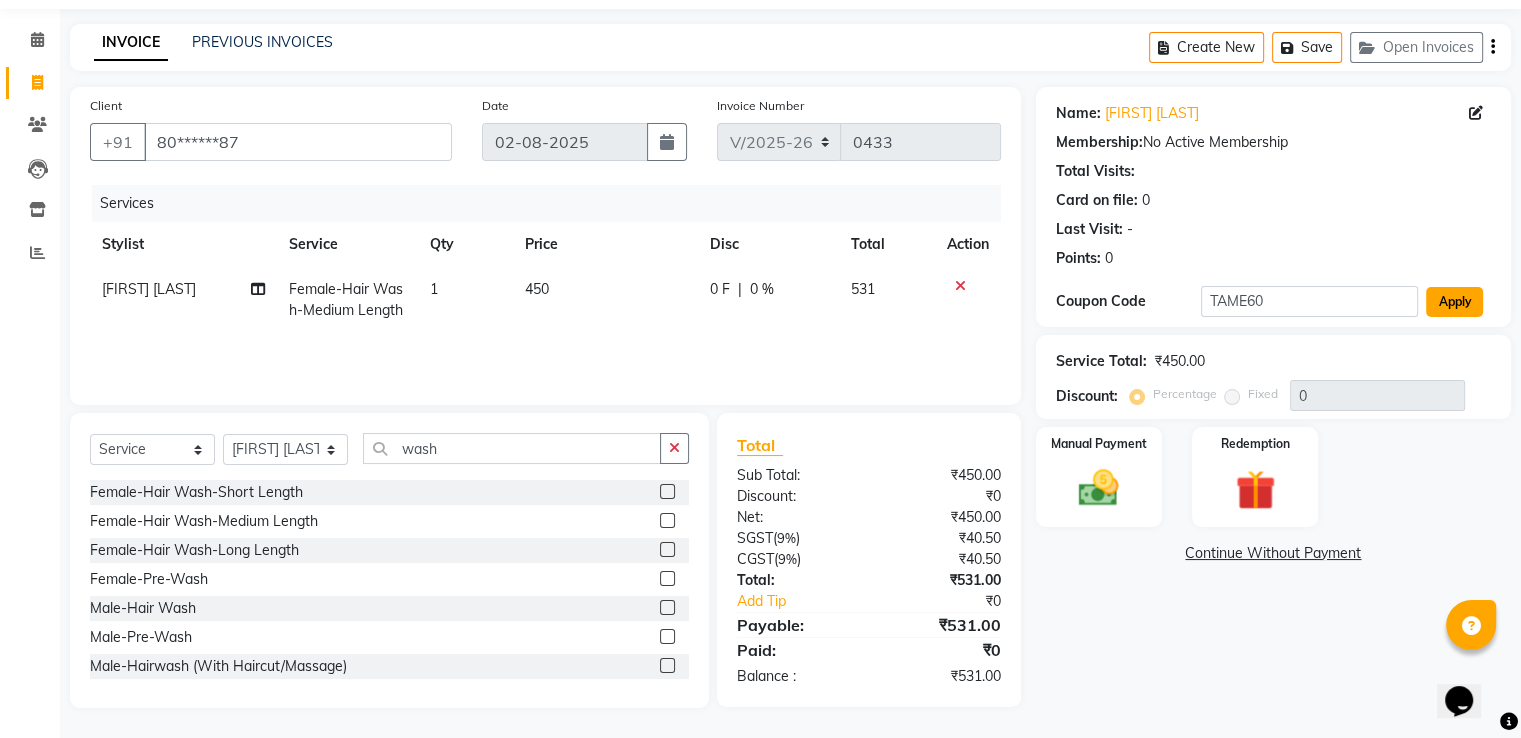 click on "Apply" 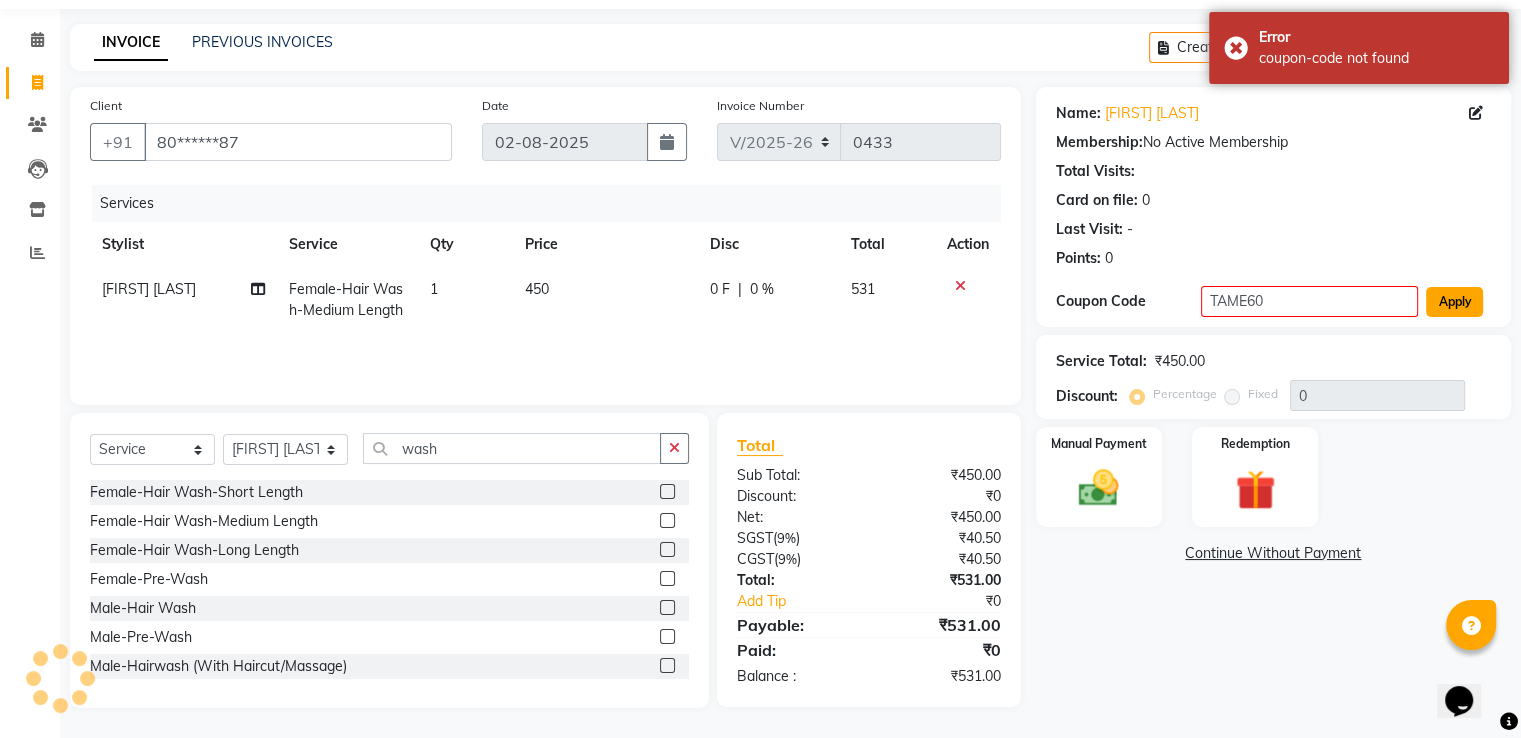 click on "Apply" 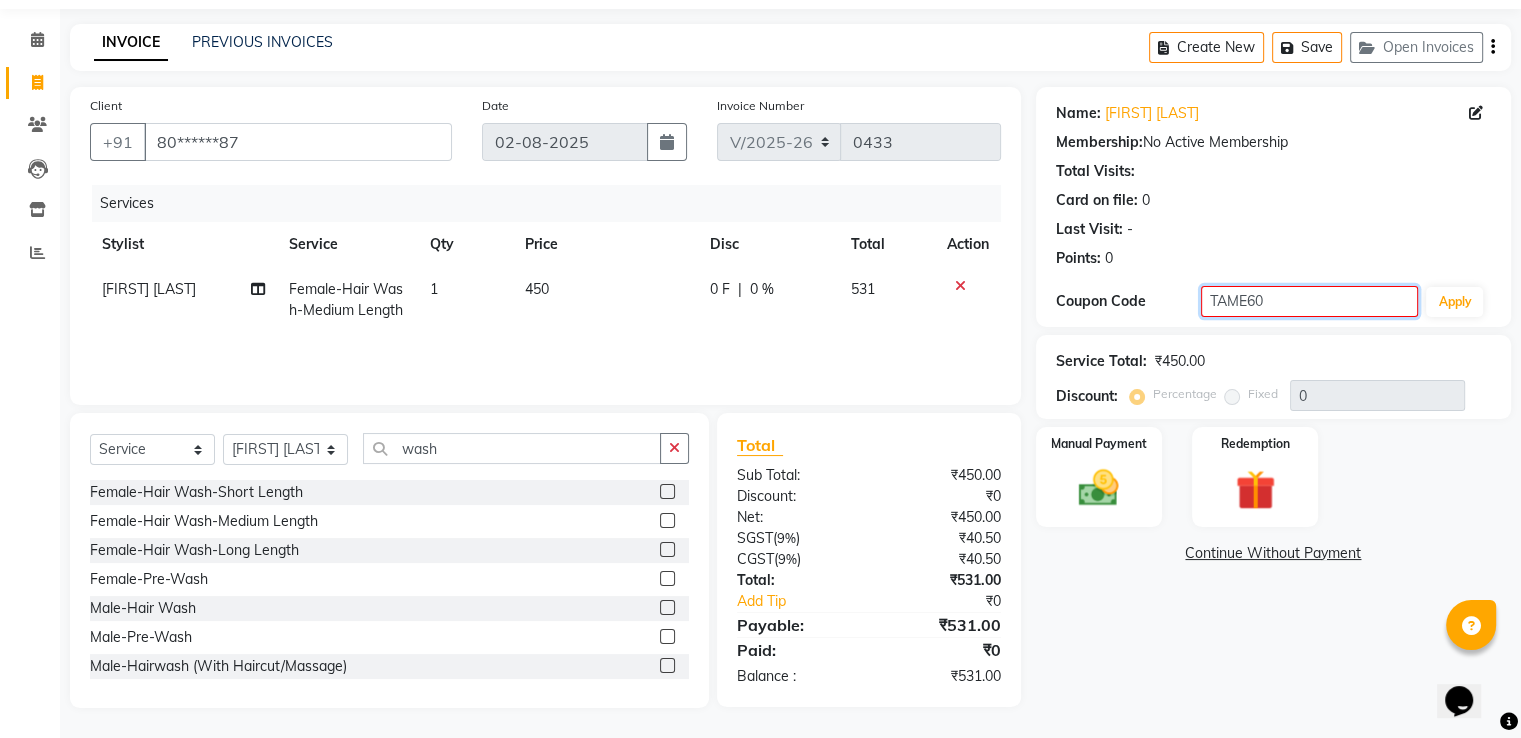 click on "TAME60" 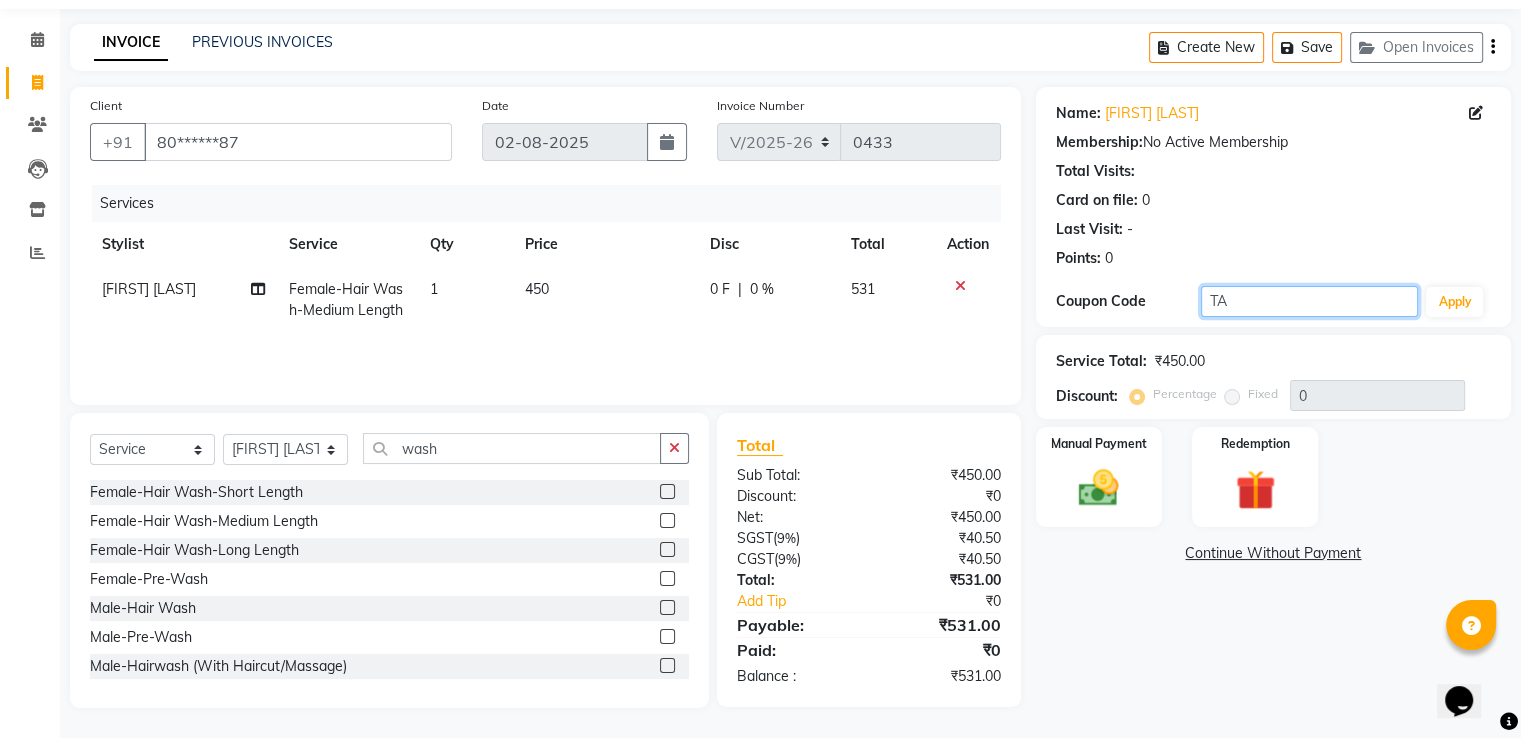 type on "T" 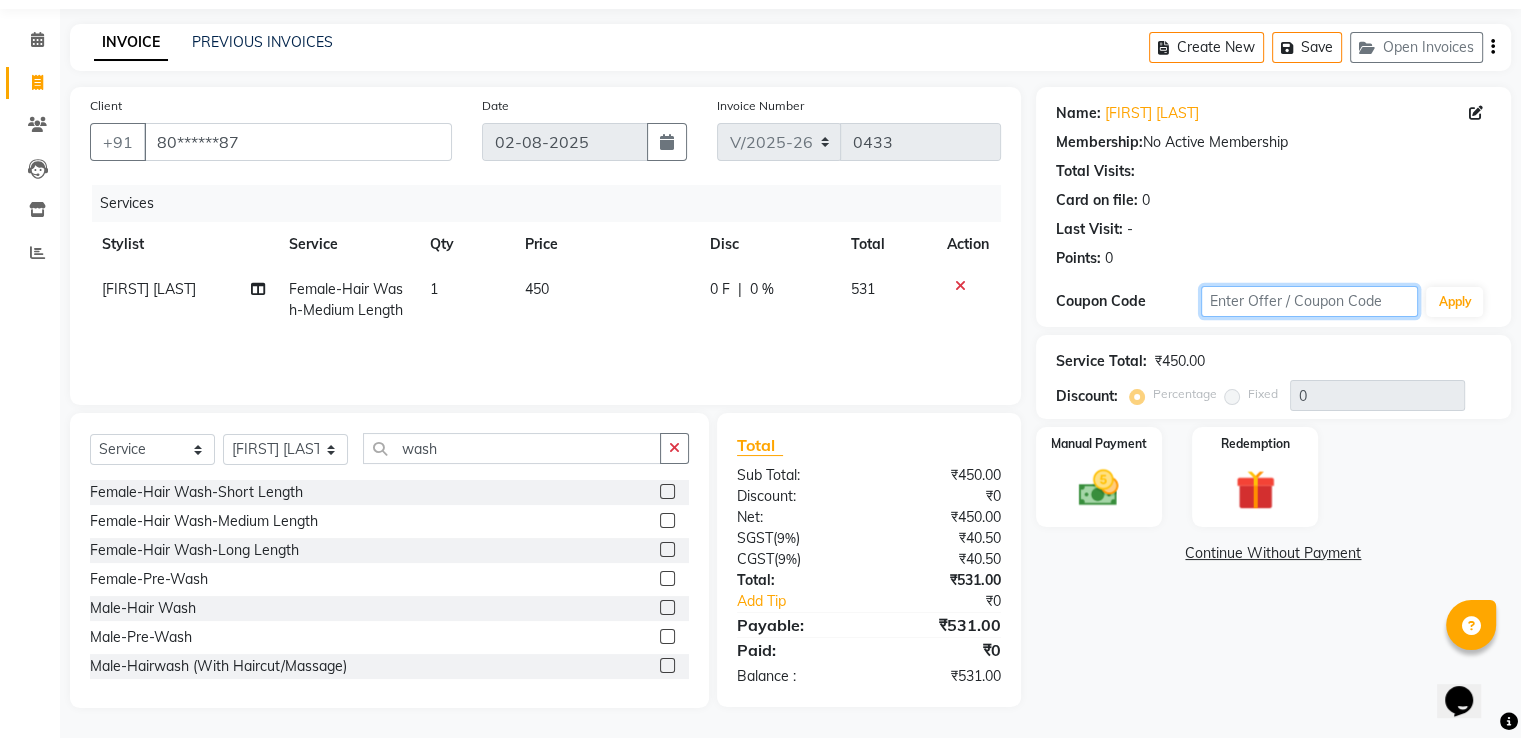 click 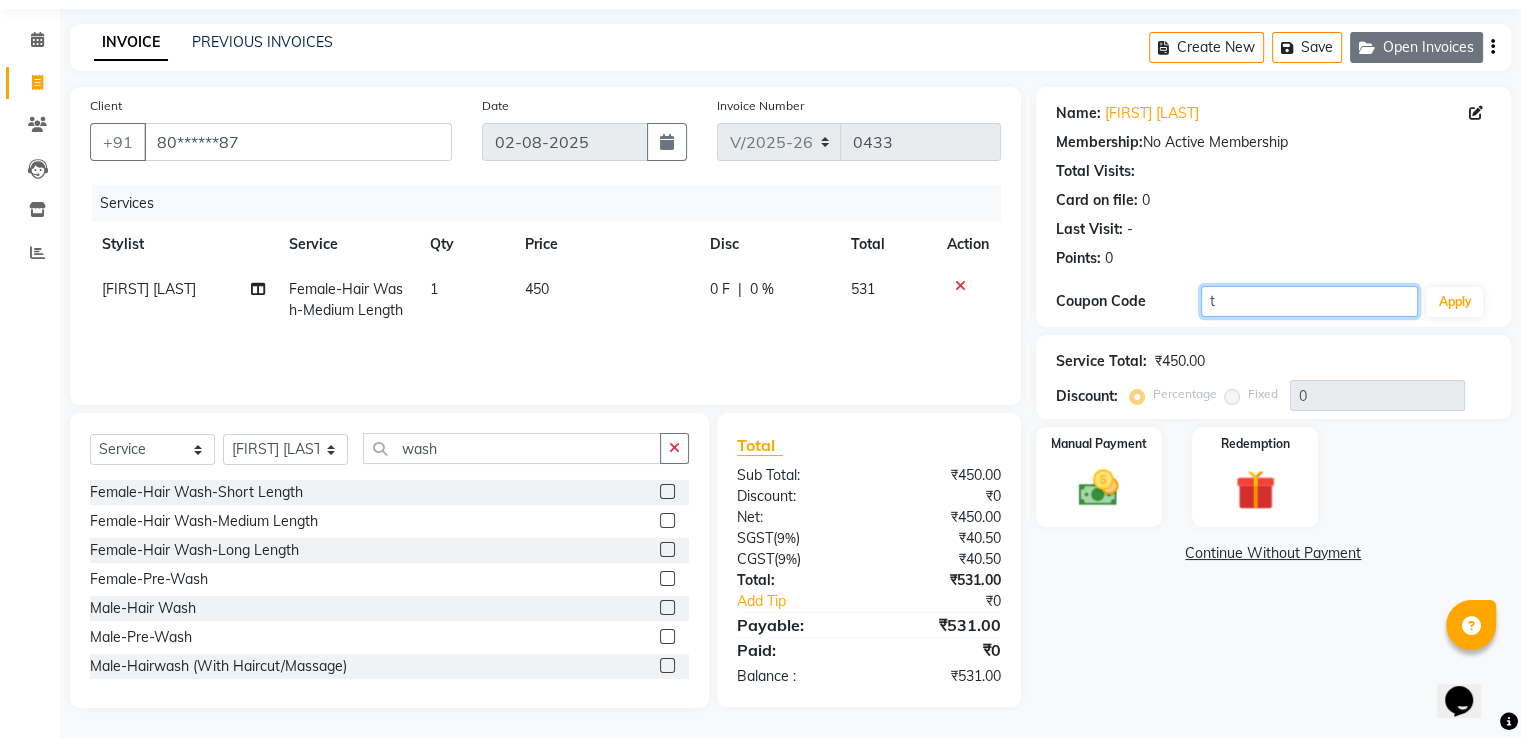 type on "t" 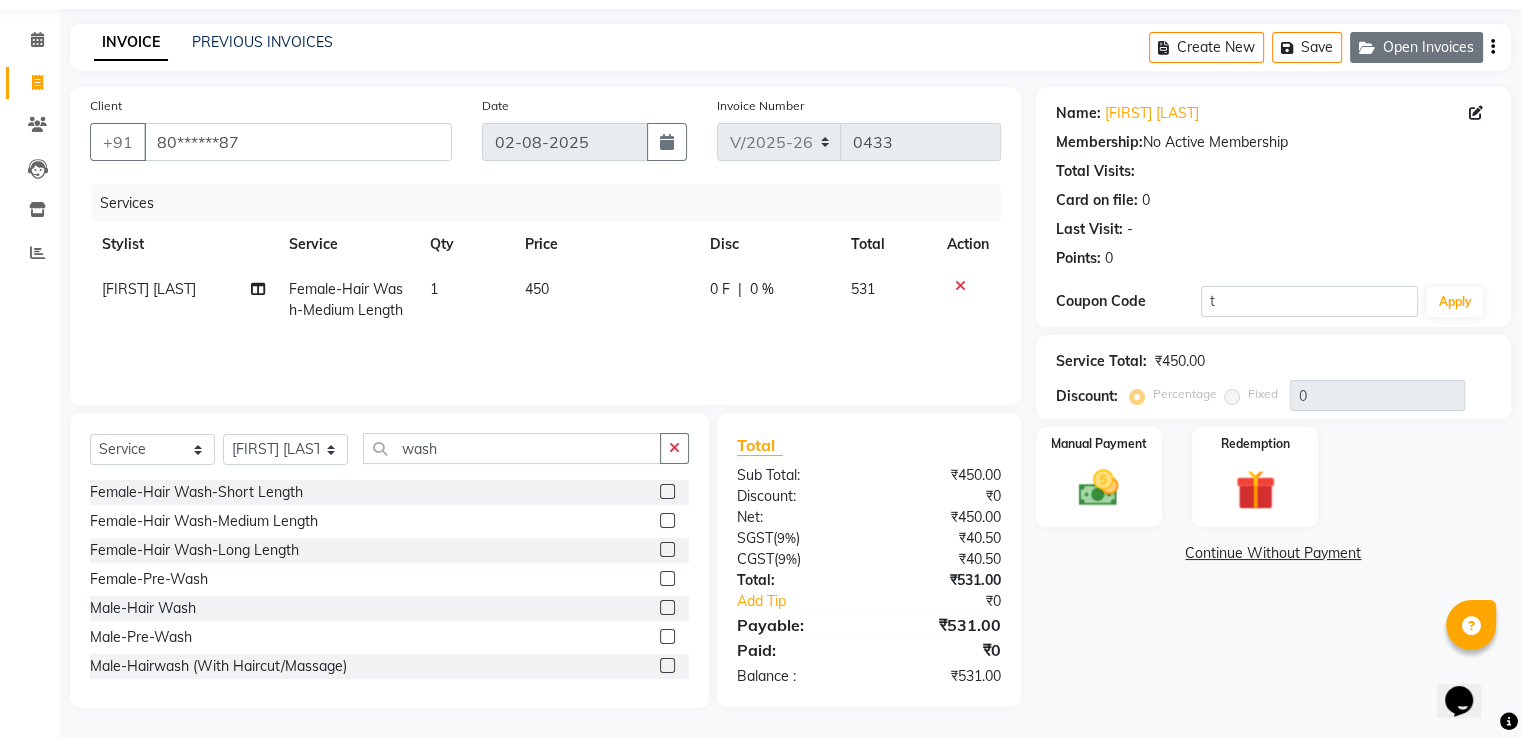click on "Open Invoices" 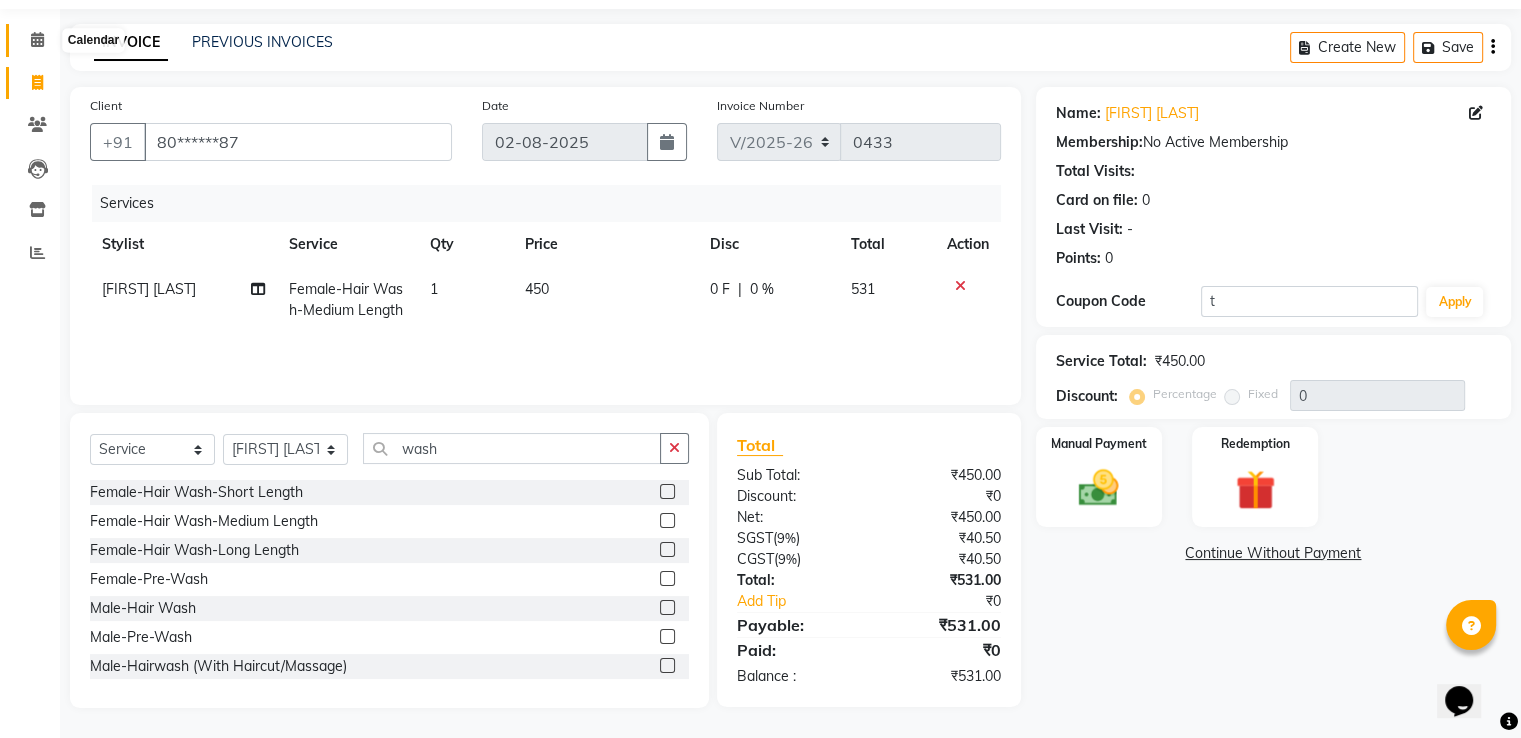 click 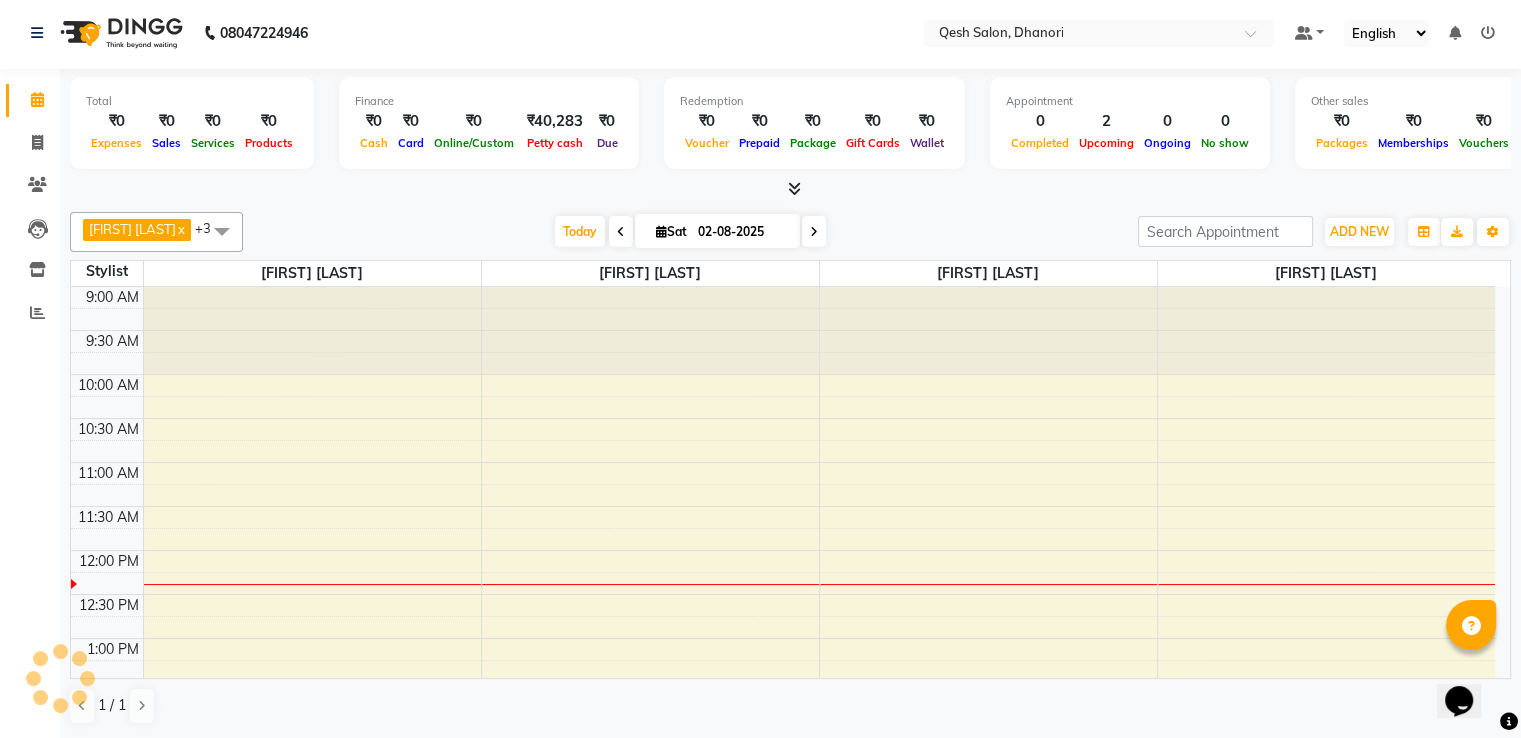 scroll, scrollTop: 0, scrollLeft: 0, axis: both 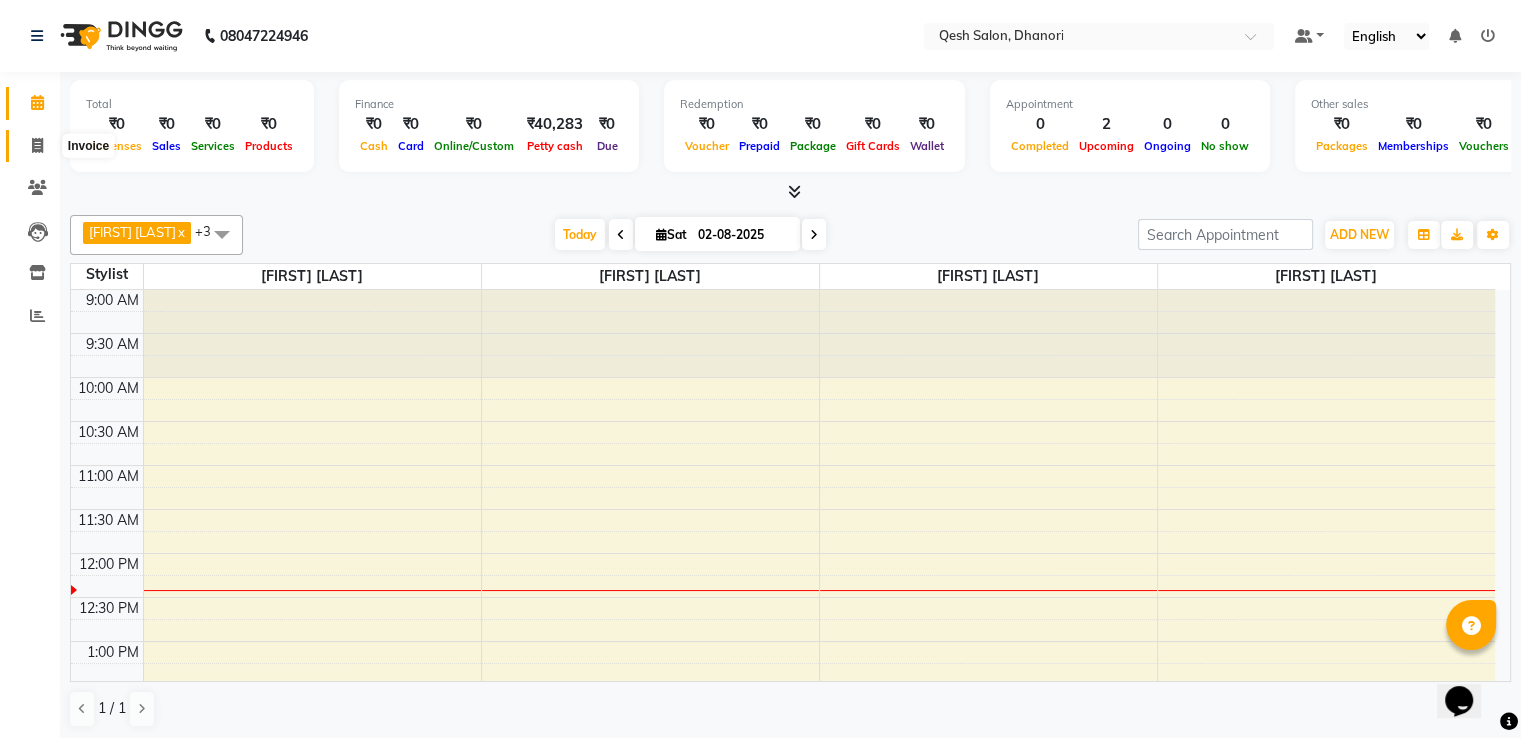 click 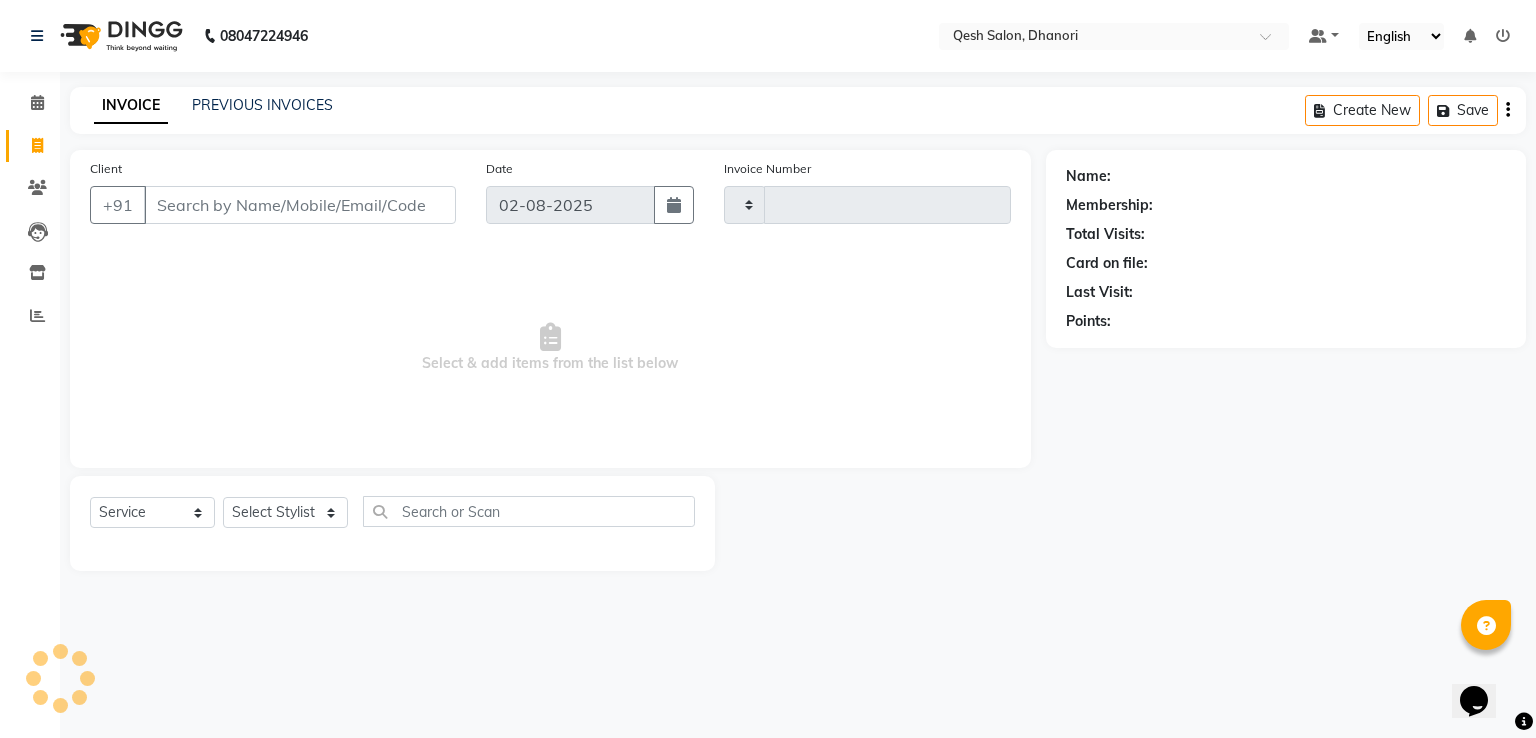 type on "0433" 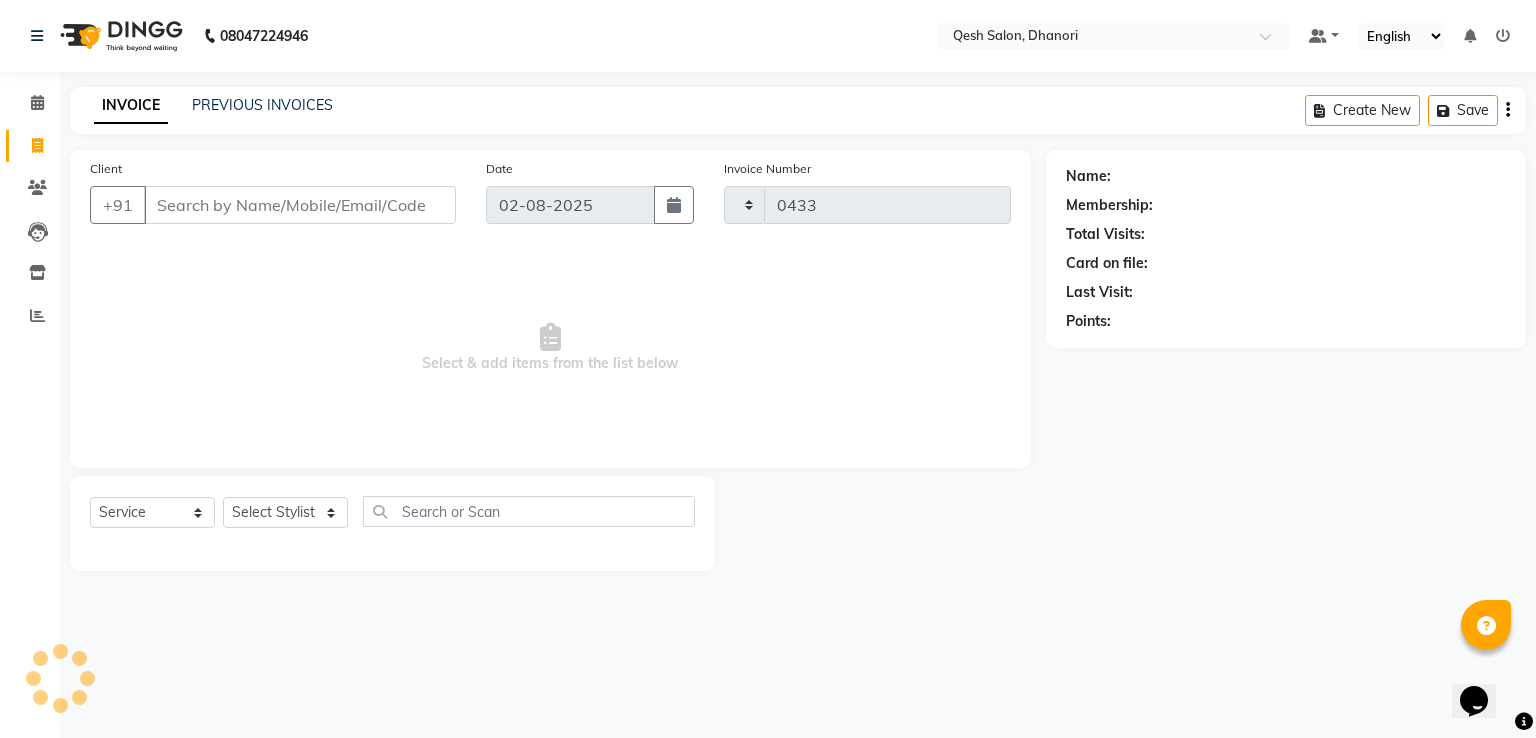 select on "7641" 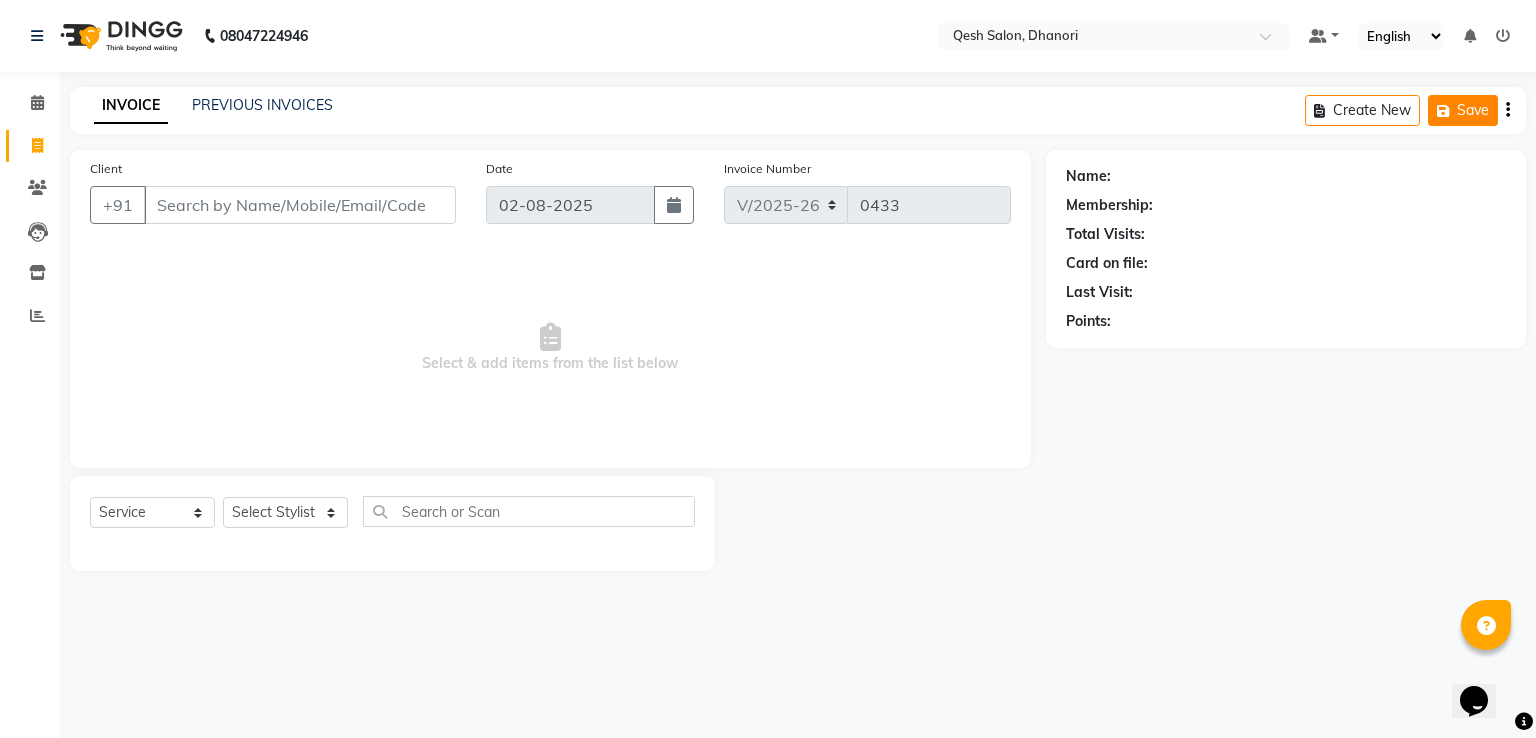 click on "Save" 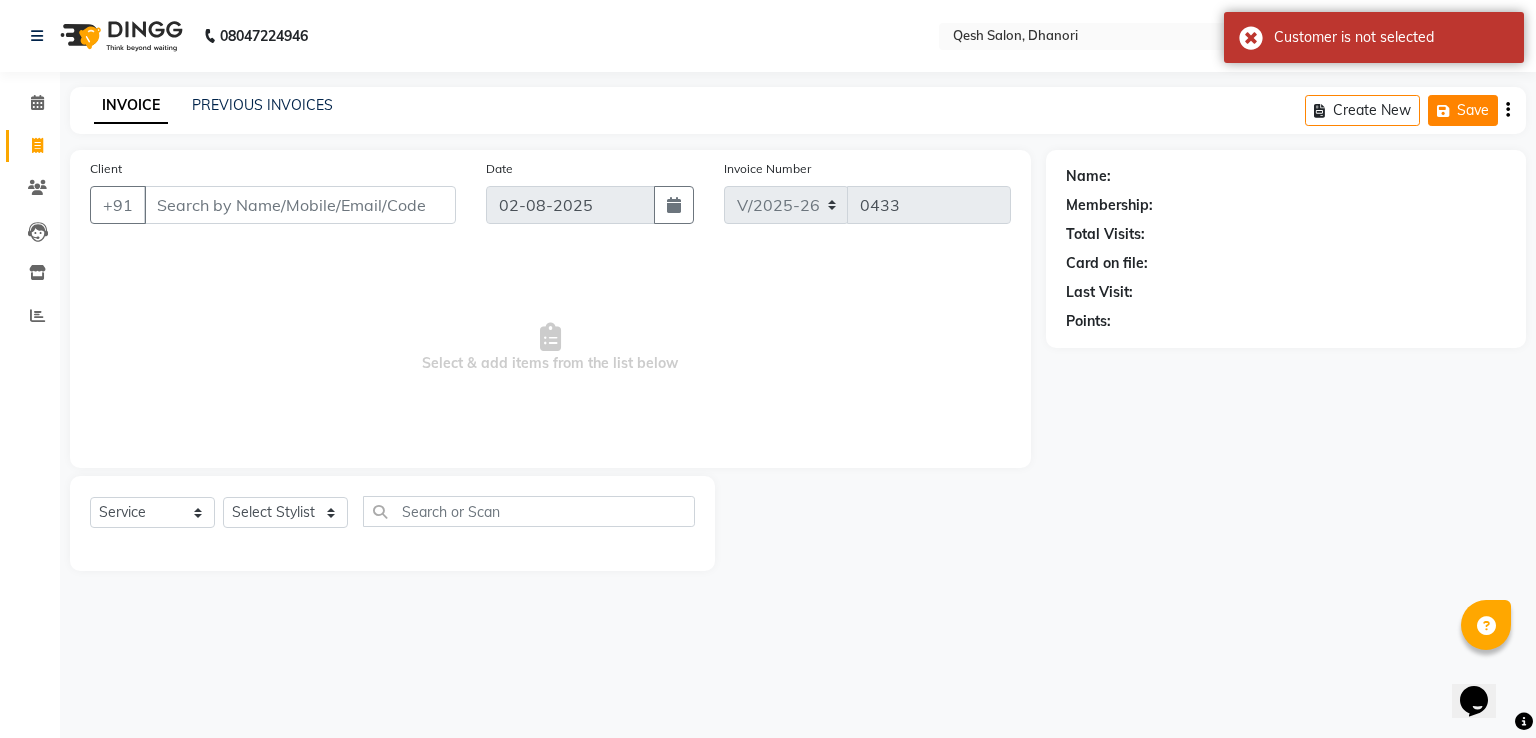 click on "Save" 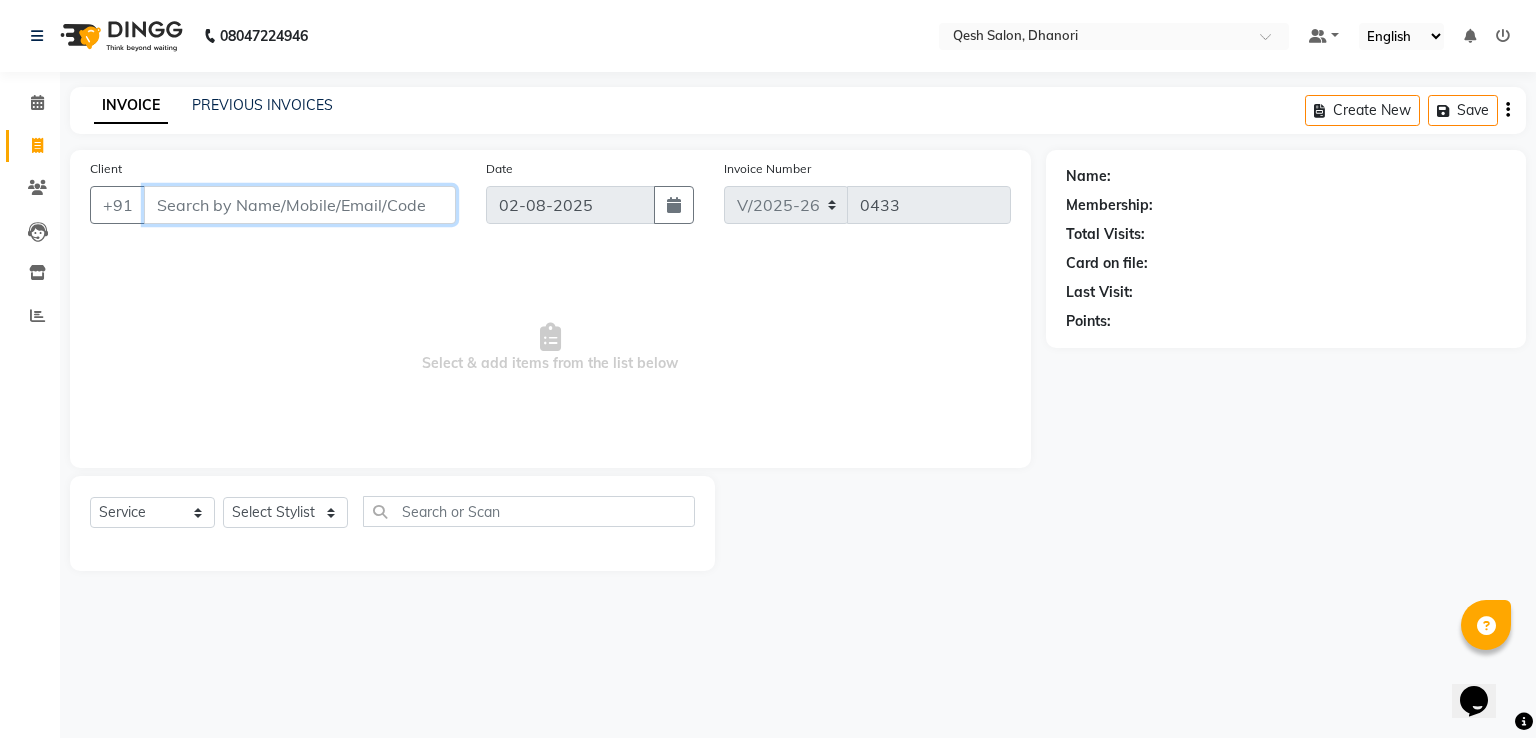 click on "Client" at bounding box center (300, 205) 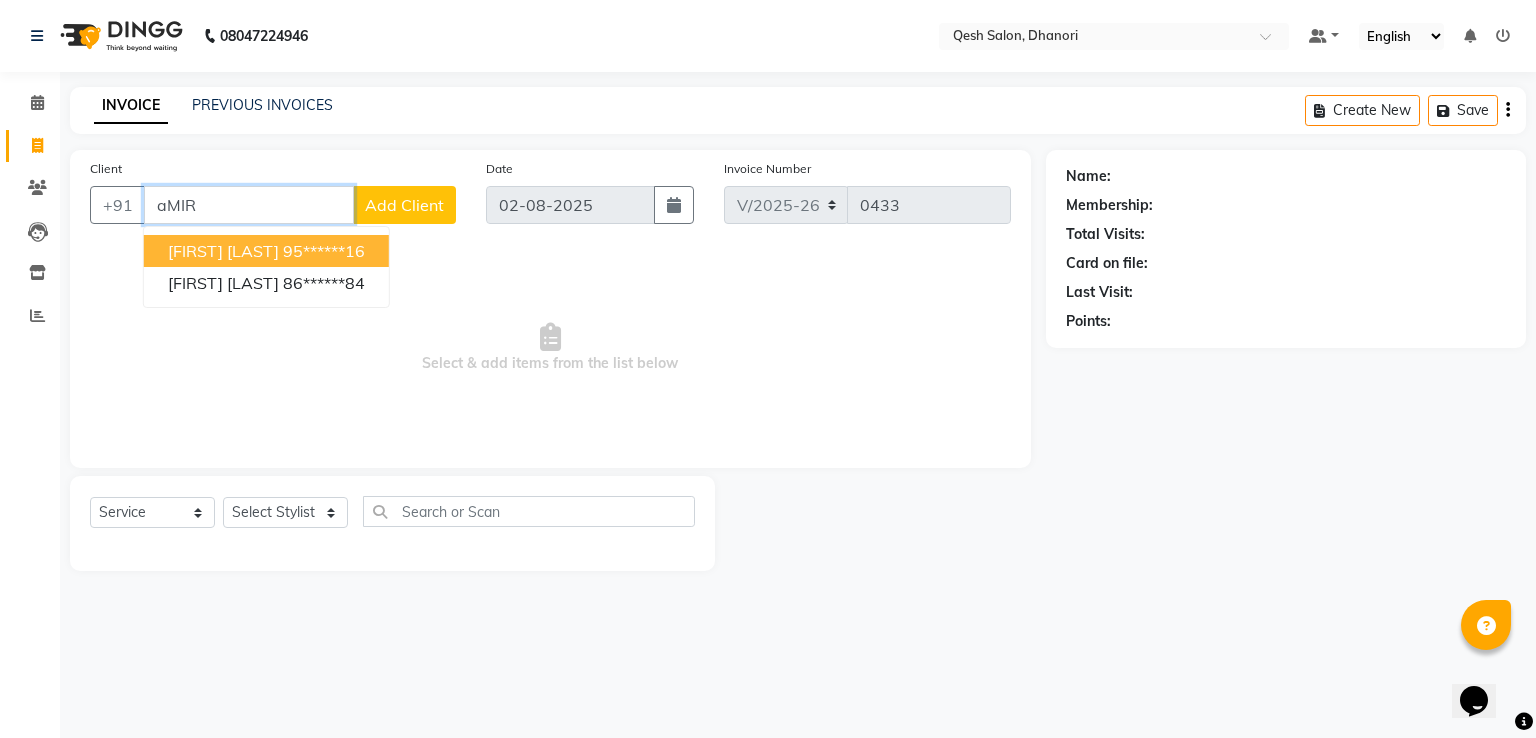 click on "[FIRST] [LAST]" at bounding box center [223, 251] 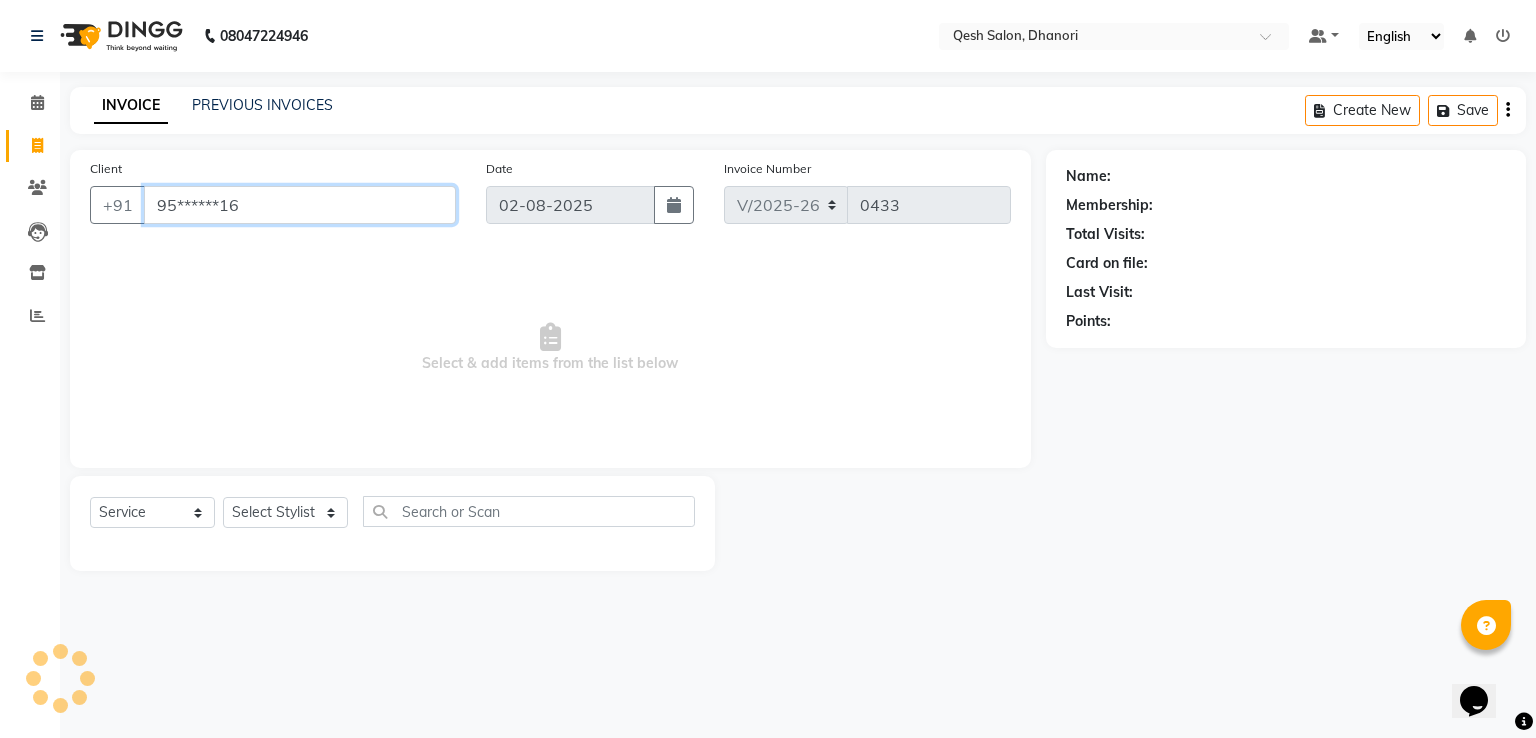 type on "95******16" 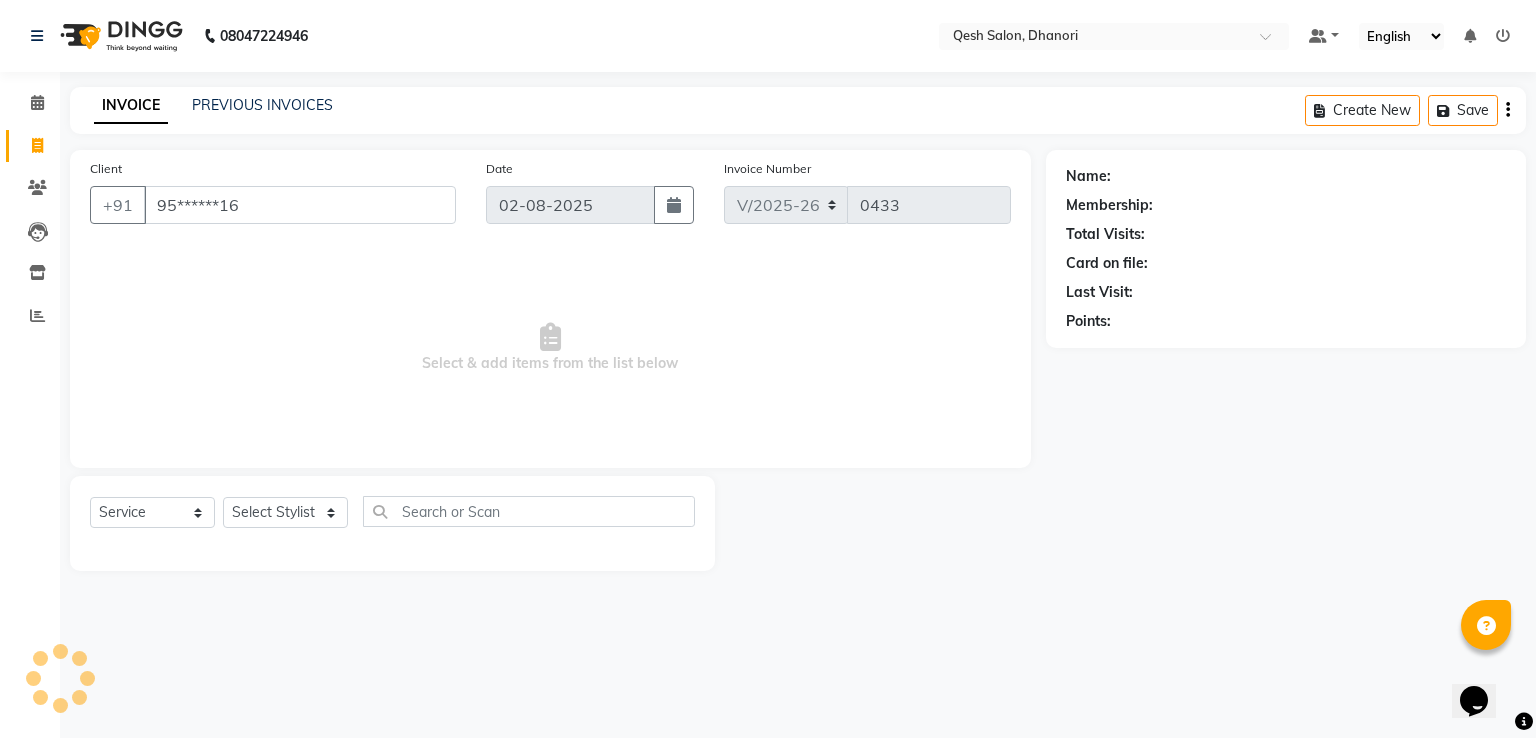 select on "1: Object" 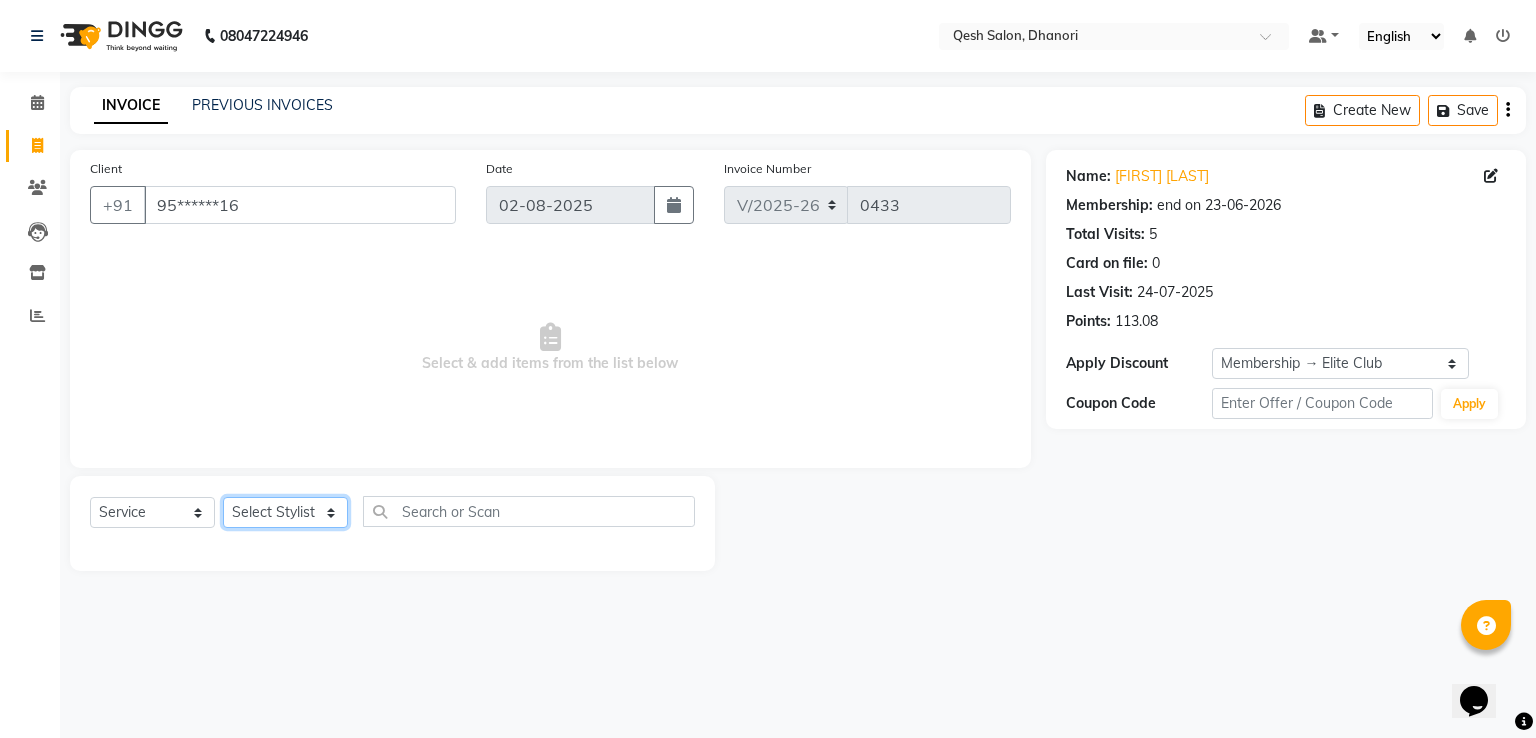 click on "Select Stylist Gagandeep Arora Harry Siril Anthony Prashansa Kumari Salon Sunil Kisan Wani Vanita Kamble Vinod Daulat Sonawane" 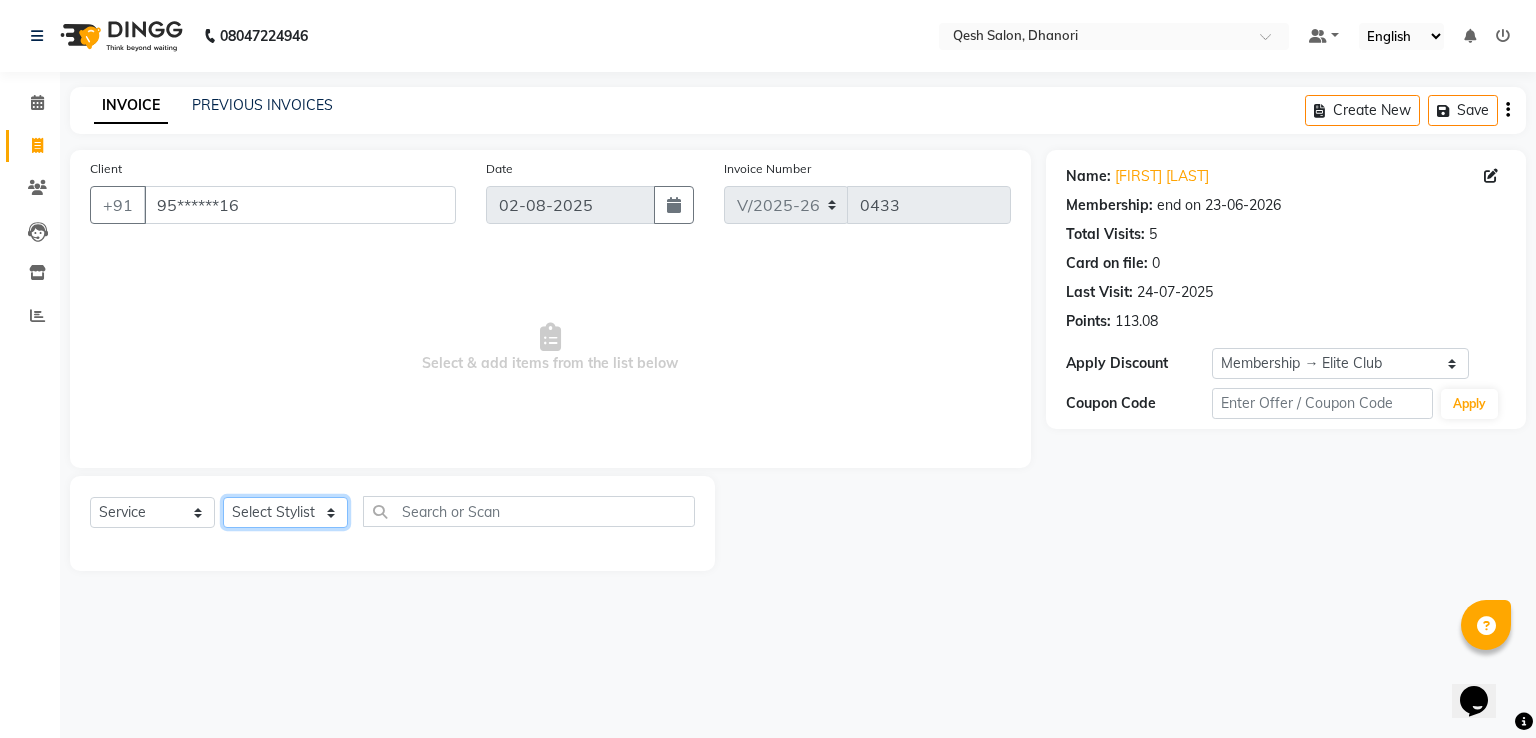 select on "83742" 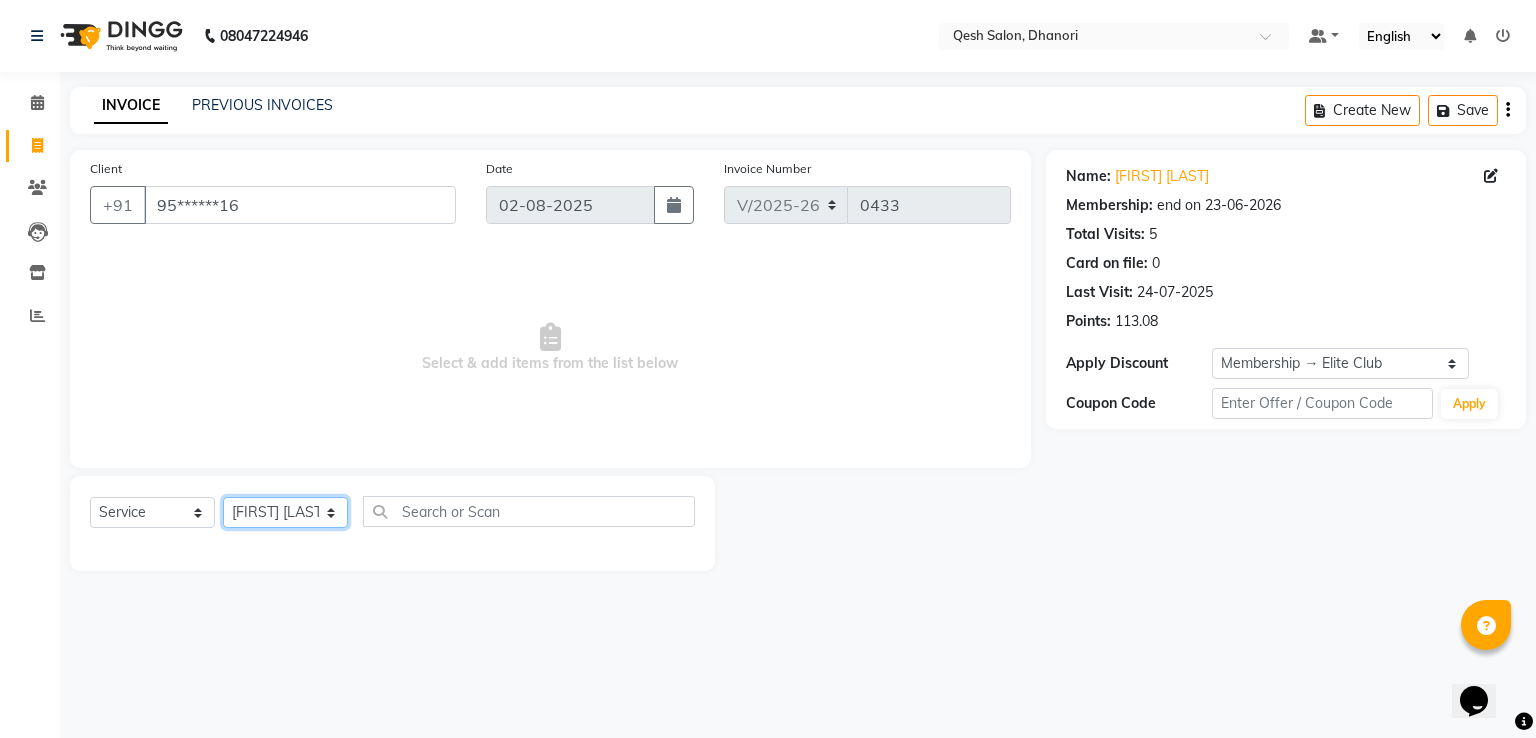 click on "Select Stylist Gagandeep Arora Harry Siril Anthony Prashansa Kumari Salon Sunil Kisan Wani Vanita Kamble Vinod Daulat Sonawane" 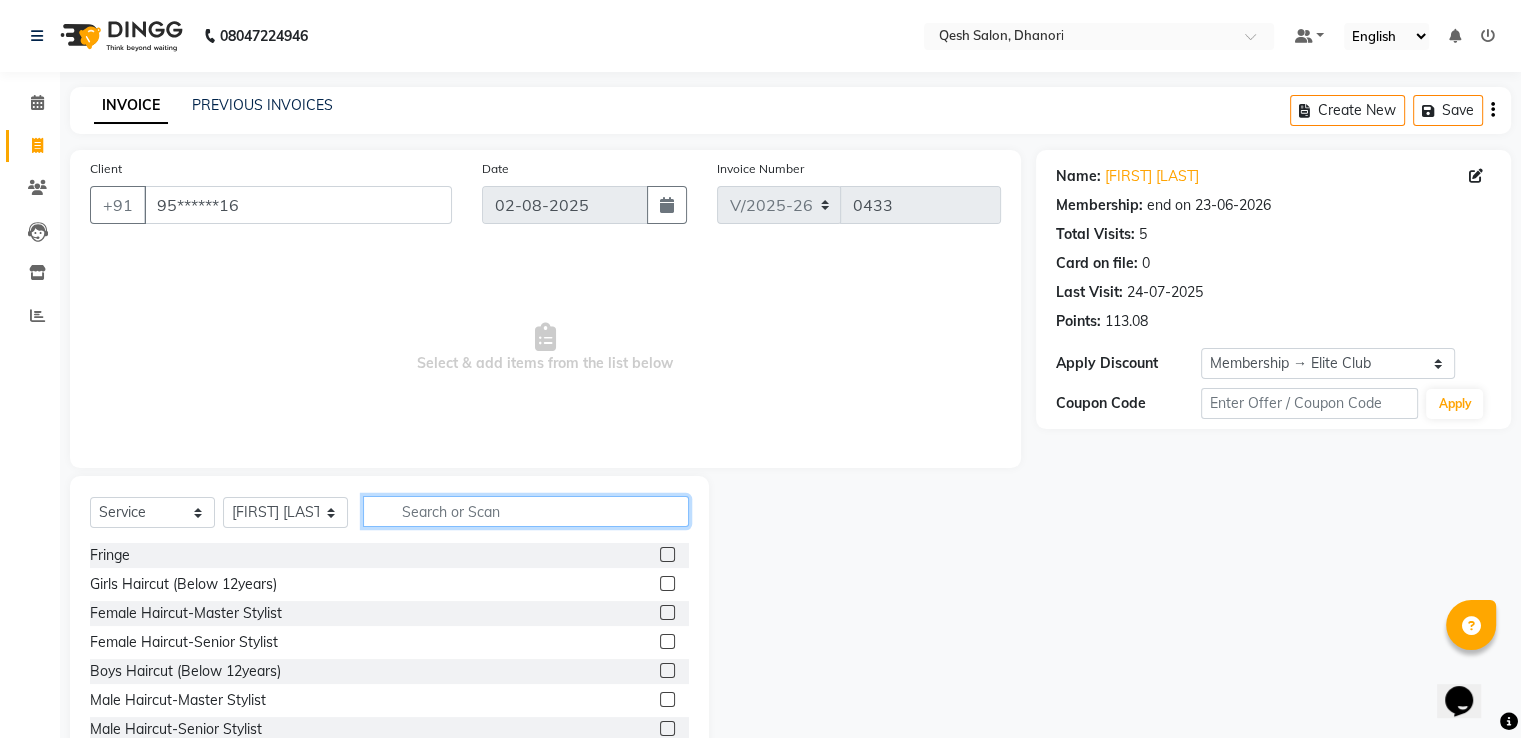 click 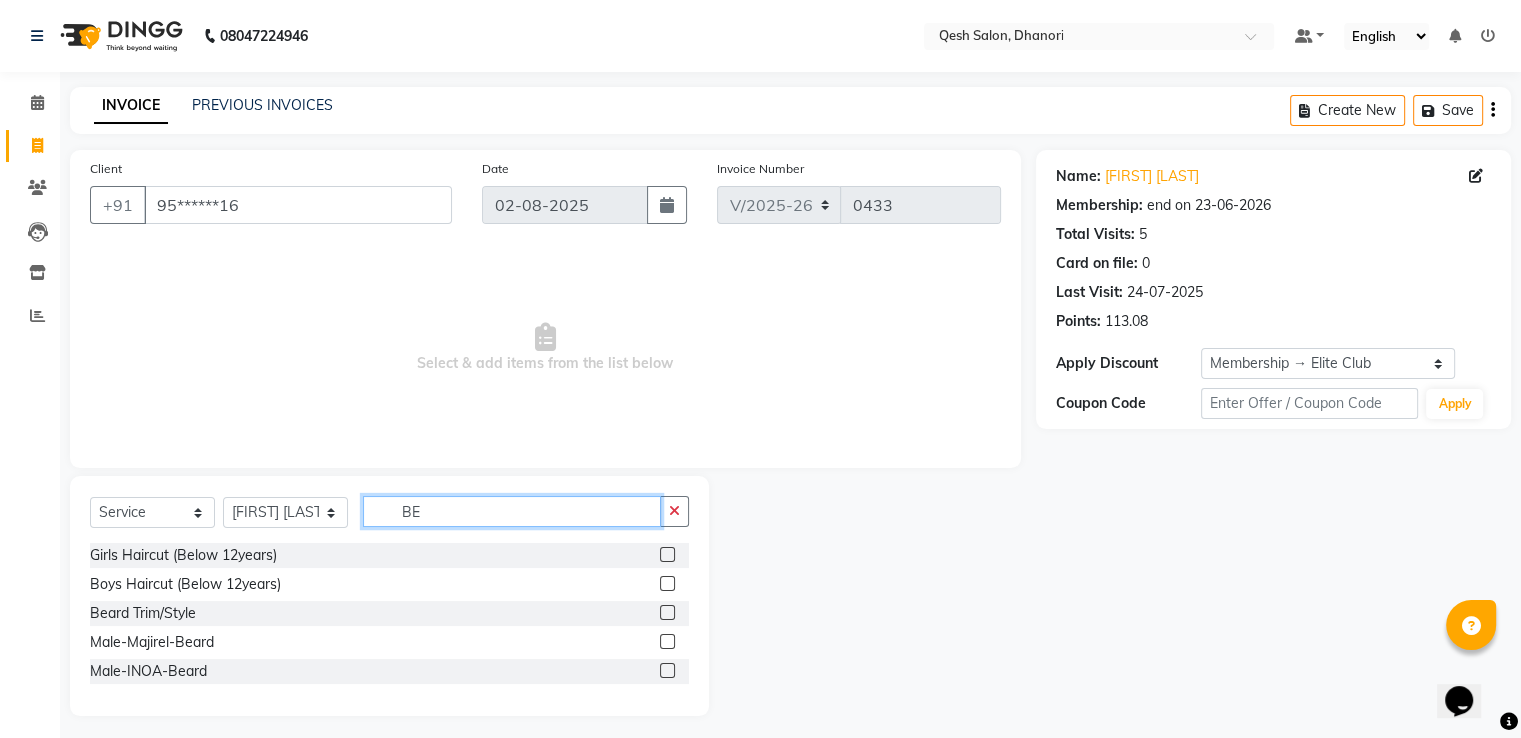 type on "BE" 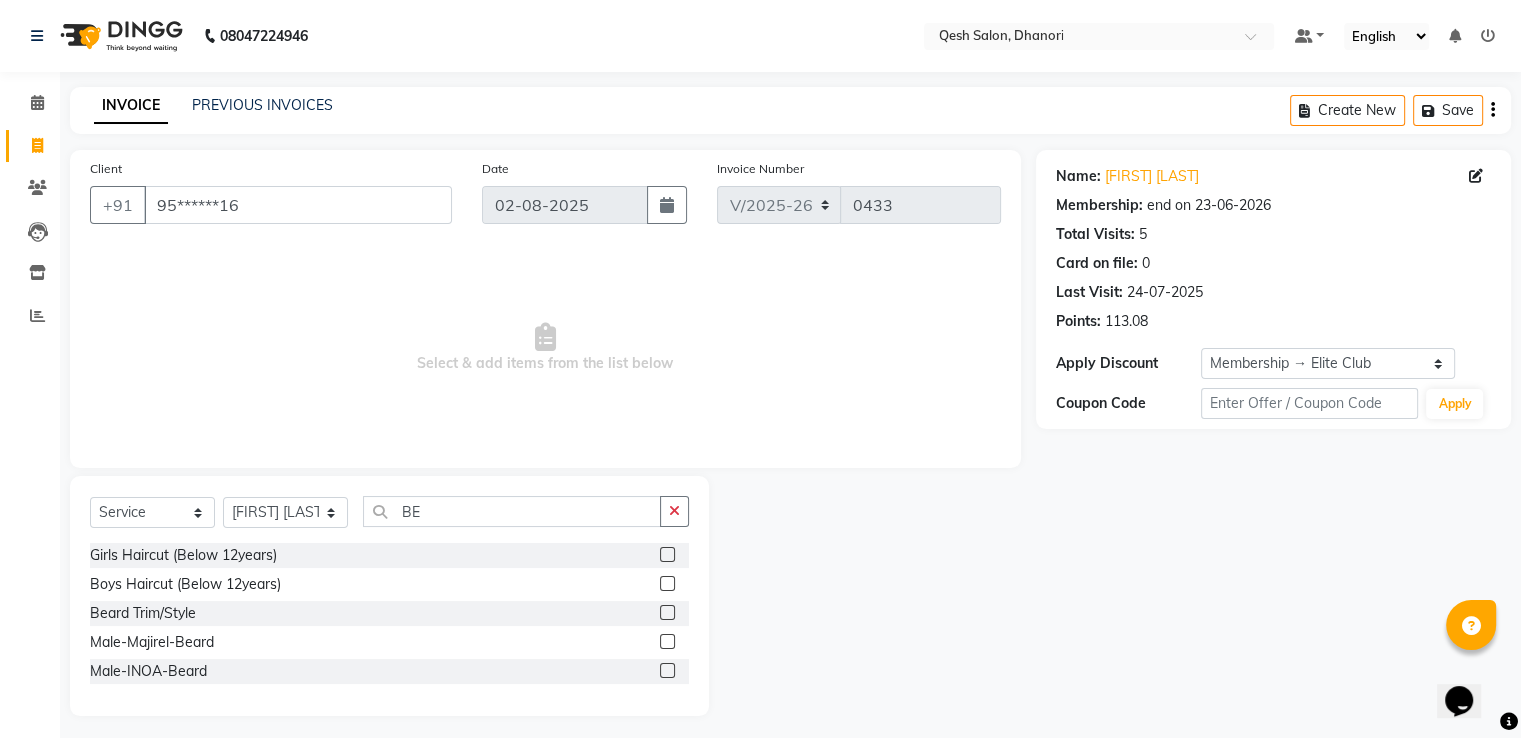 click 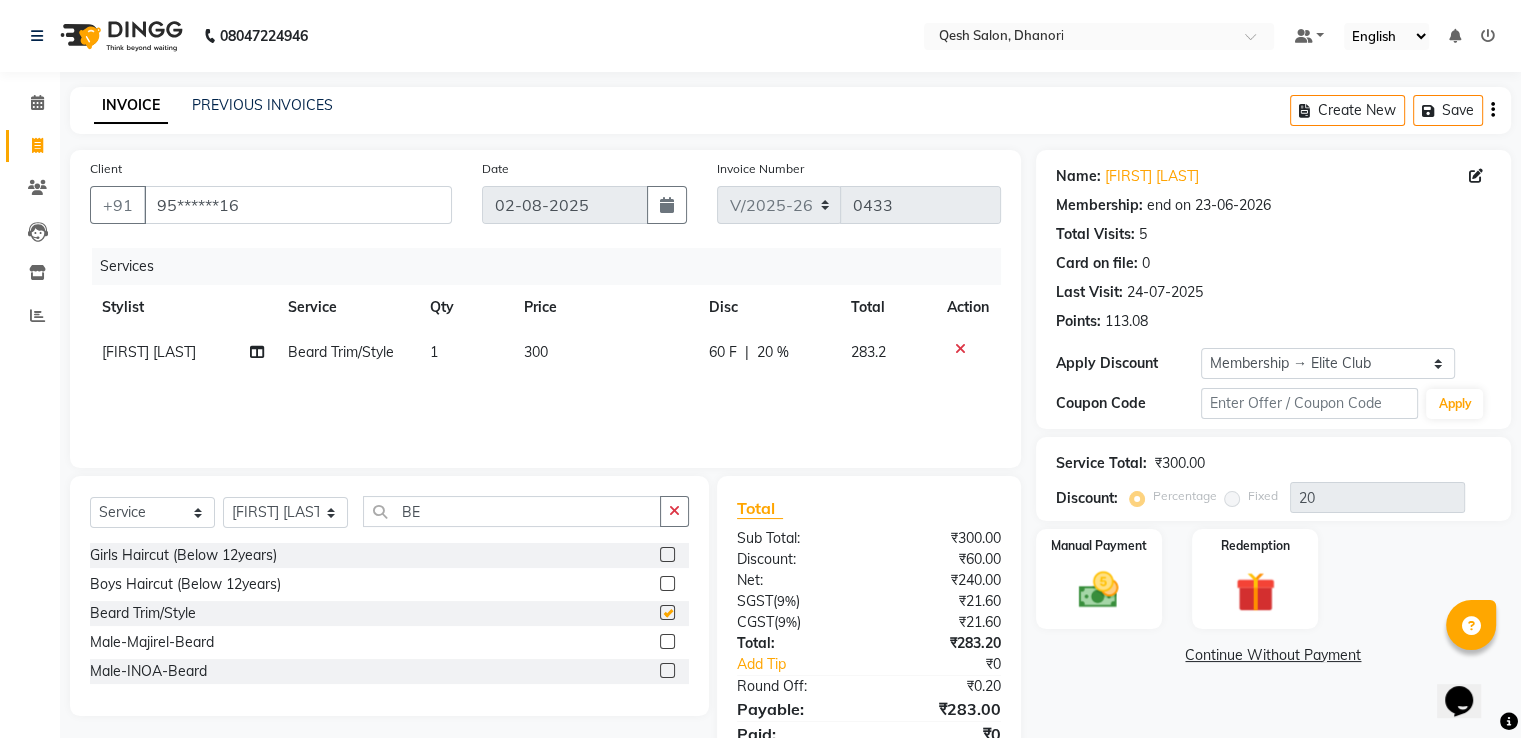 checkbox on "false" 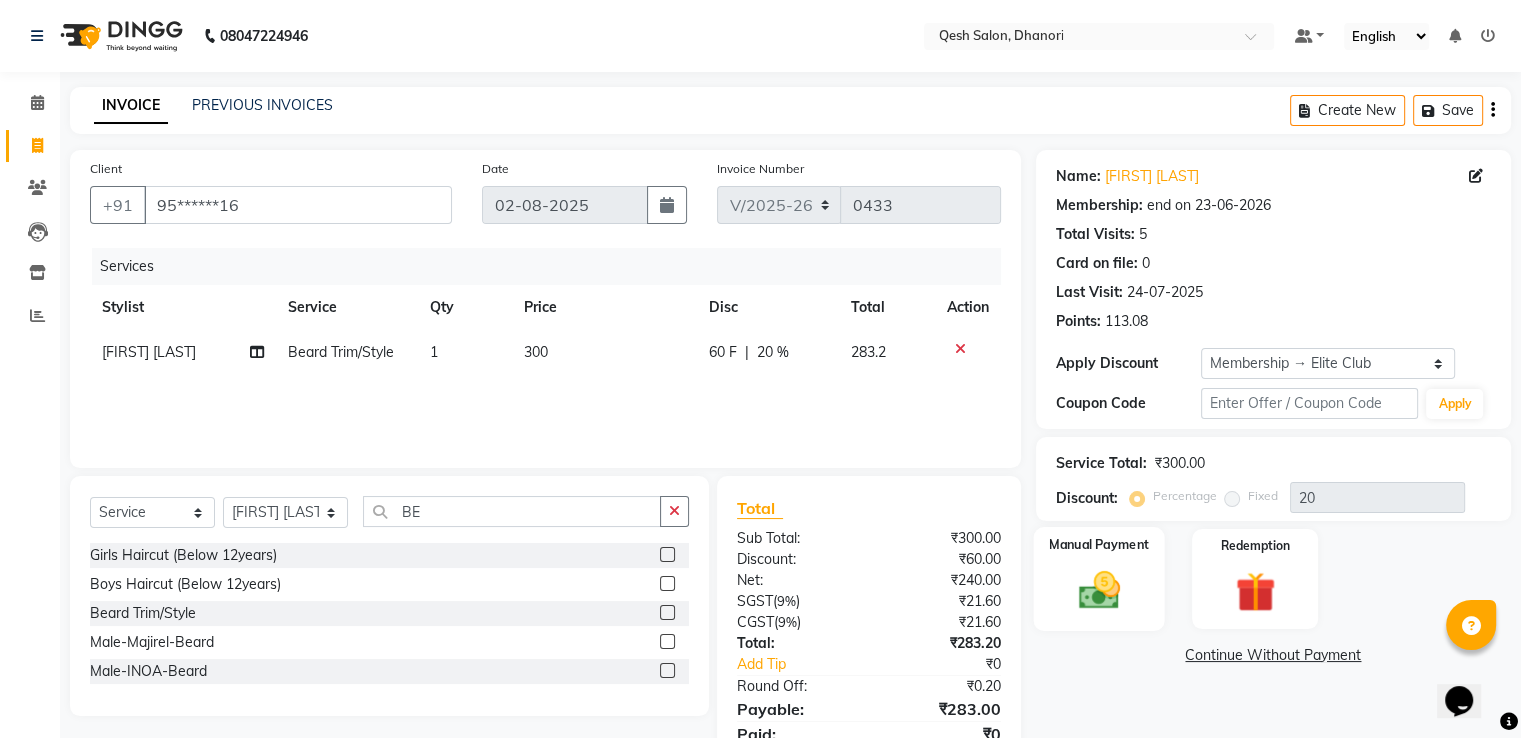 click 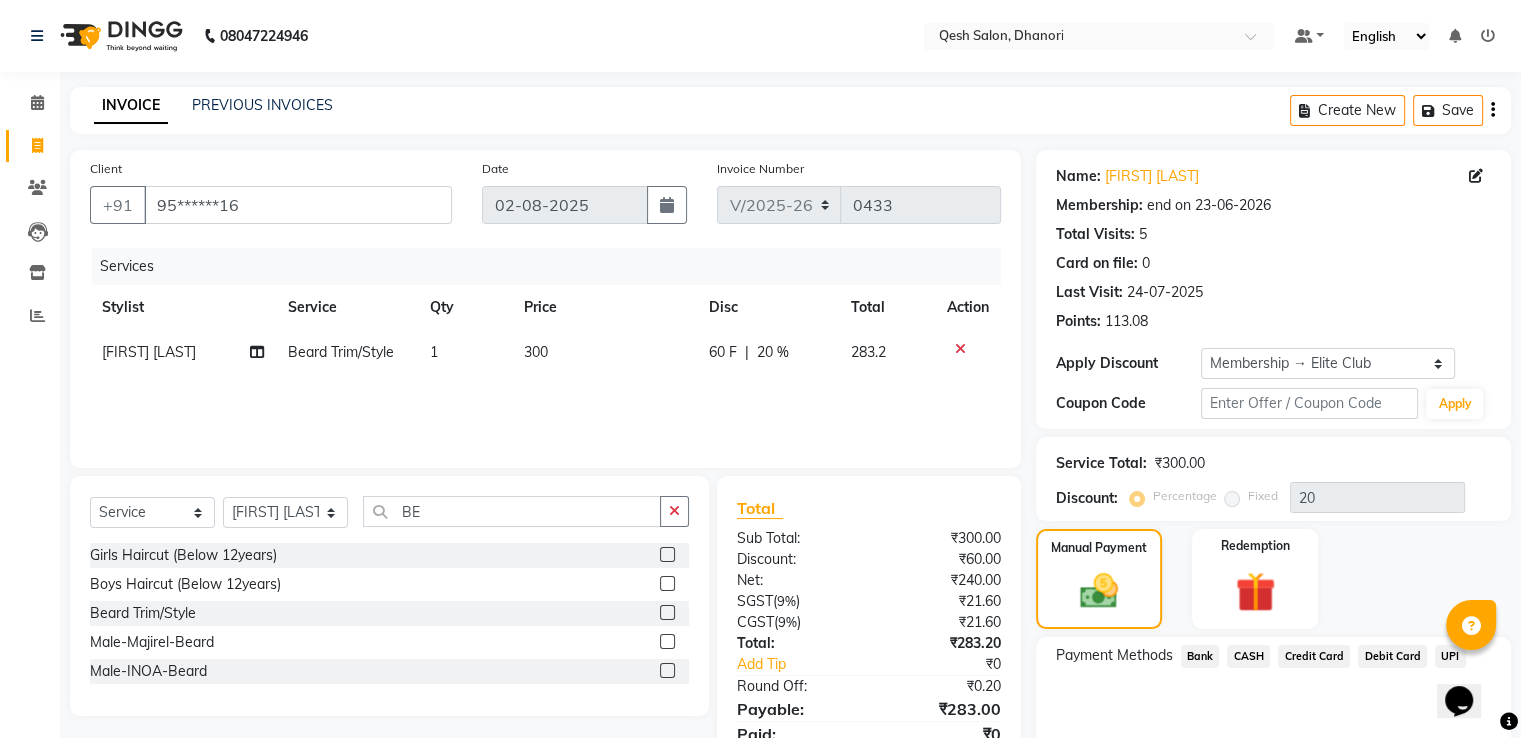 scroll, scrollTop: 89, scrollLeft: 0, axis: vertical 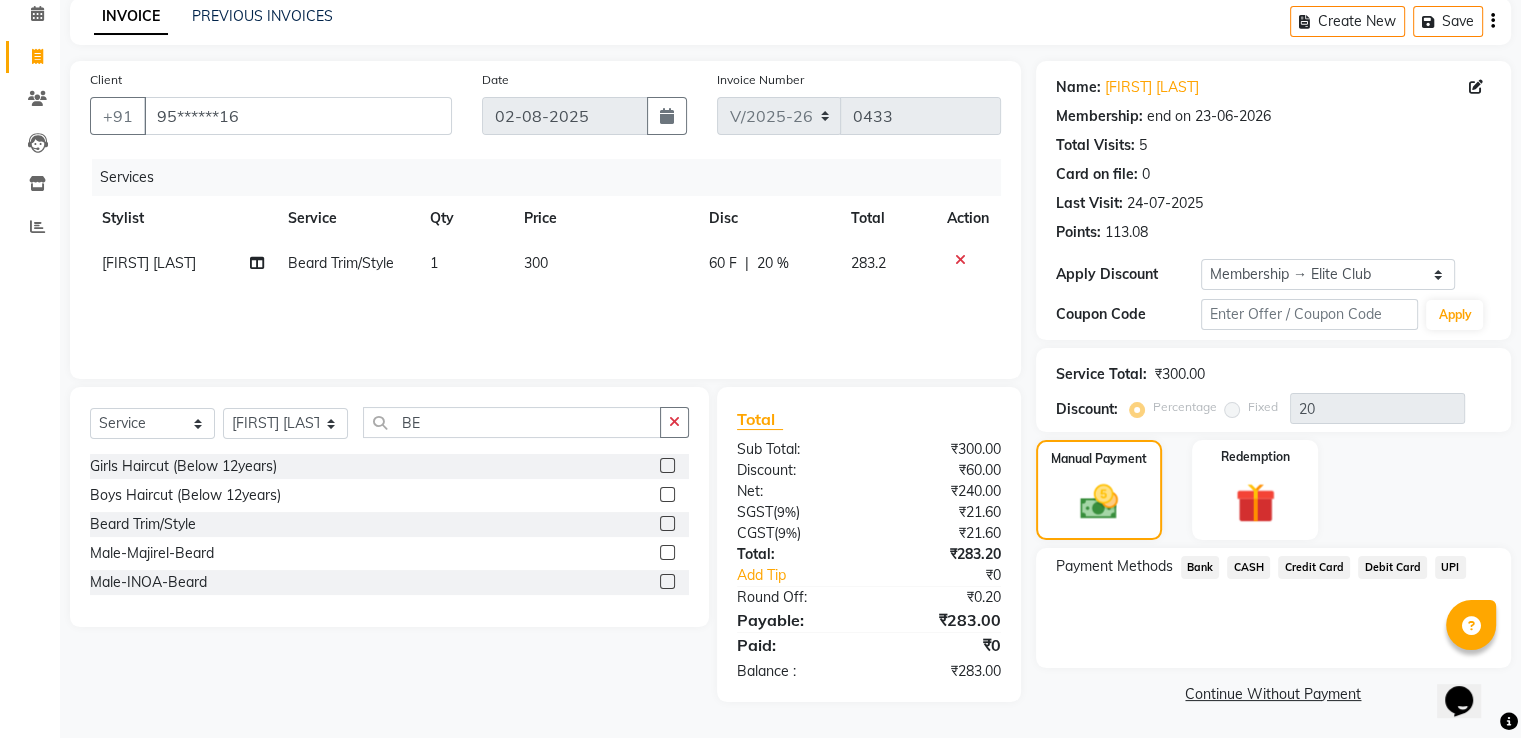 click on "UPI" 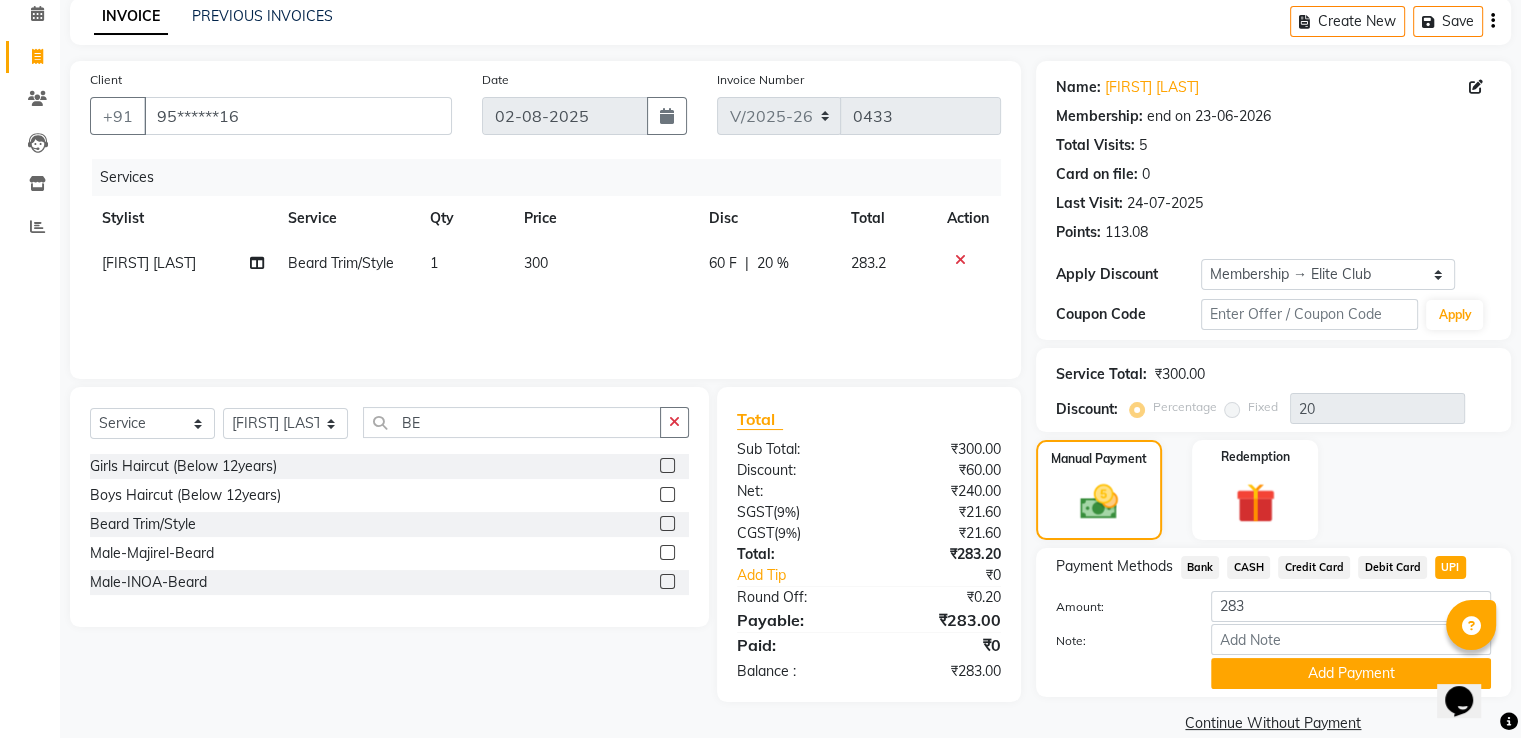 scroll, scrollTop: 120, scrollLeft: 0, axis: vertical 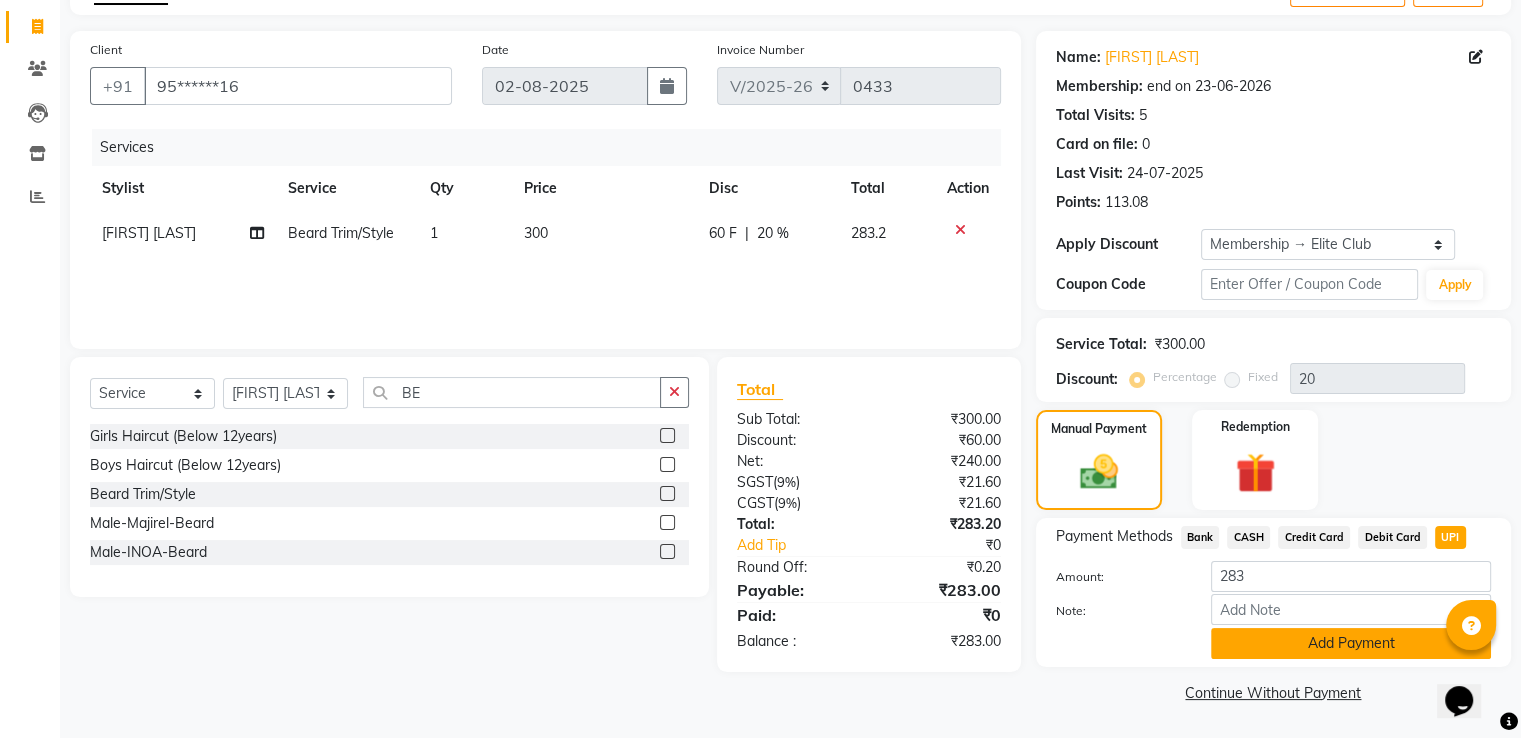click on "Add Payment" 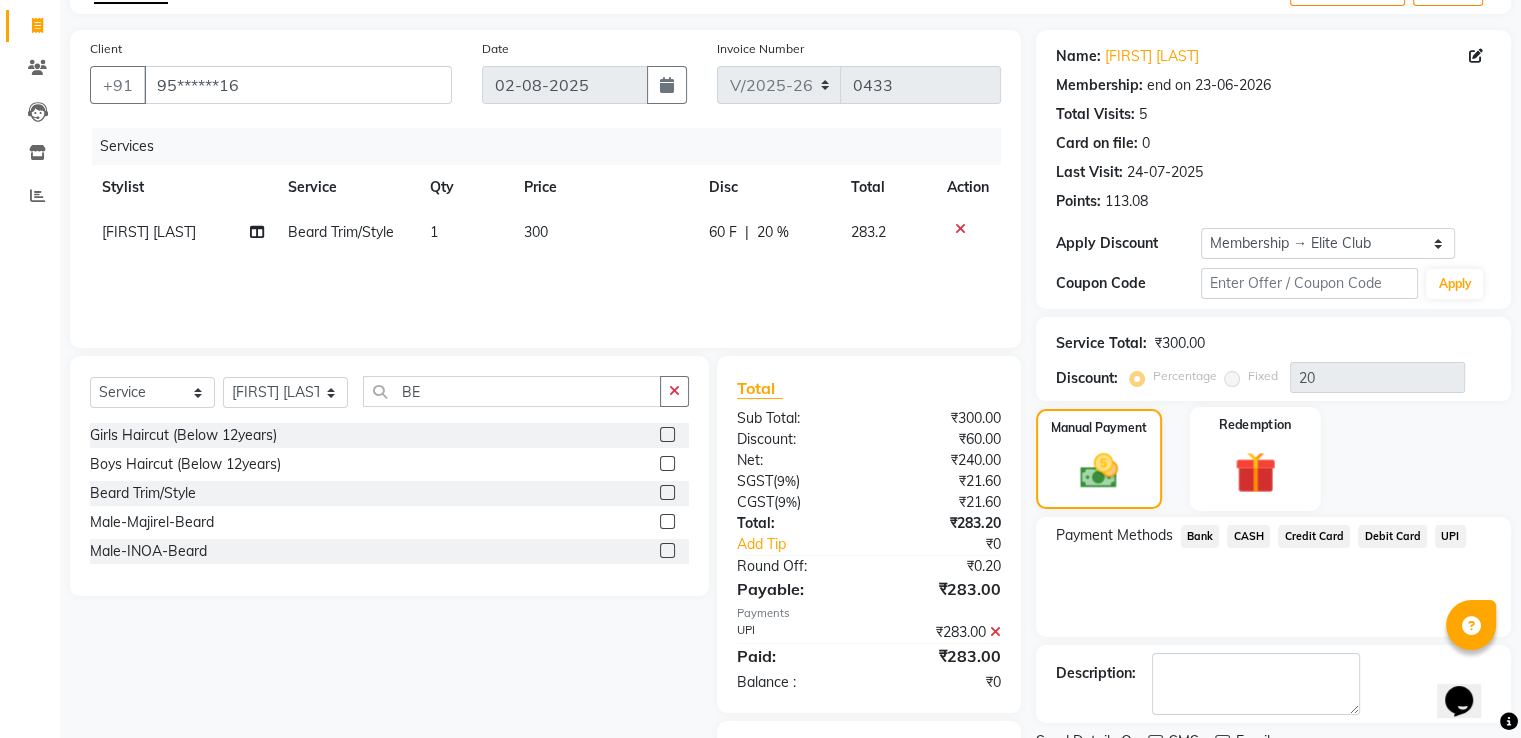 scroll, scrollTop: 226, scrollLeft: 0, axis: vertical 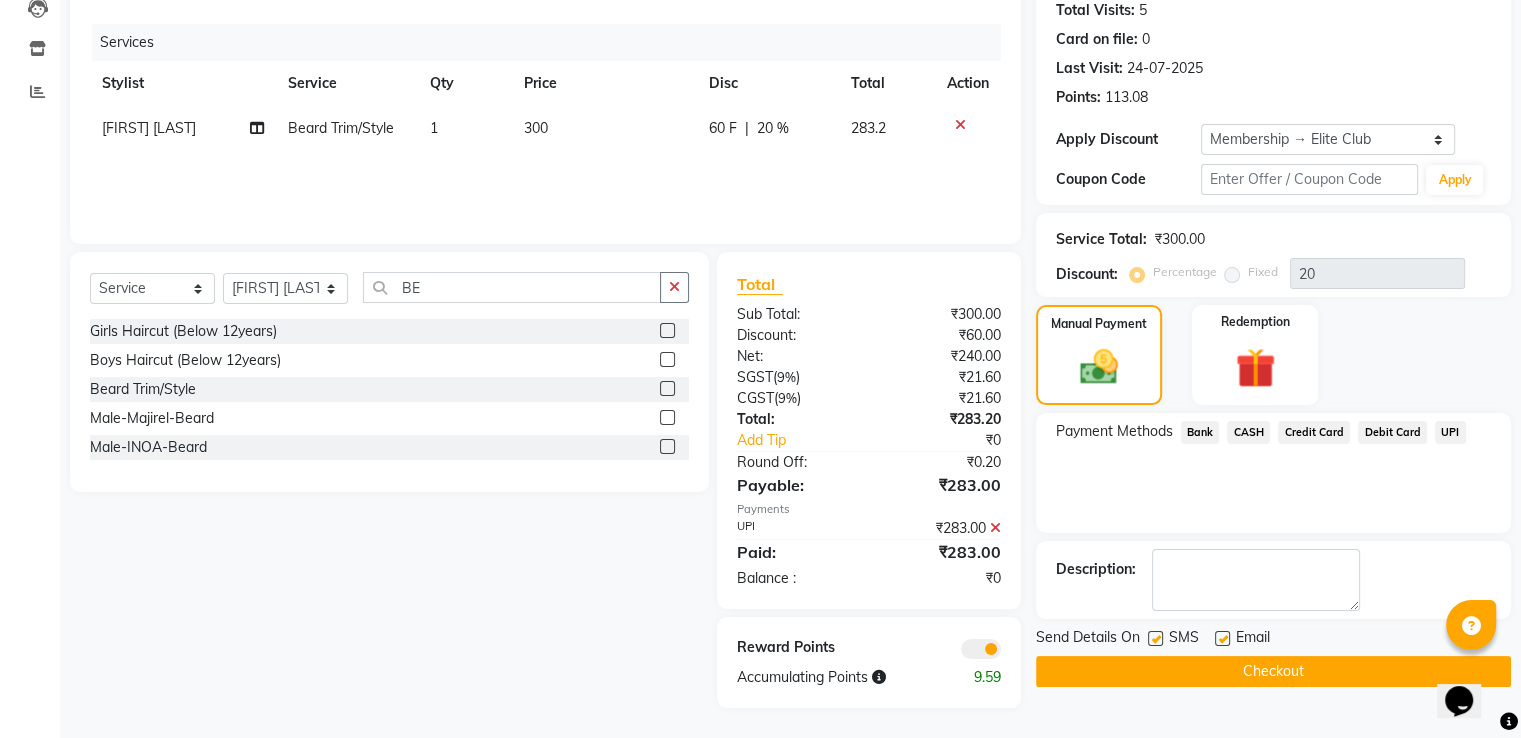 click on "Checkout" 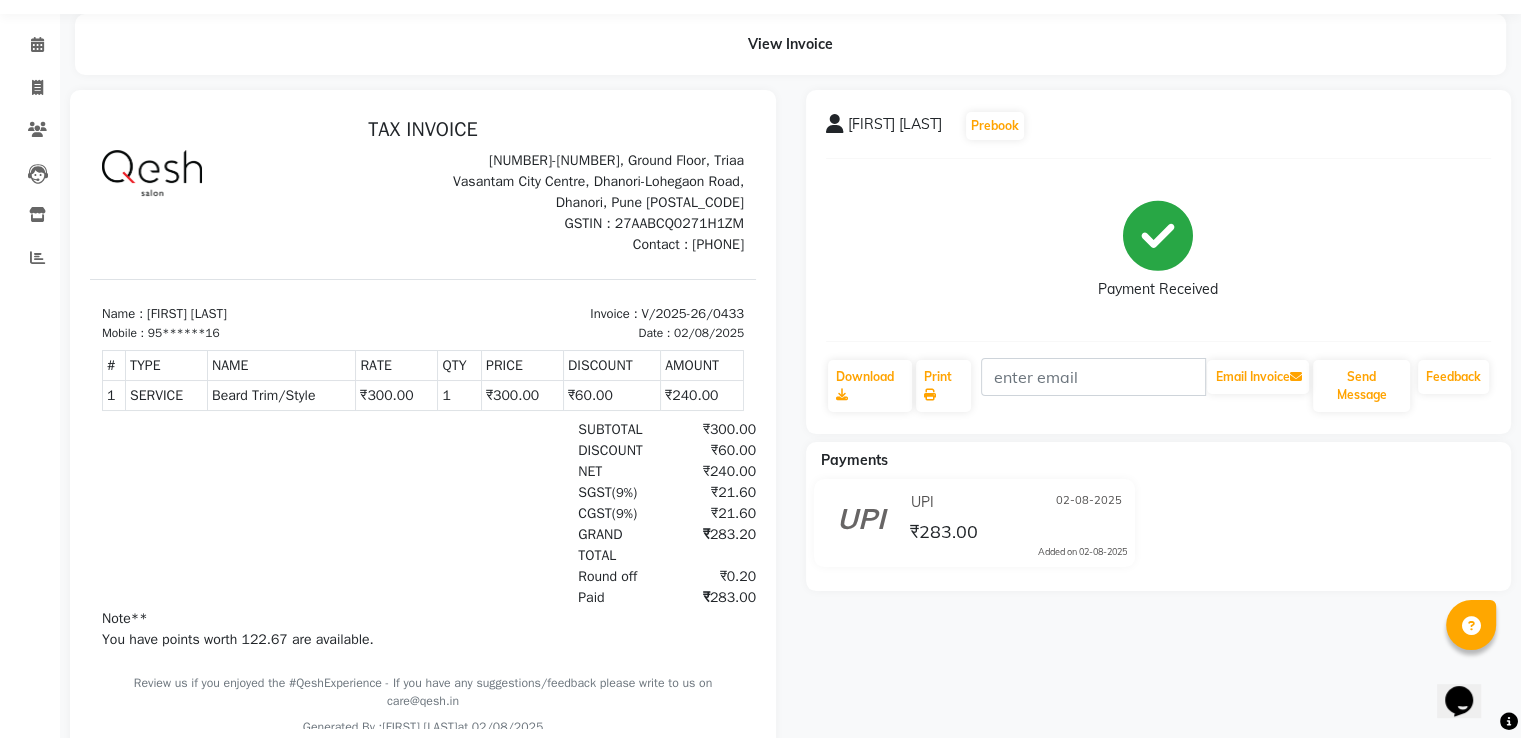 scroll, scrollTop: 118, scrollLeft: 0, axis: vertical 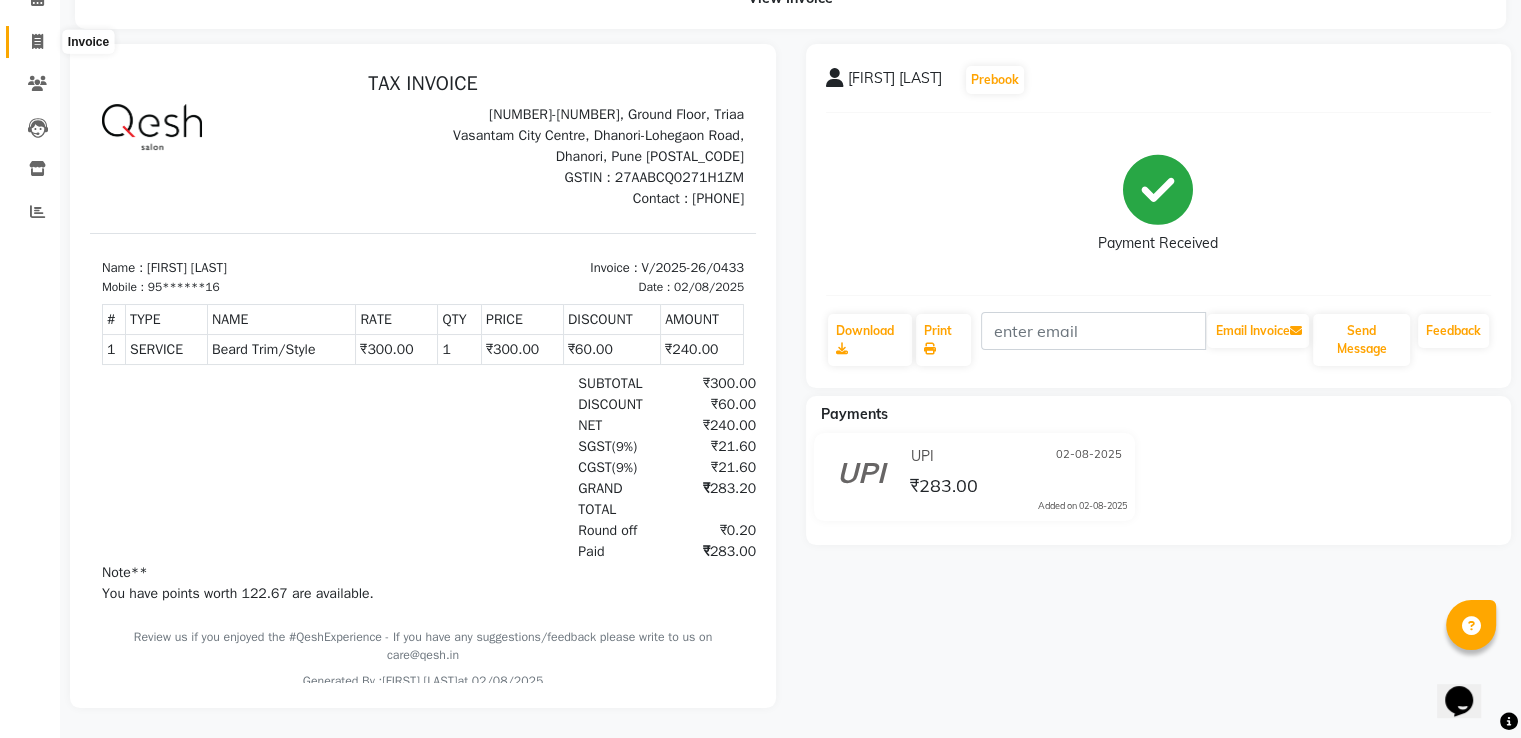 click 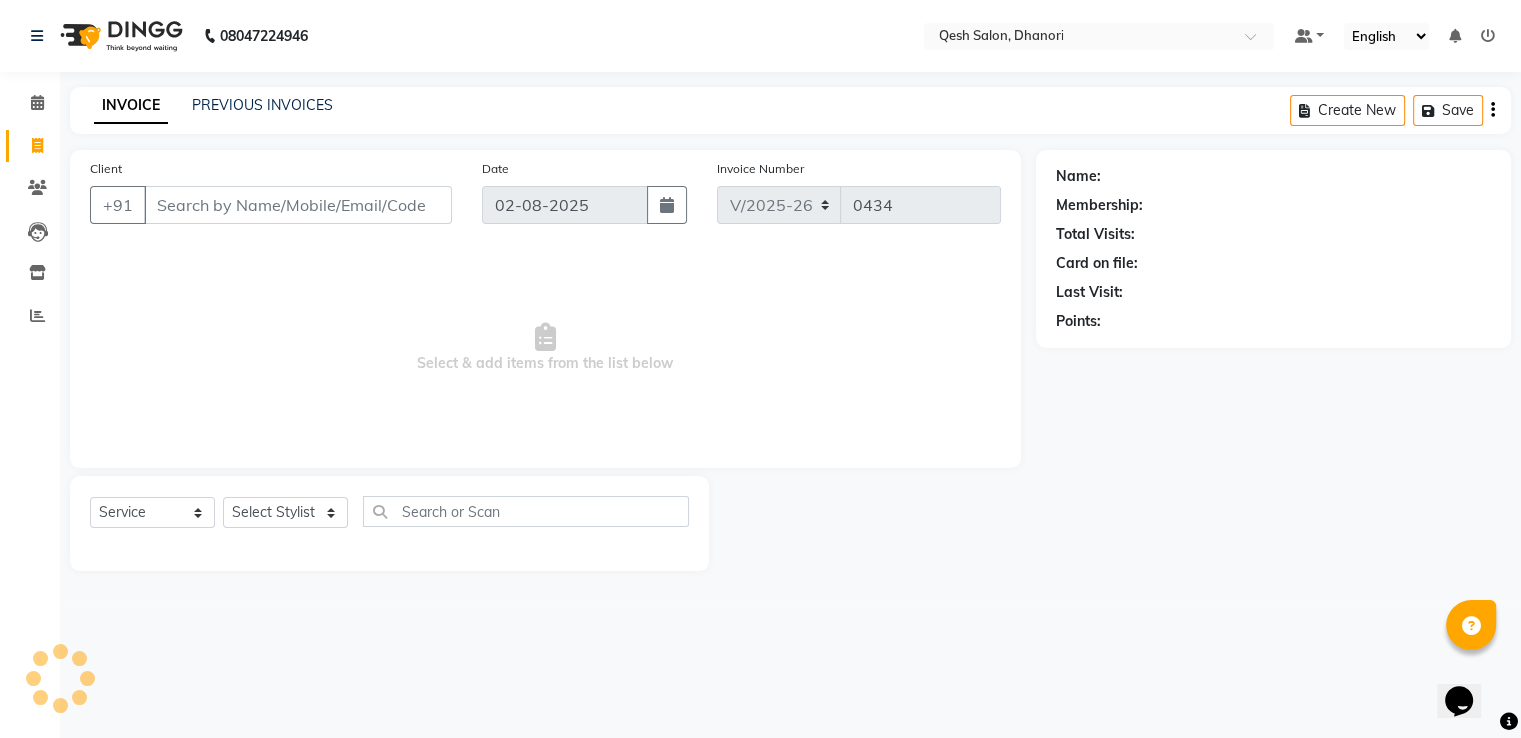 scroll, scrollTop: 0, scrollLeft: 0, axis: both 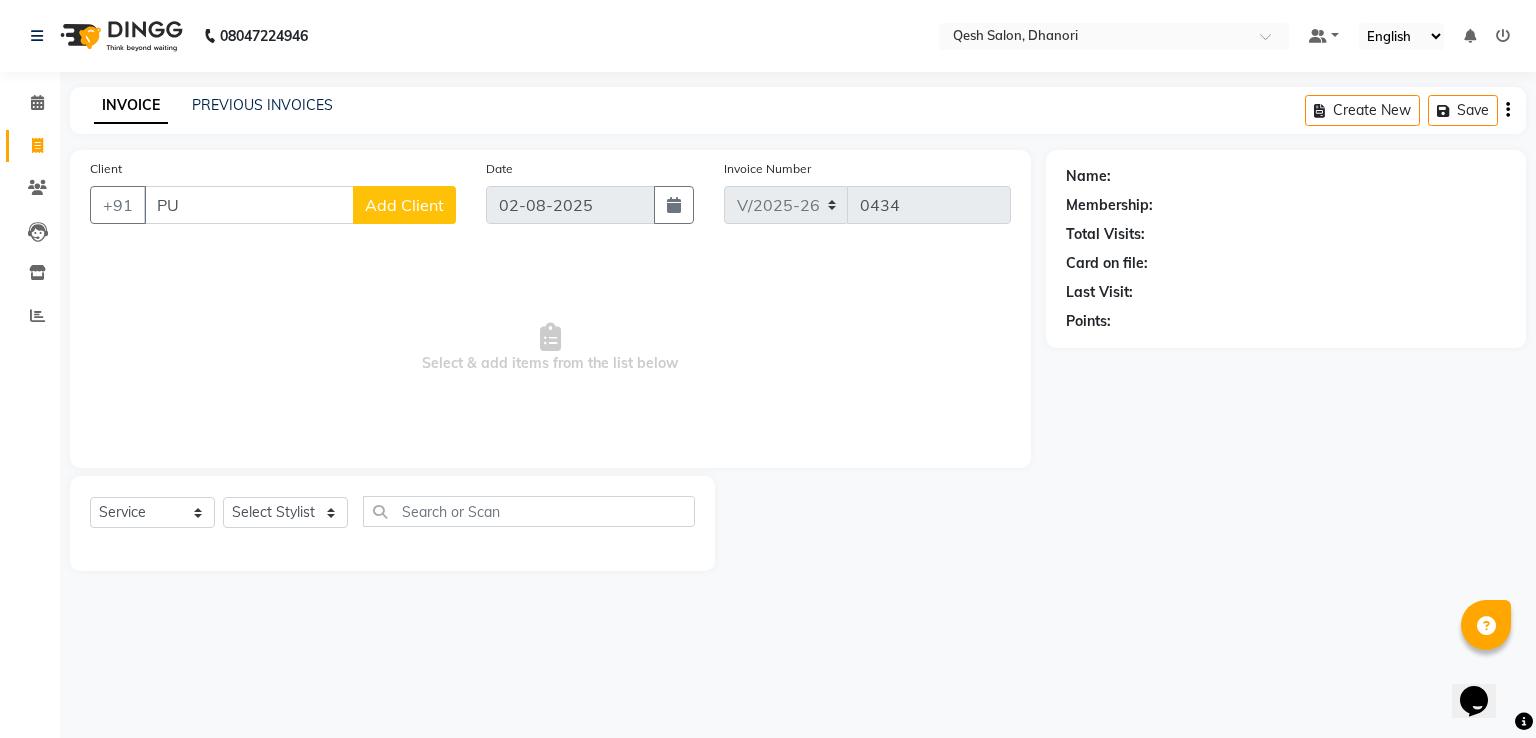 type on "P" 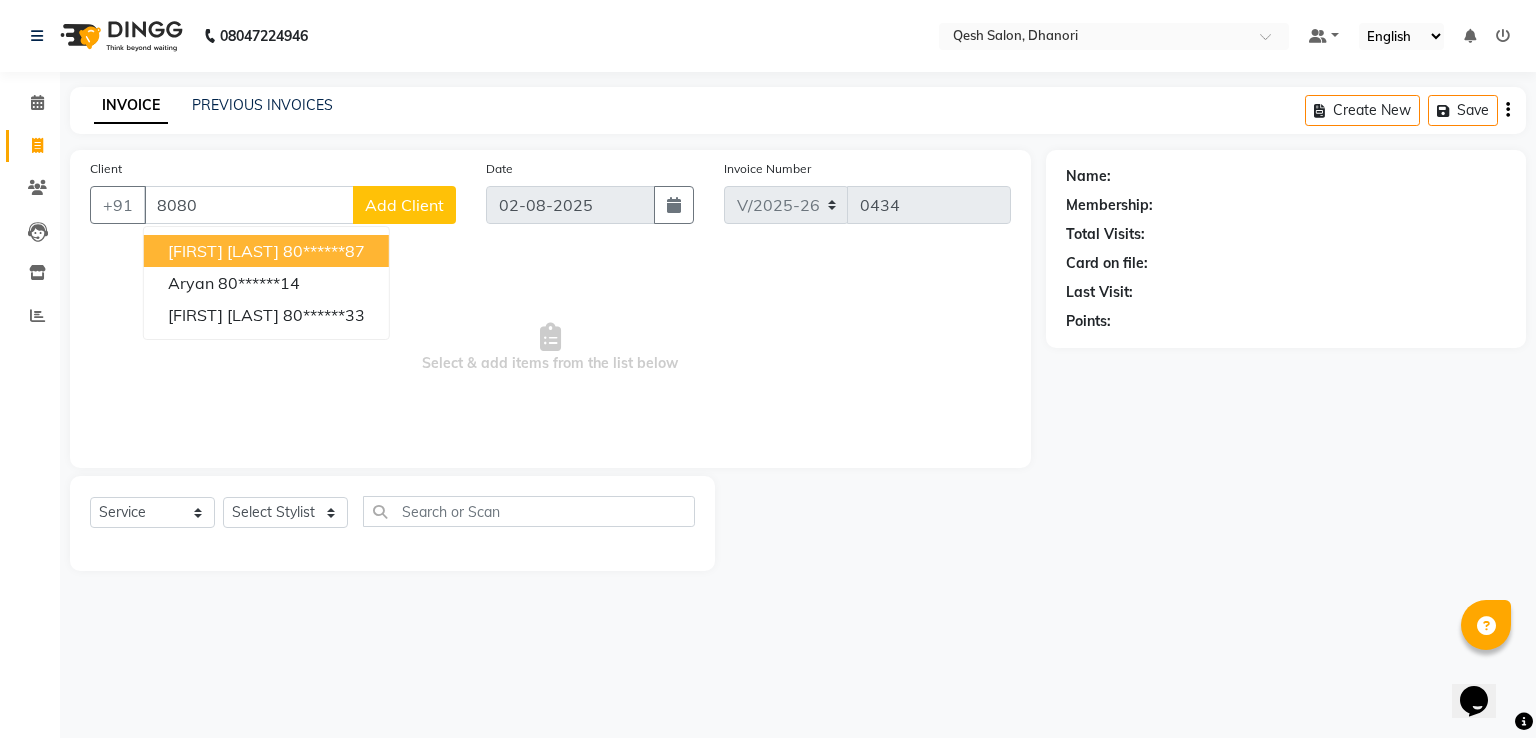click on "[FIRST] [LAST]" at bounding box center (223, 251) 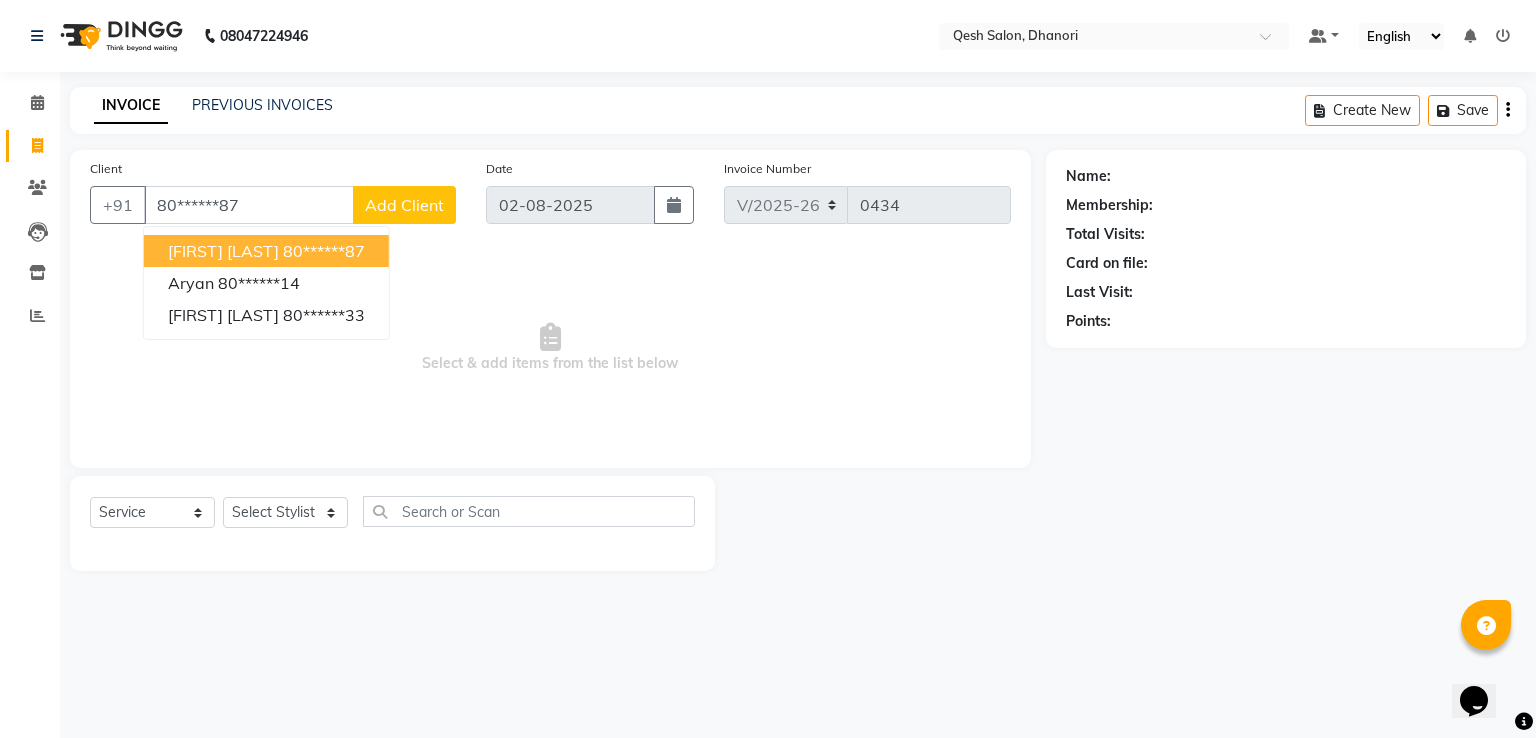 type on "80******87" 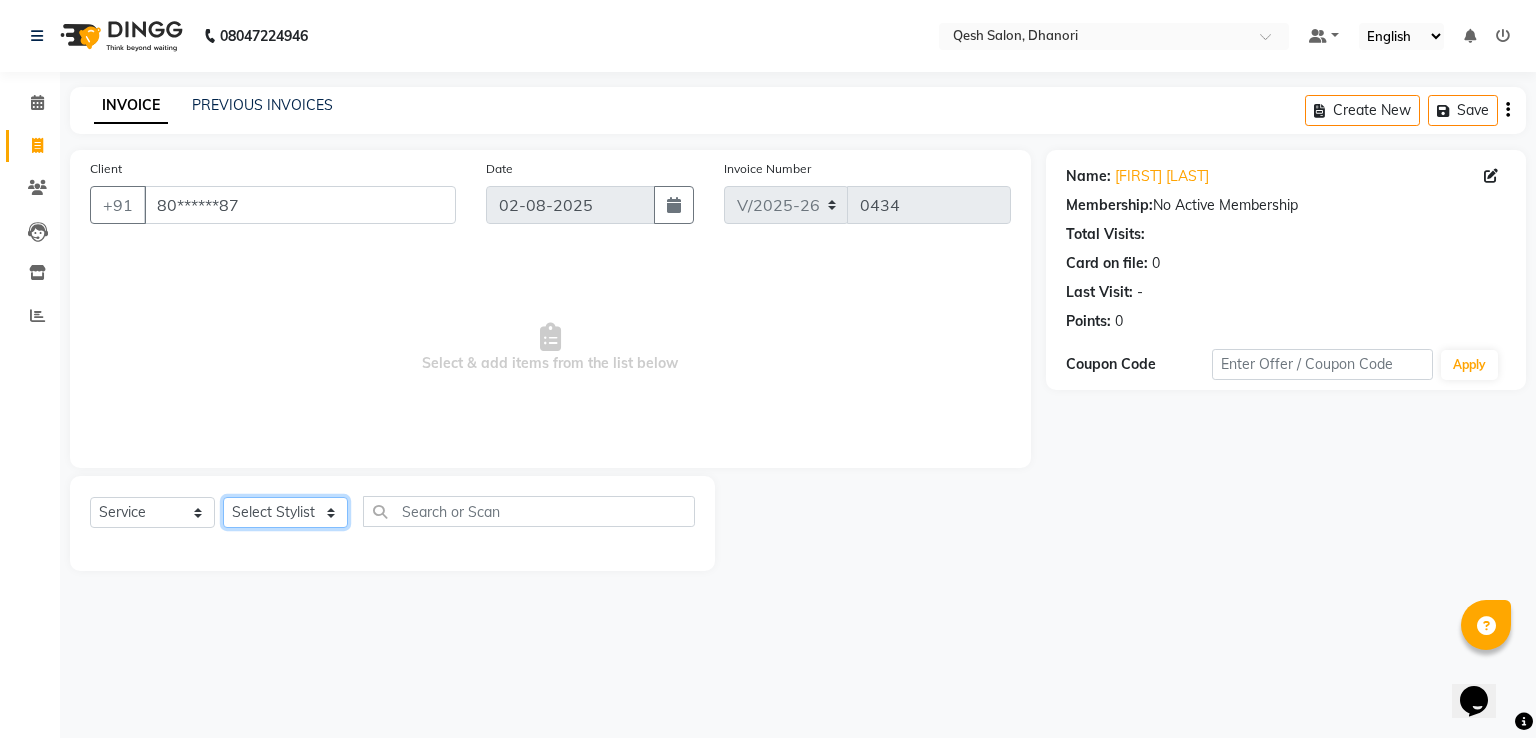 click on "Select Stylist Gagandeep Arora Harry Siril Anthony Prashansa Kumari Salon Sunil Kisan Wani Vanita Kamble Vinod Daulat Sonawane" 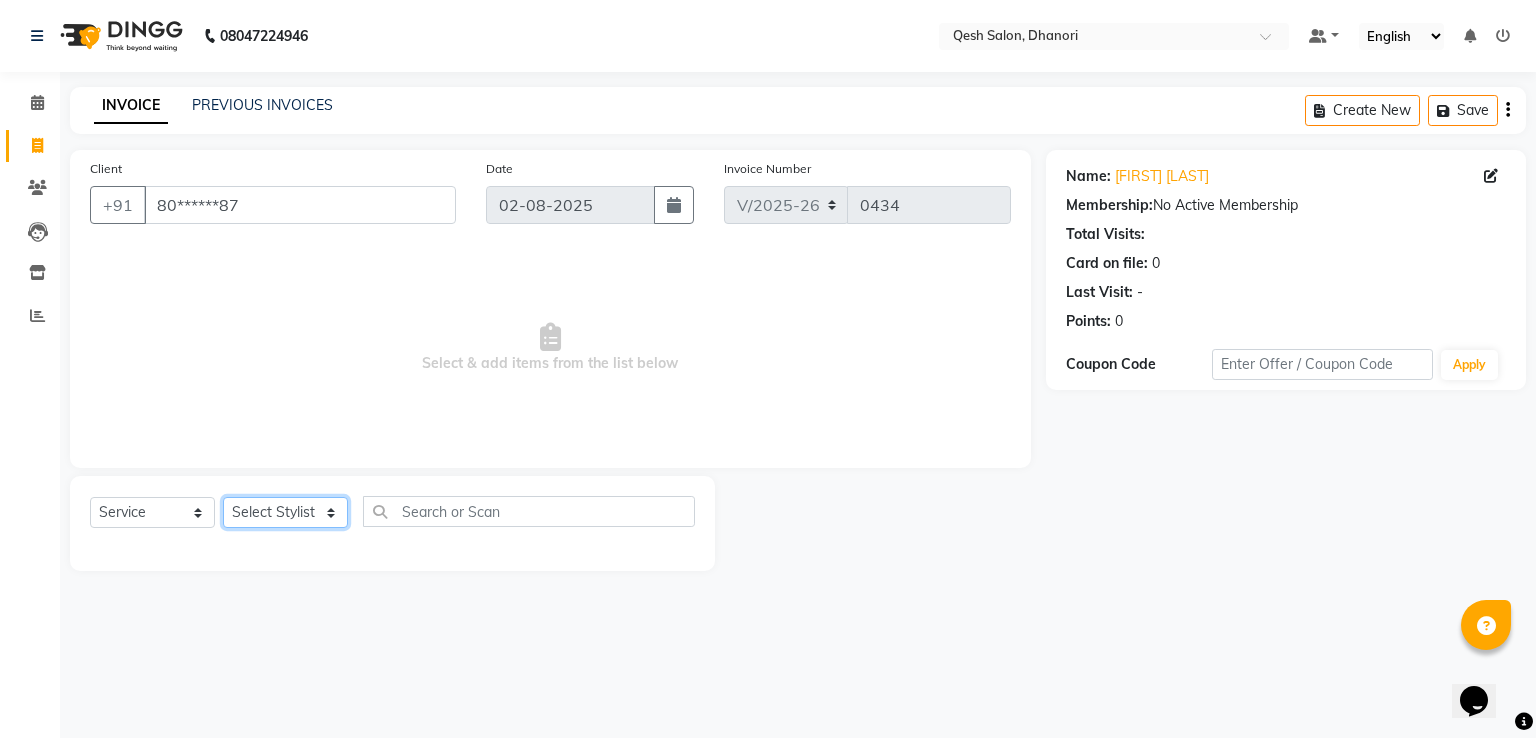 select on "79251" 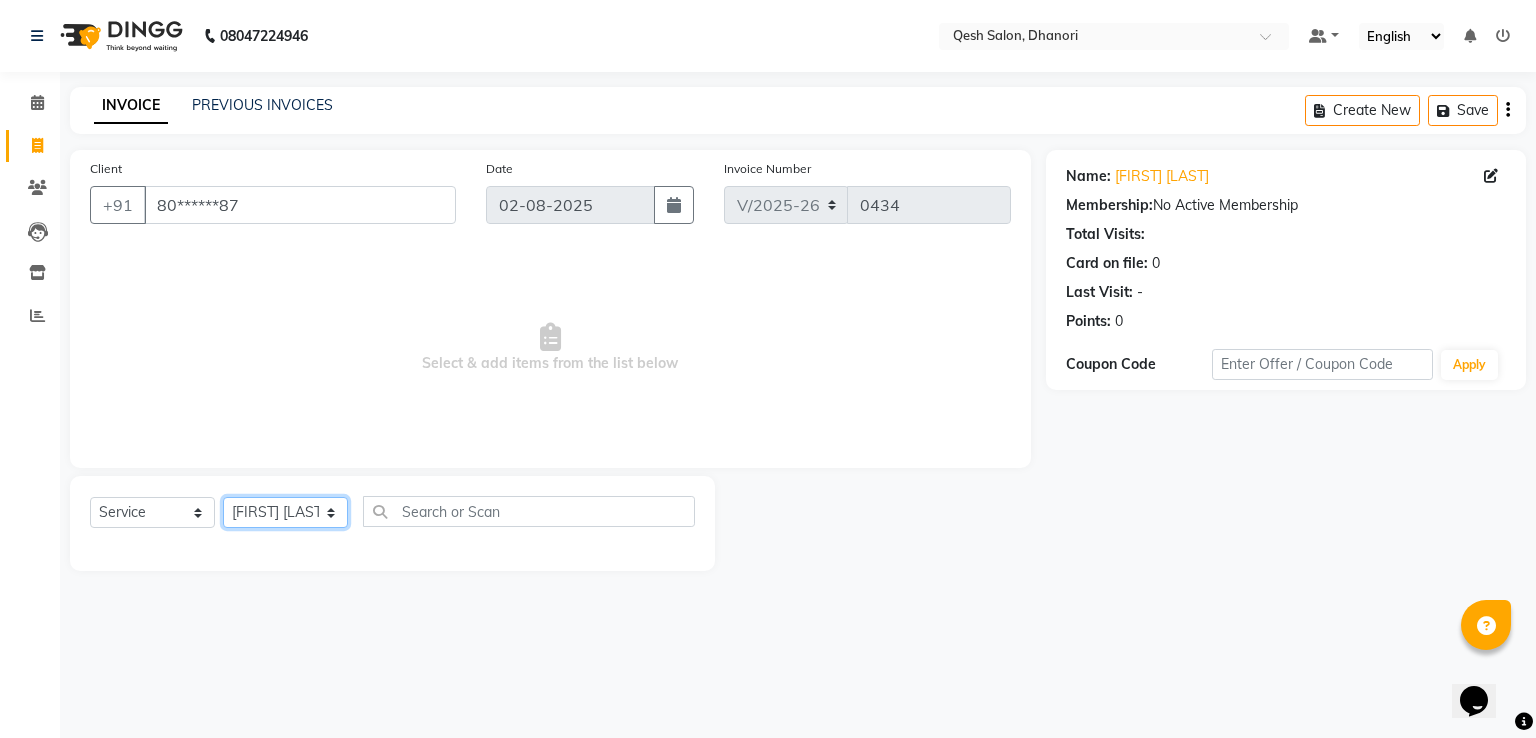 click on "Select Stylist Gagandeep Arora Harry Siril Anthony Prashansa Kumari Salon Sunil Kisan Wani Vanita Kamble Vinod Daulat Sonawane" 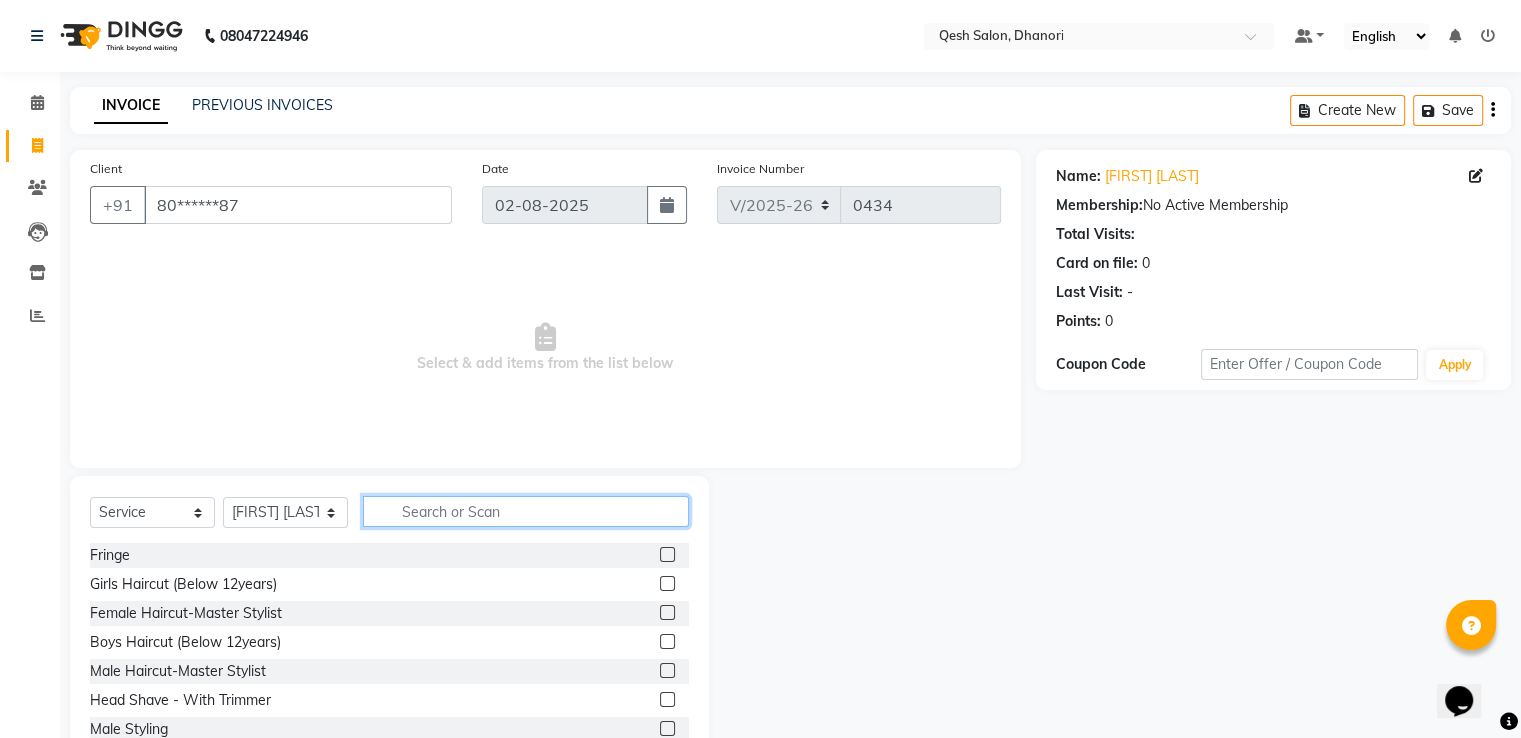 click 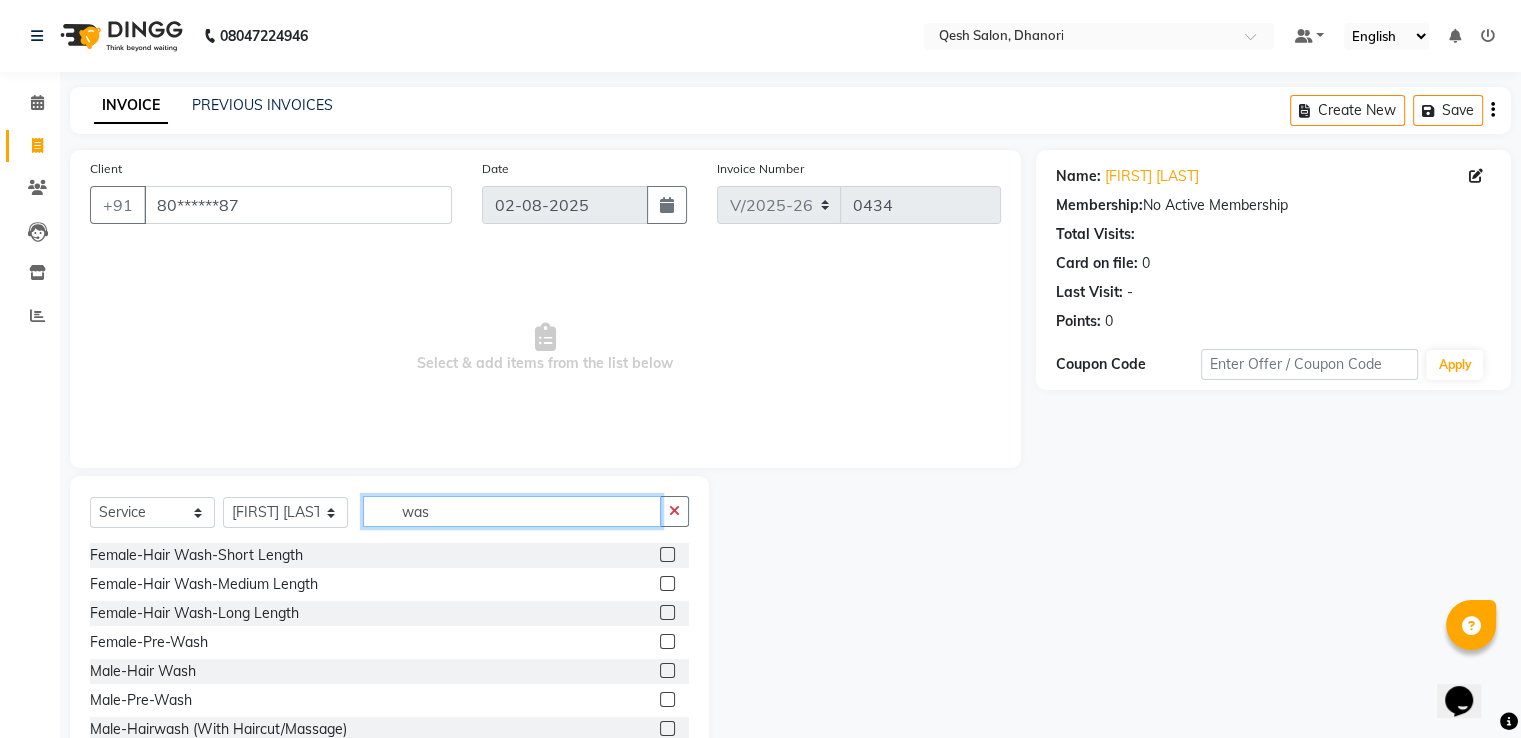 type on "was" 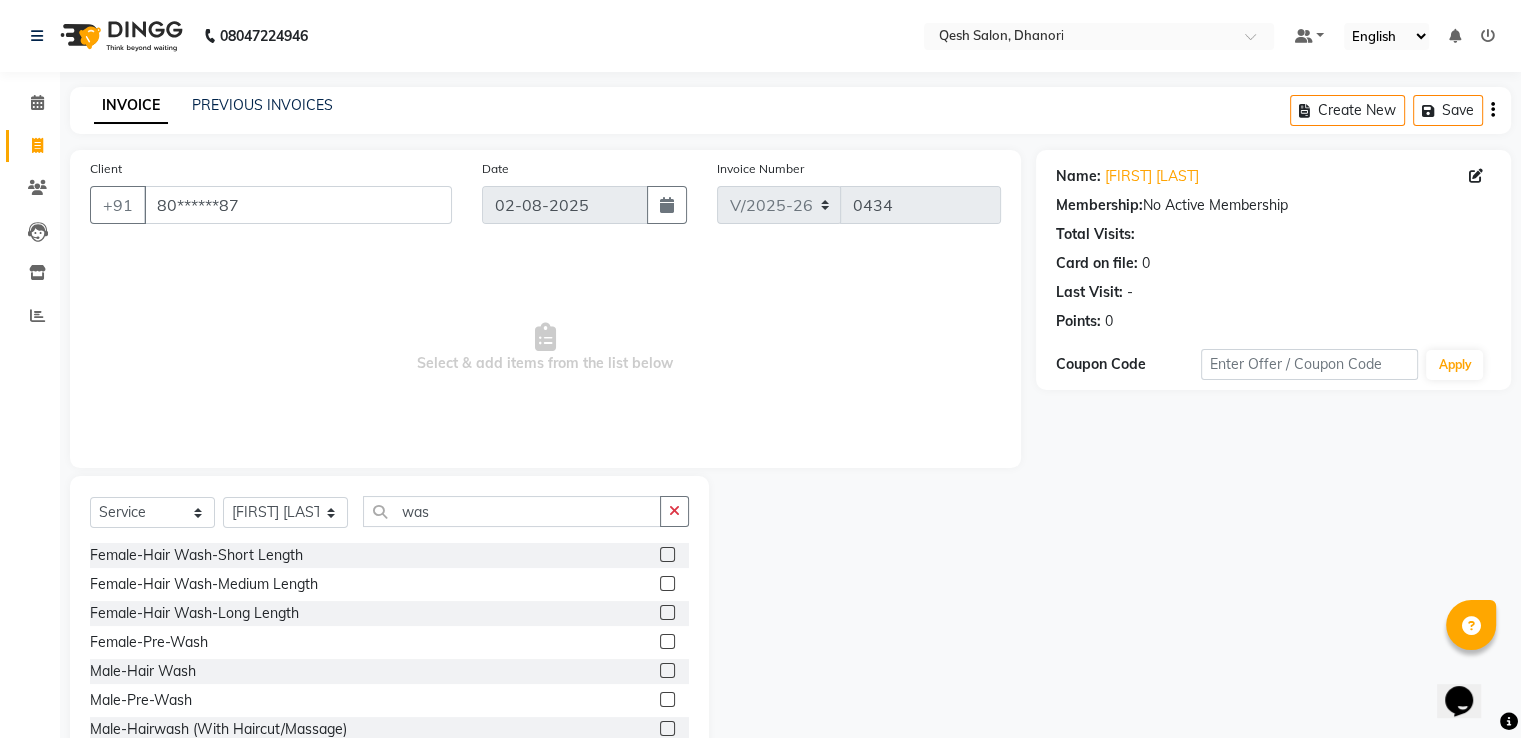 click 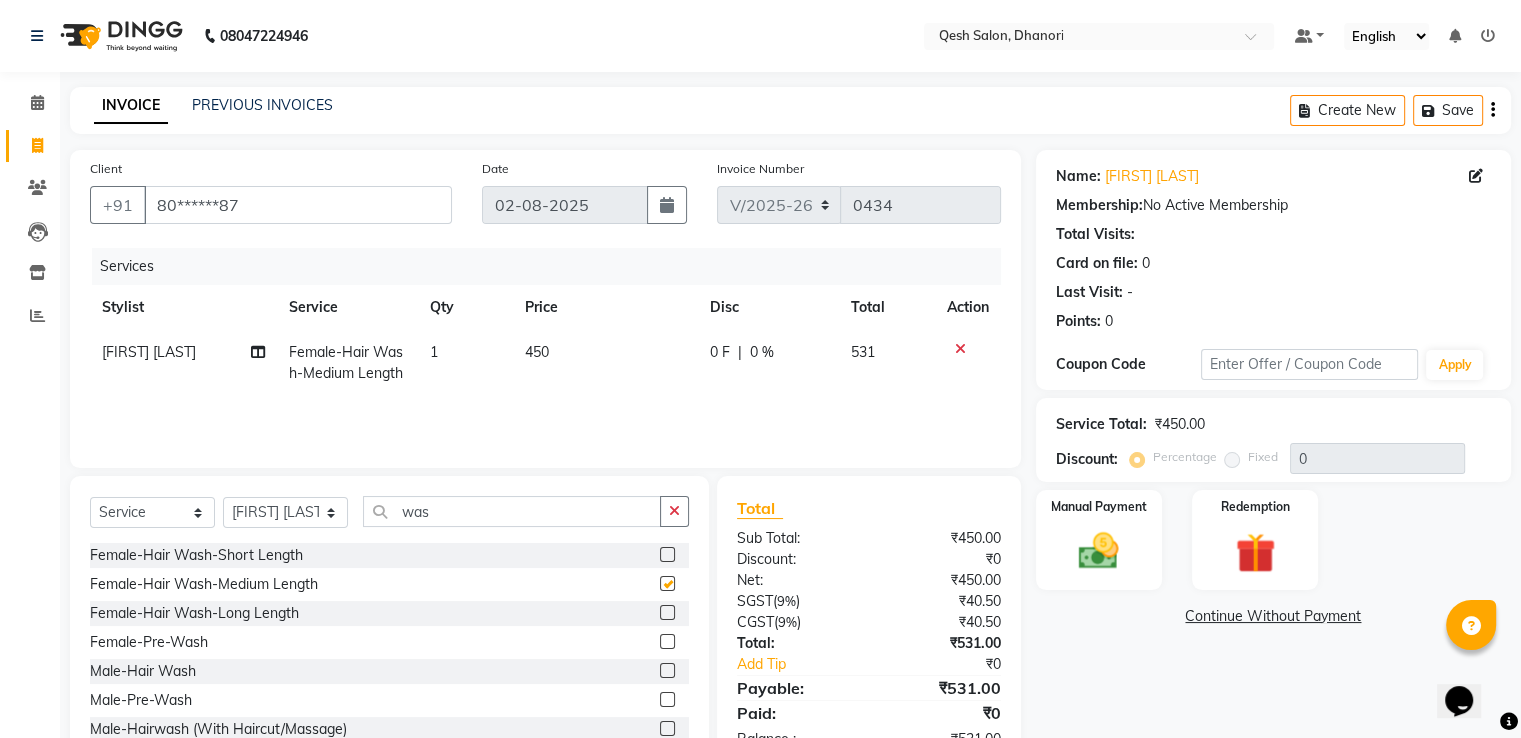 checkbox on "false" 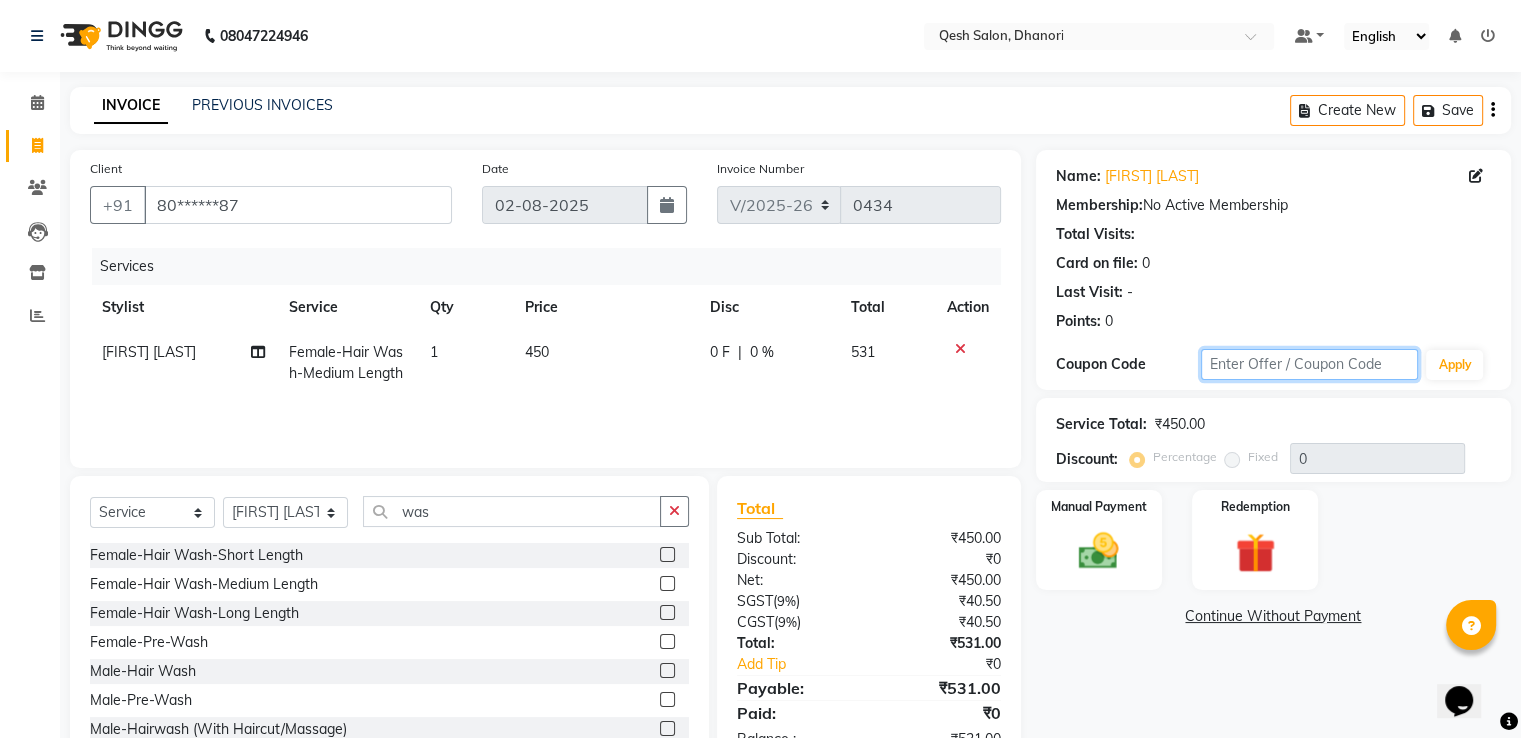 click 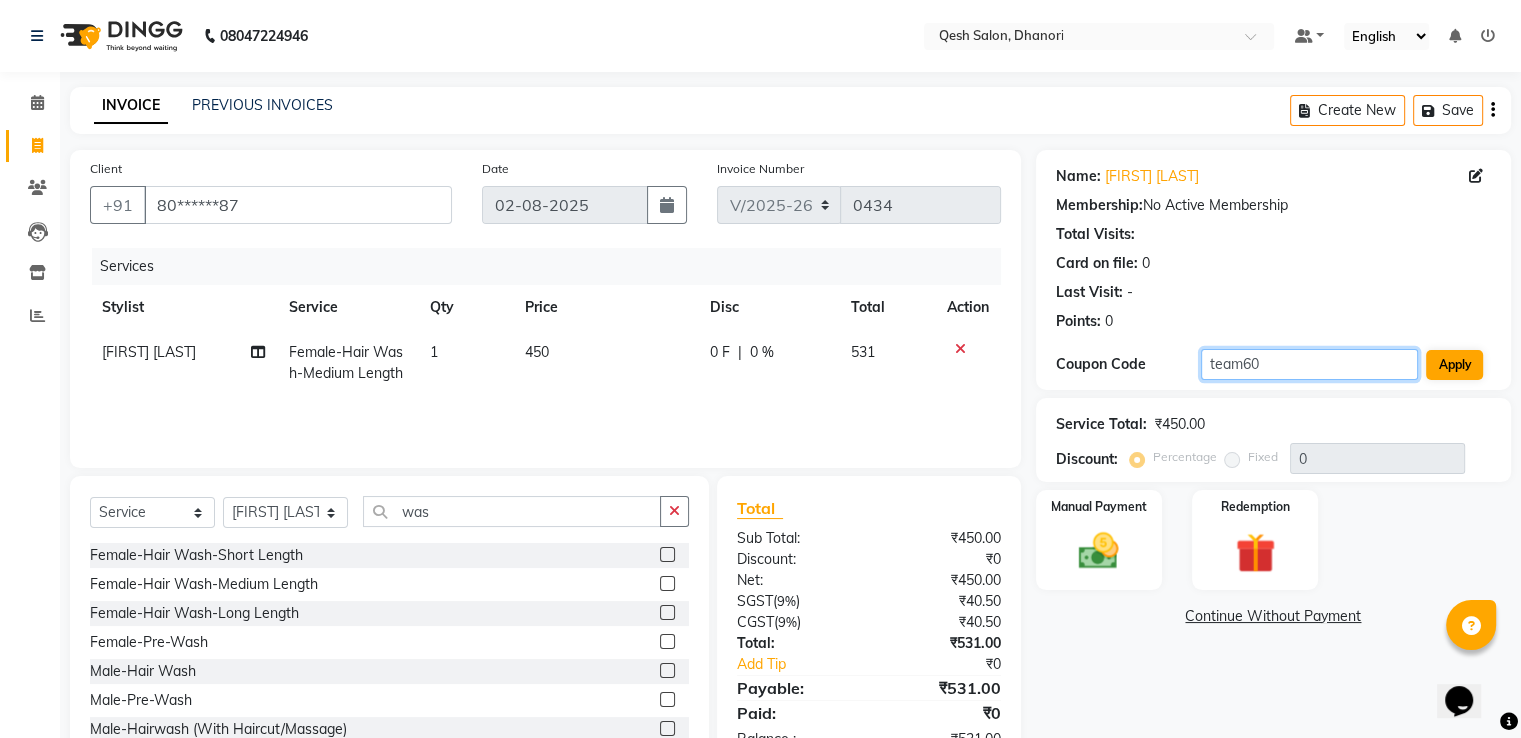 type on "team60" 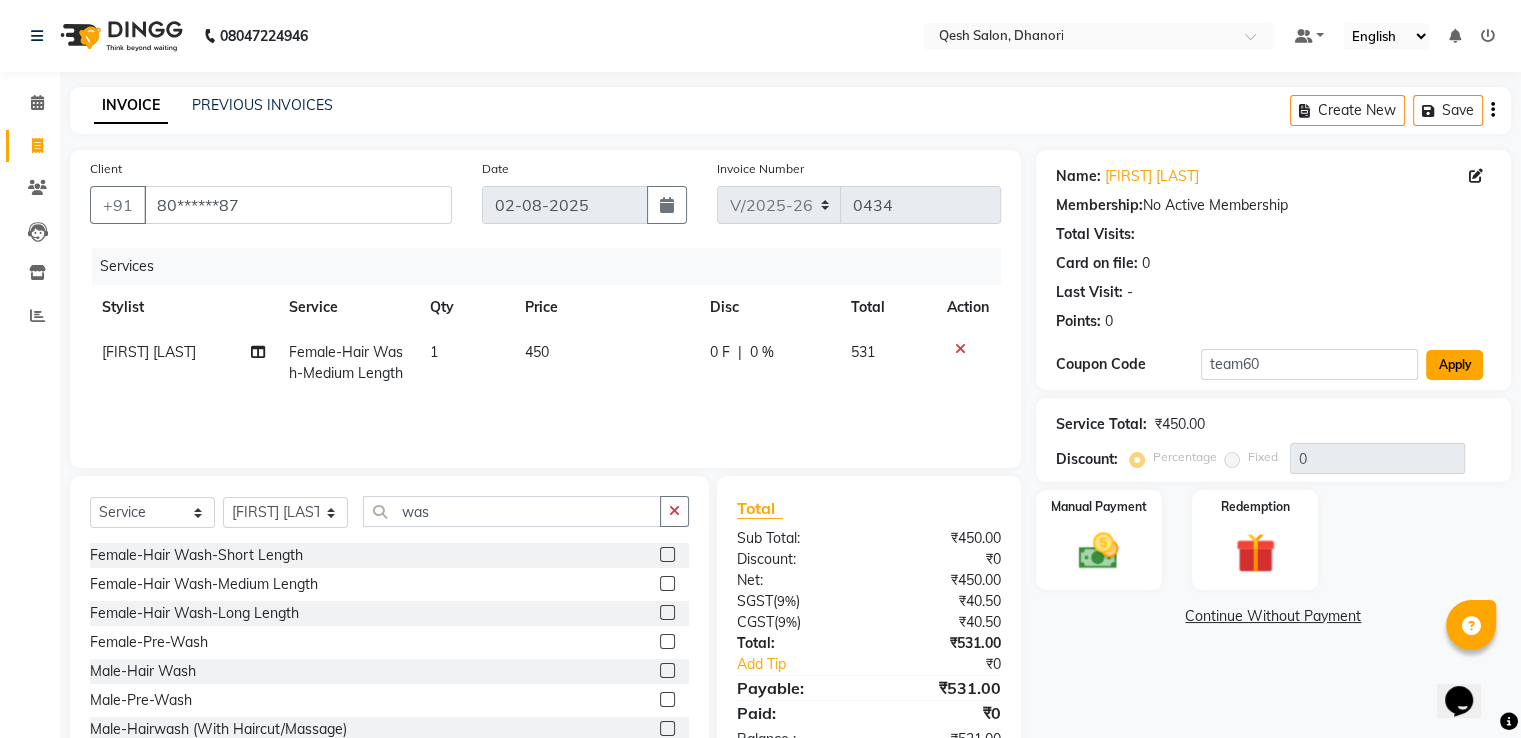 click on "Apply" 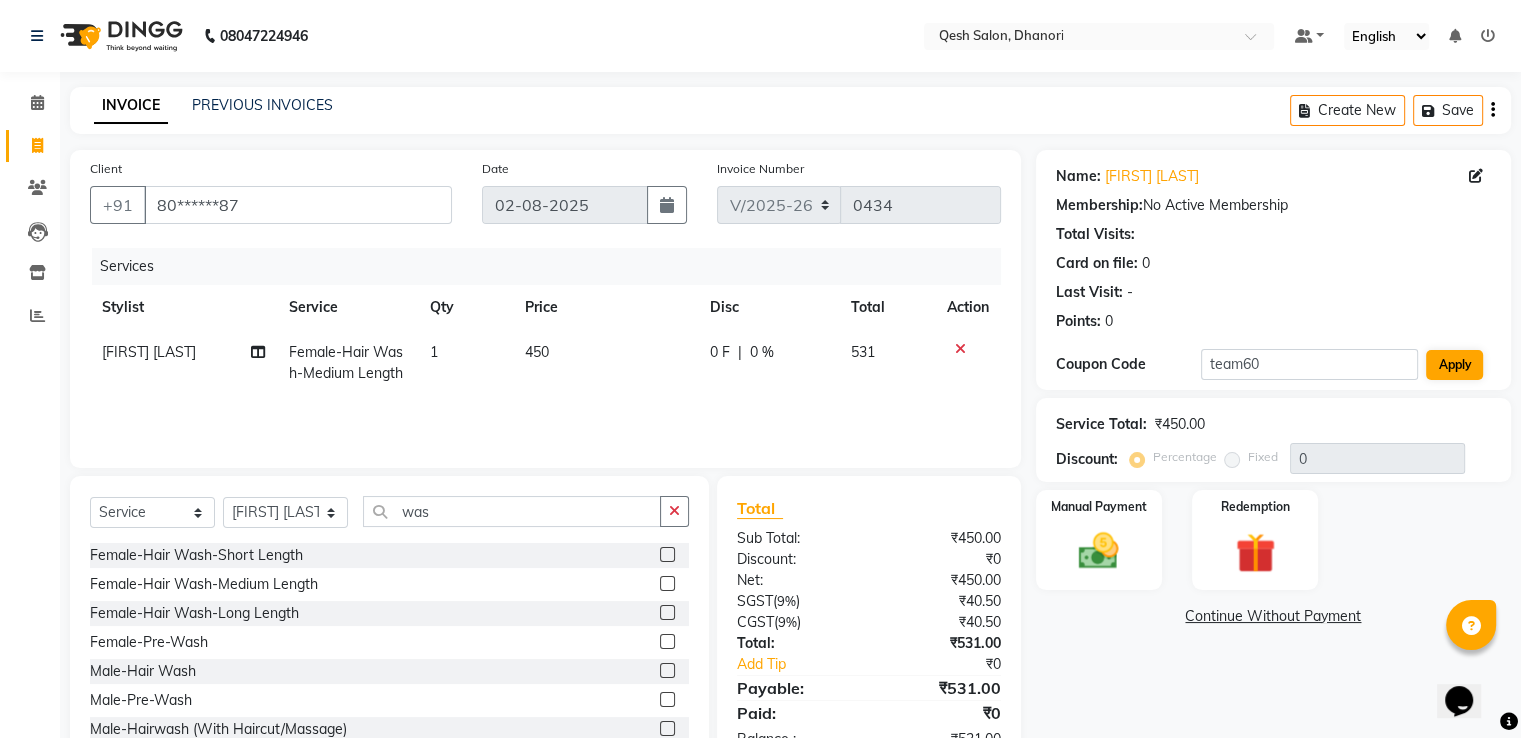 type on "60" 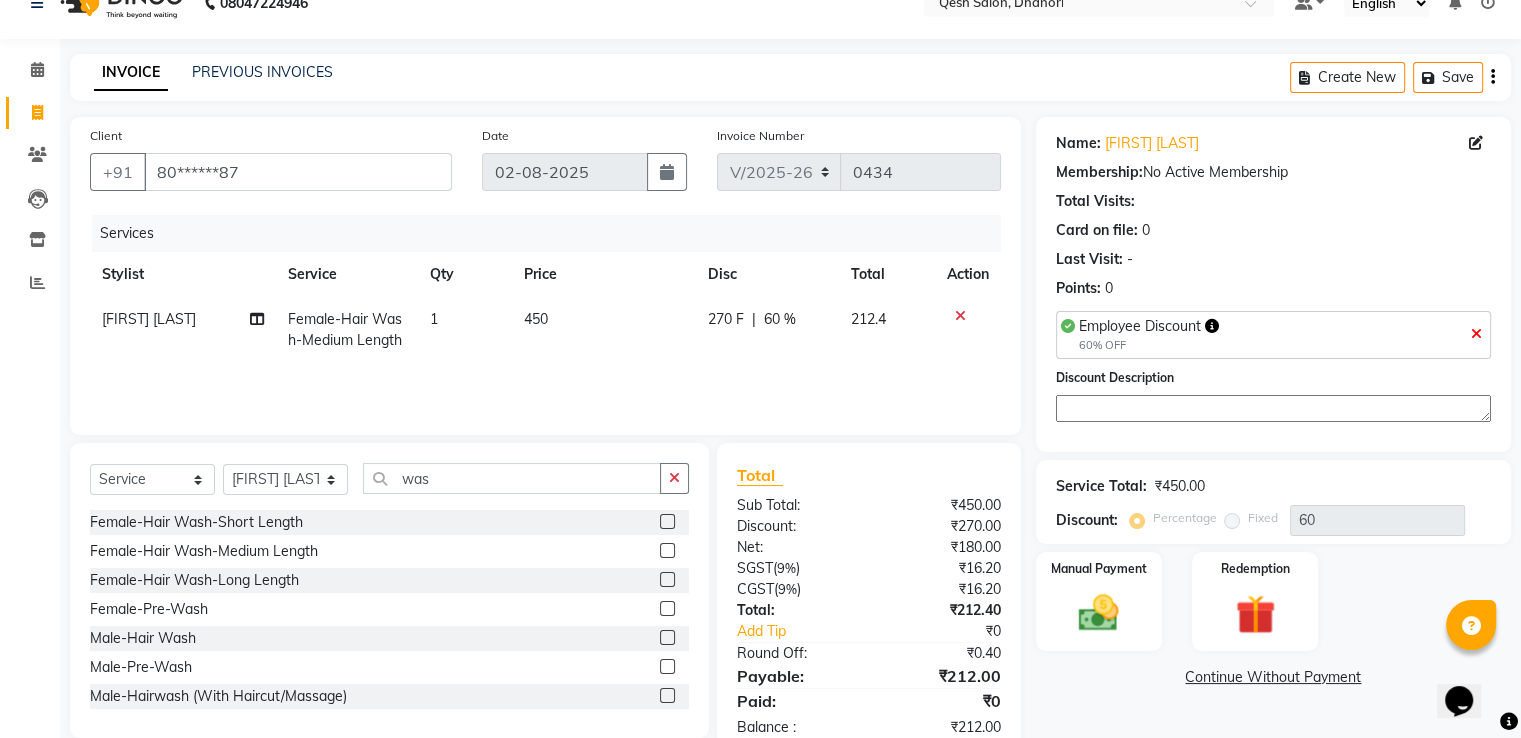 scroll, scrollTop: 84, scrollLeft: 0, axis: vertical 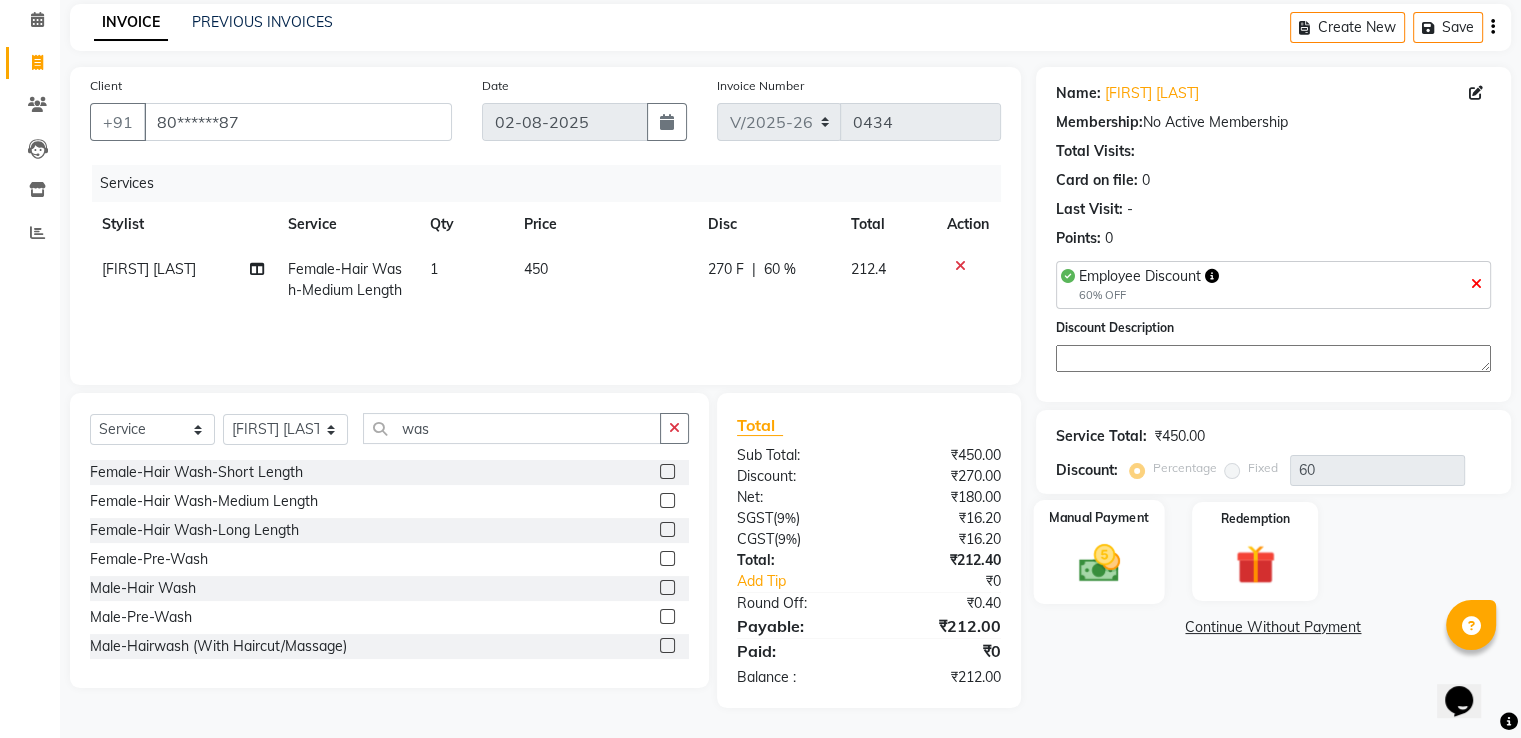 click 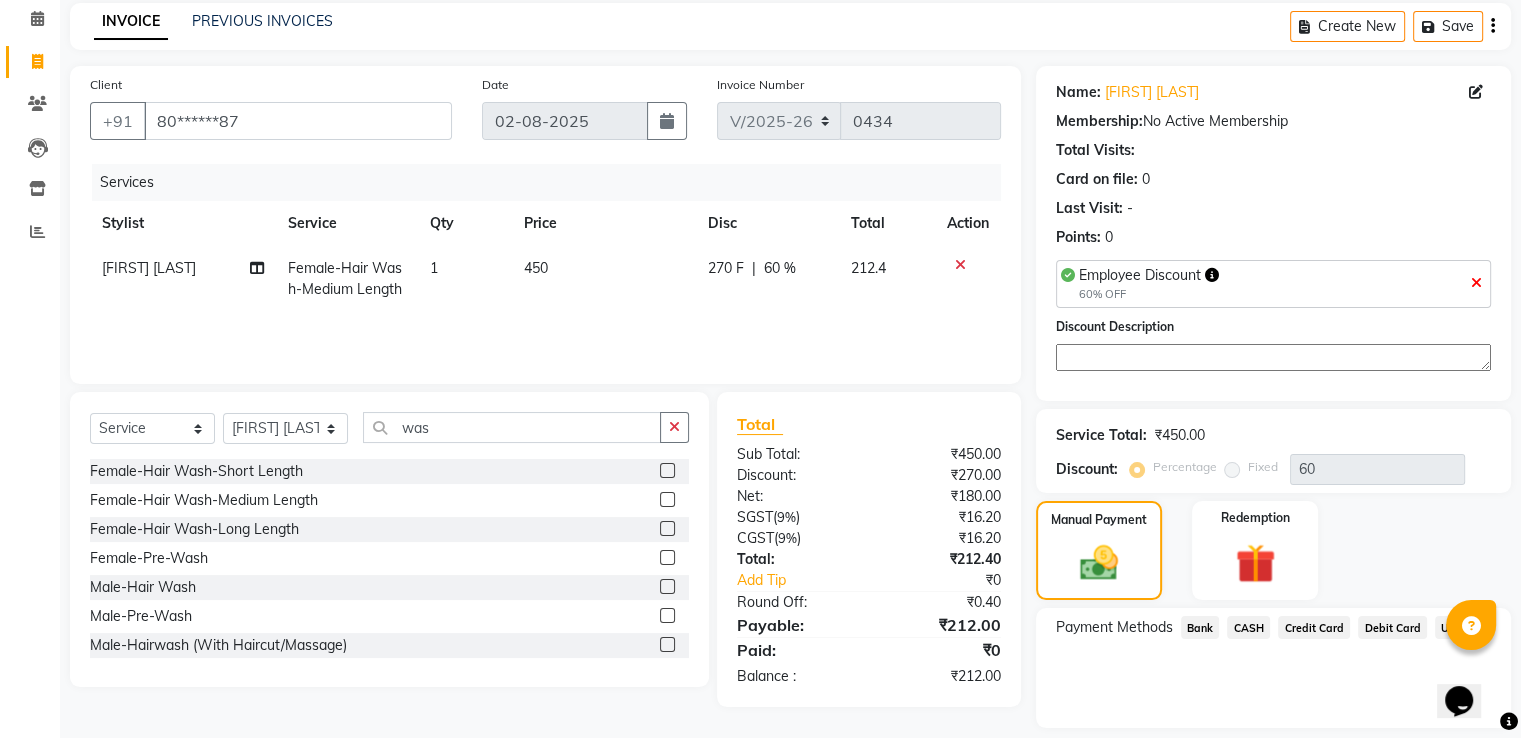 click on "UPI" 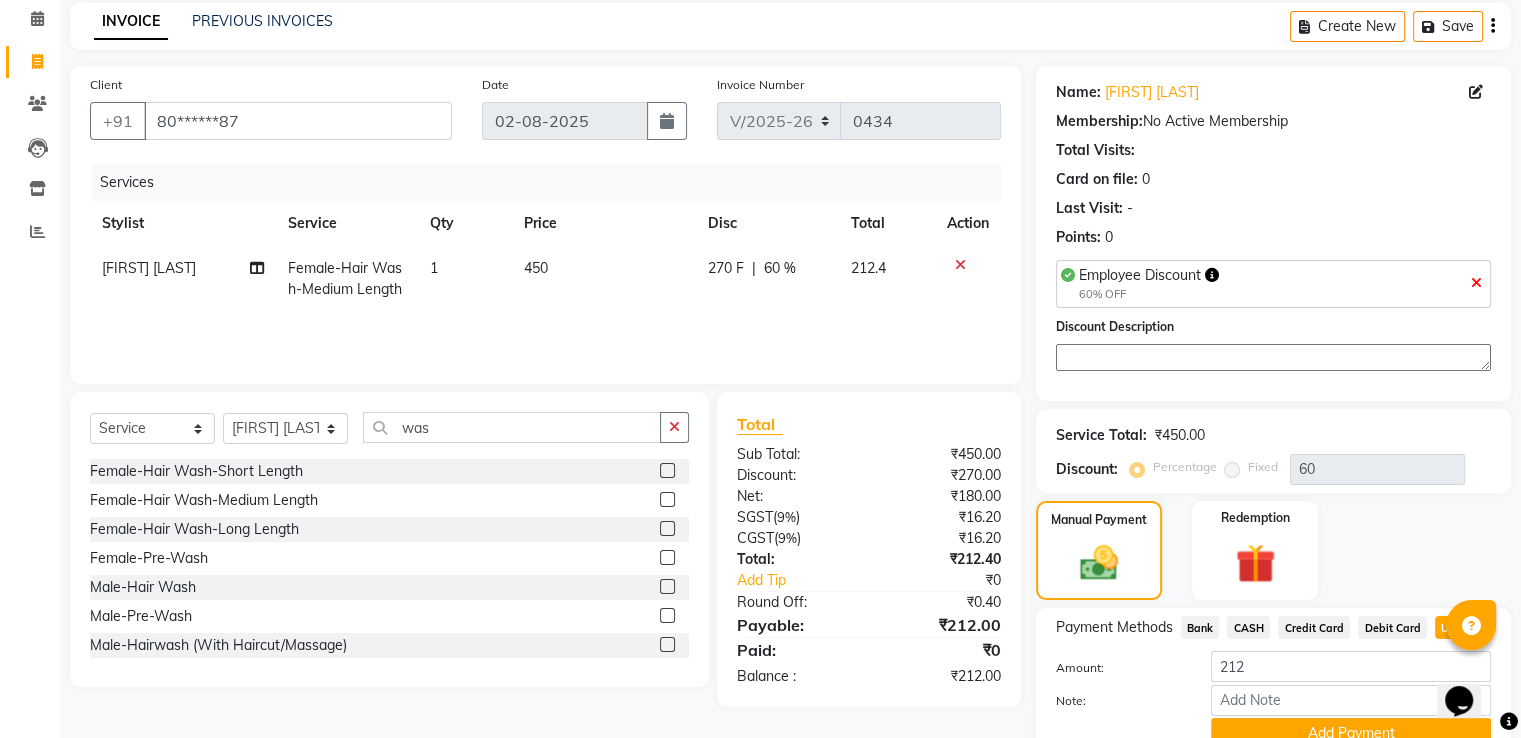 scroll, scrollTop: 176, scrollLeft: 0, axis: vertical 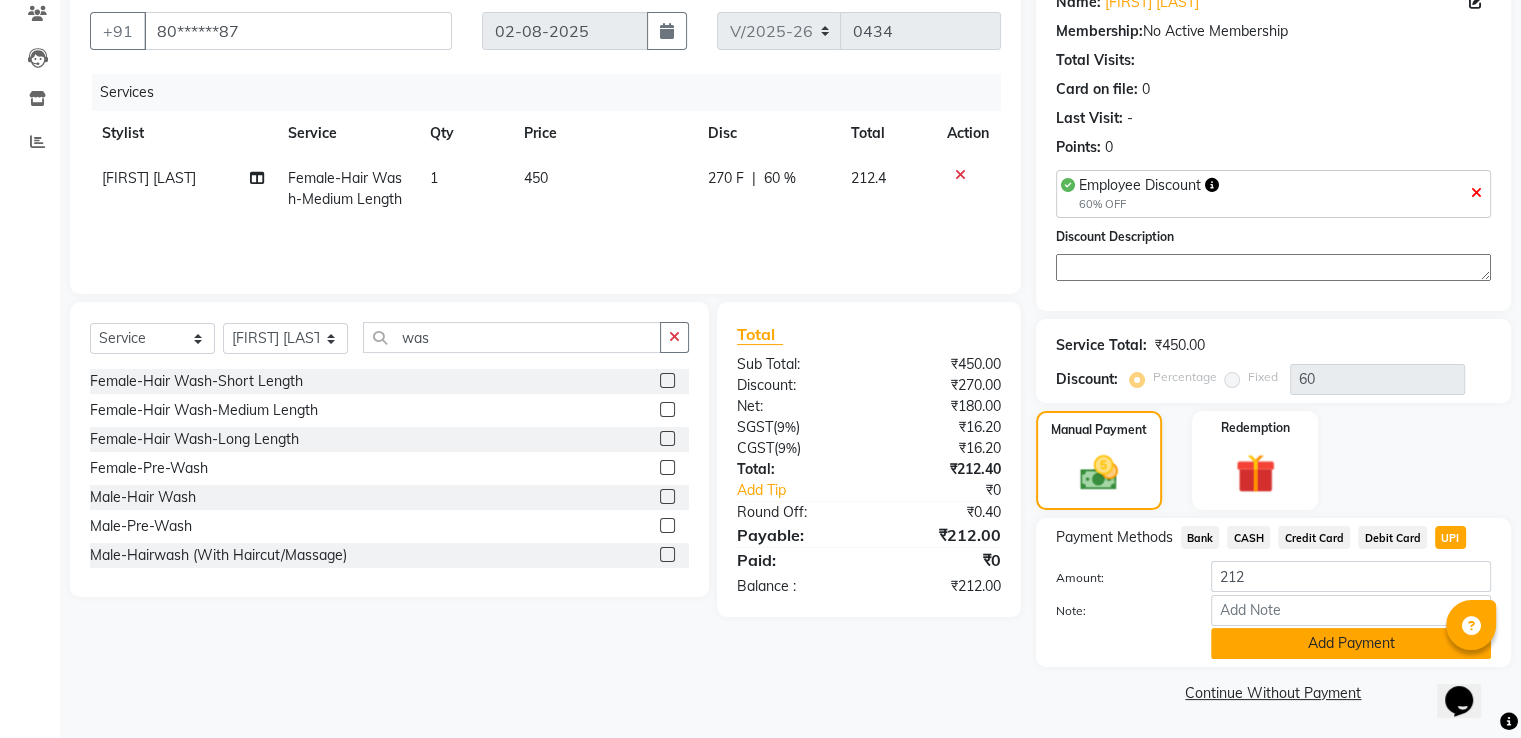 click on "Add Payment" 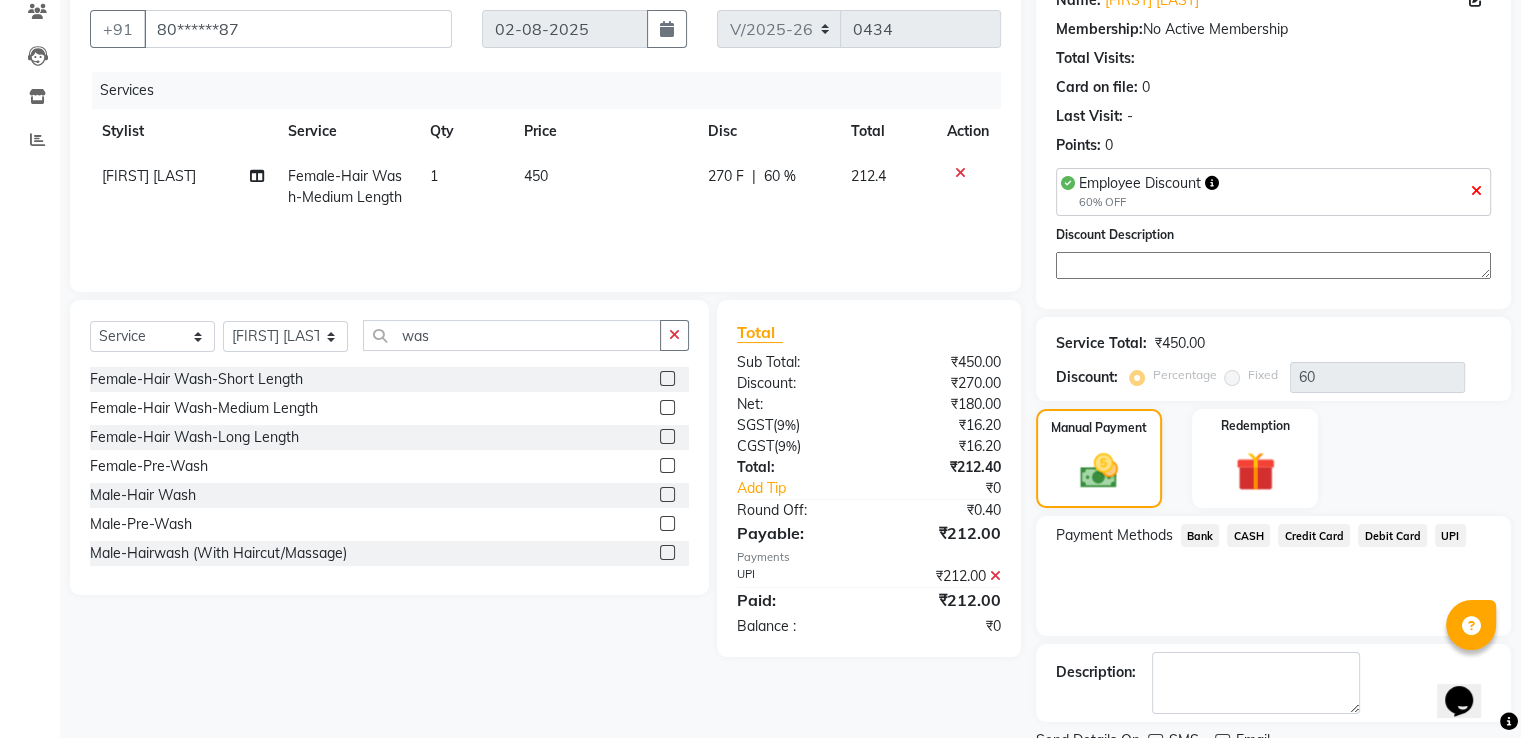 scroll, scrollTop: 256, scrollLeft: 0, axis: vertical 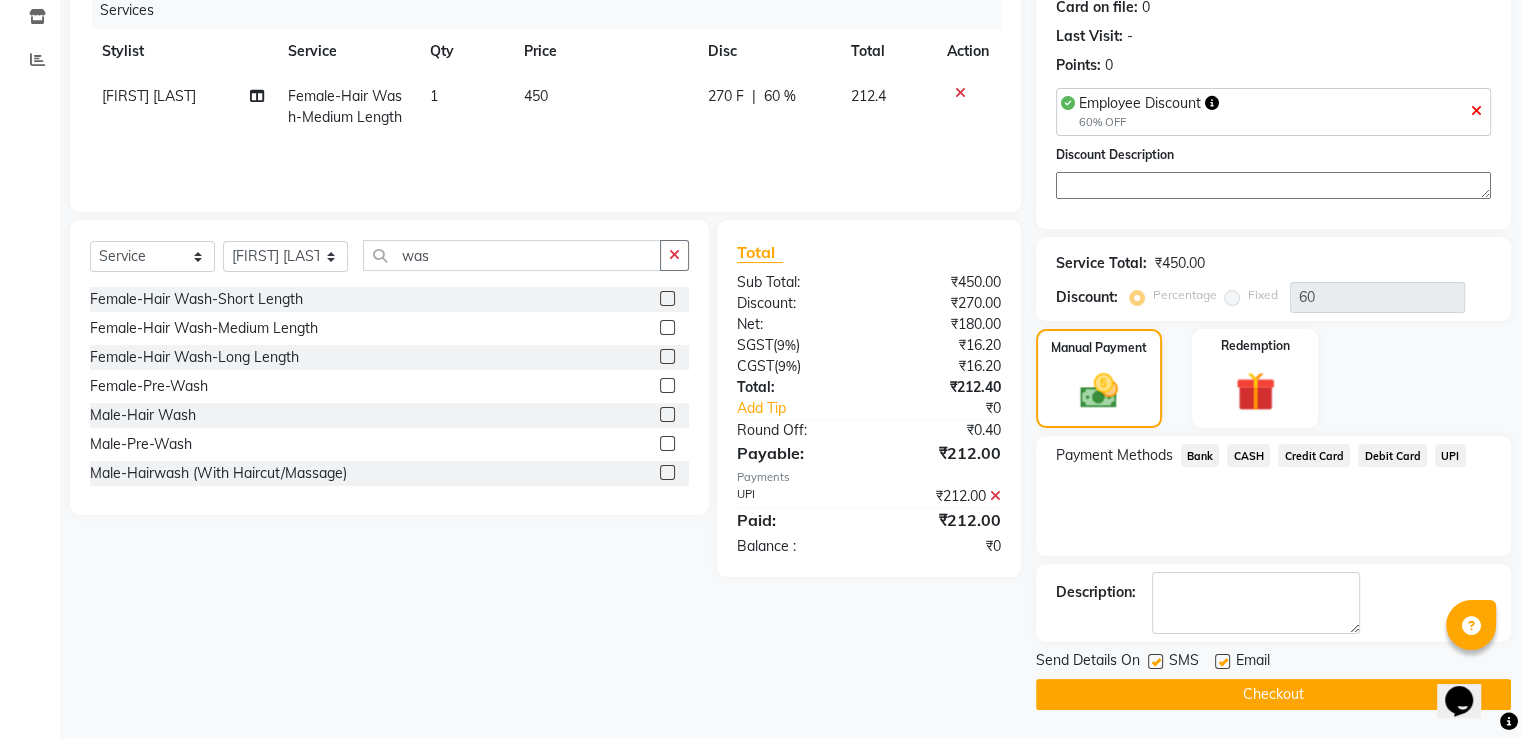 click on "Checkout" 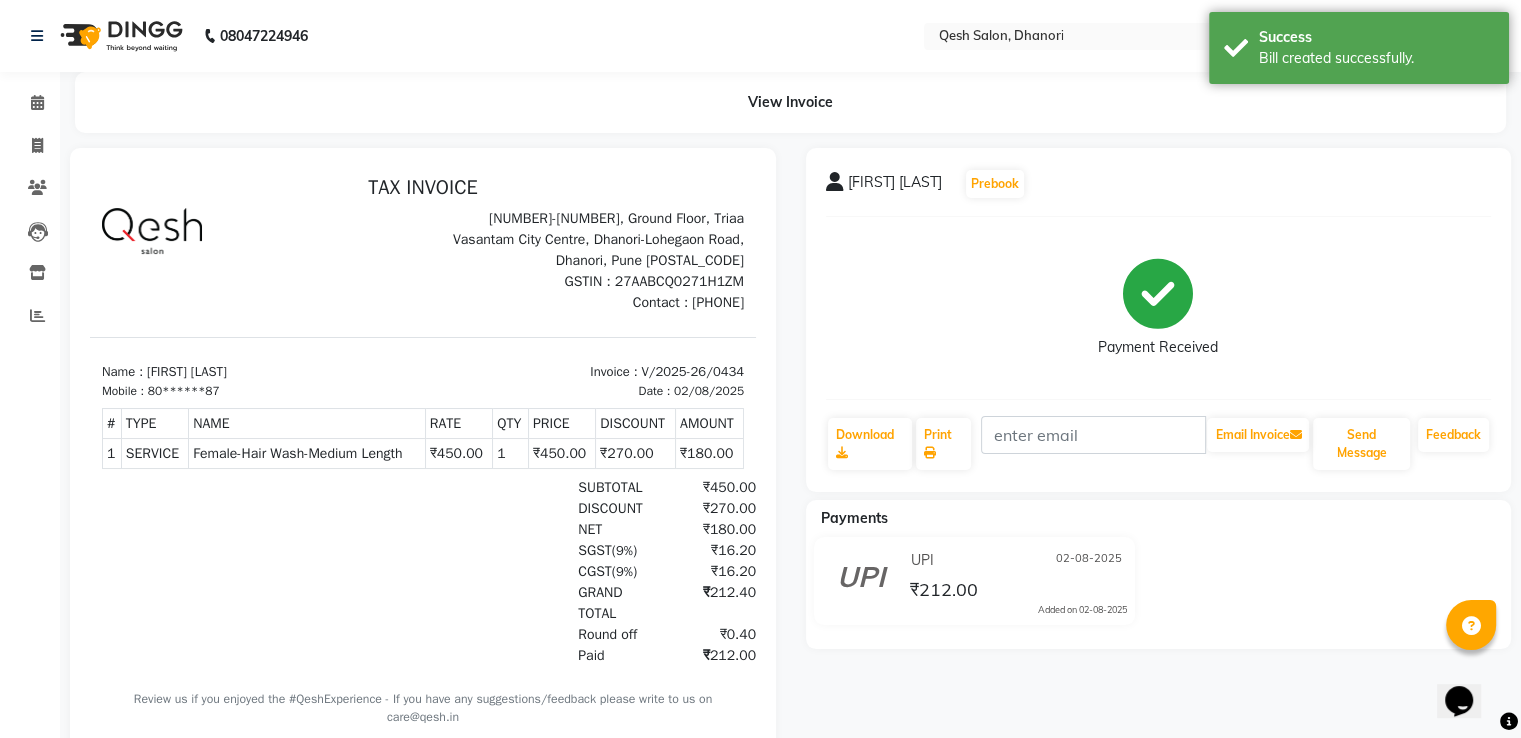 scroll, scrollTop: 0, scrollLeft: 0, axis: both 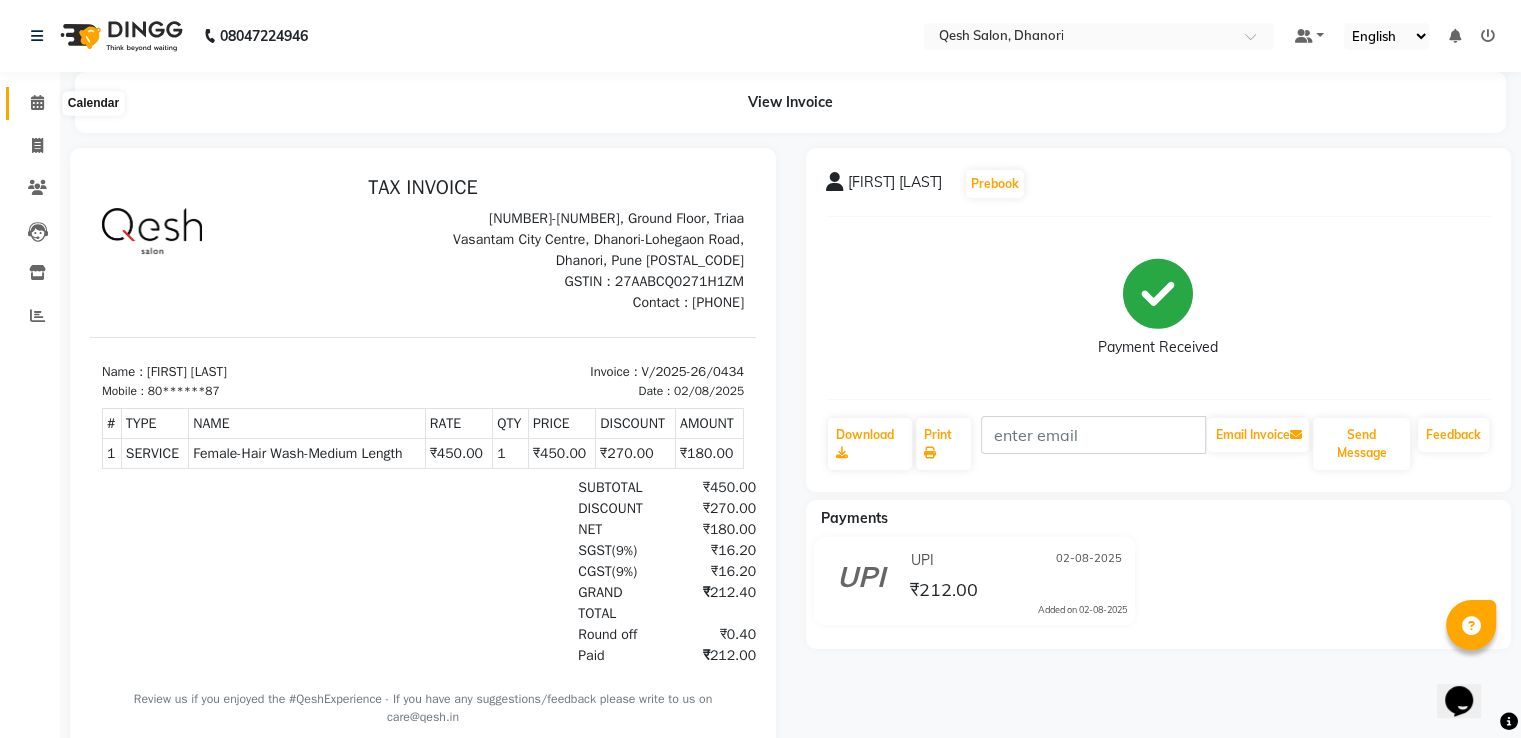 click 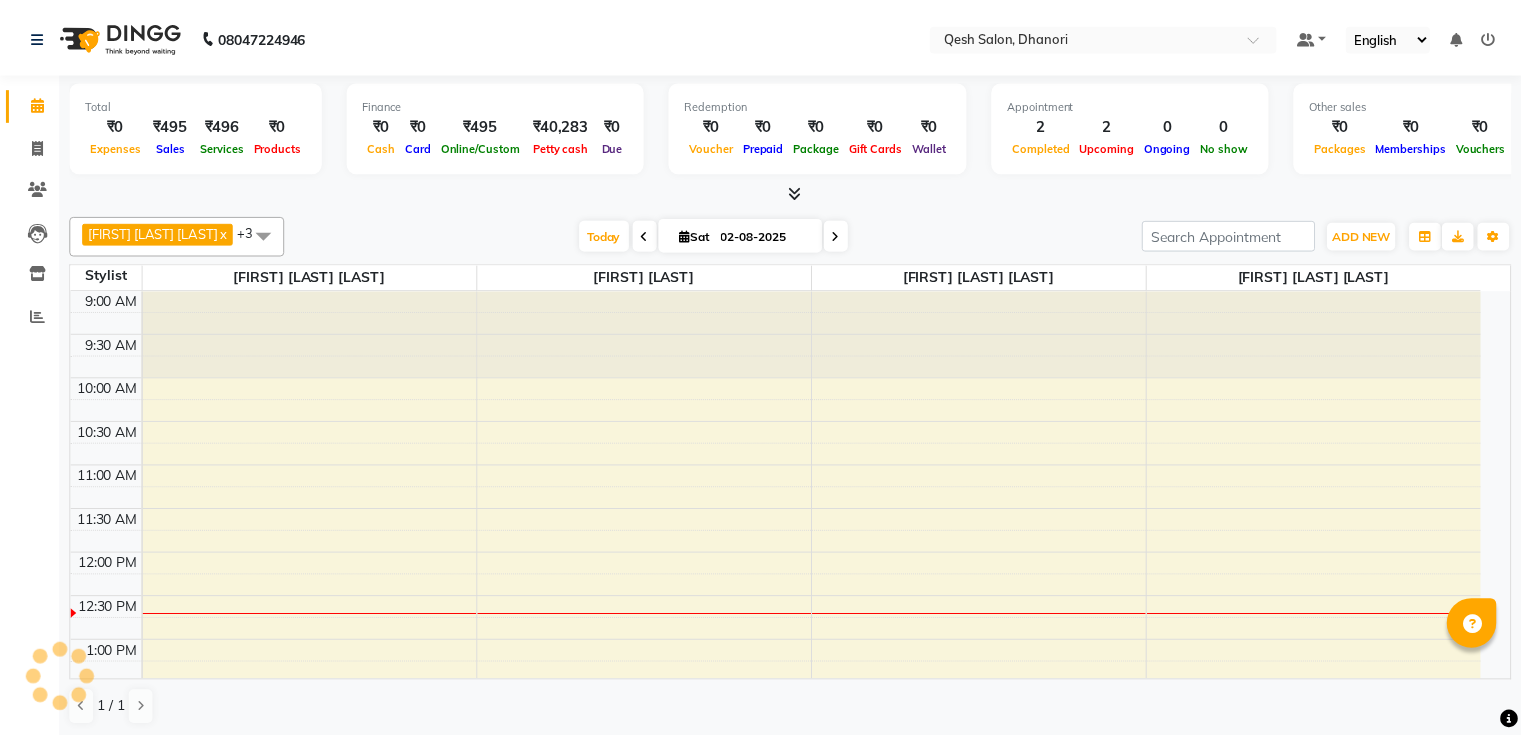scroll, scrollTop: 0, scrollLeft: 0, axis: both 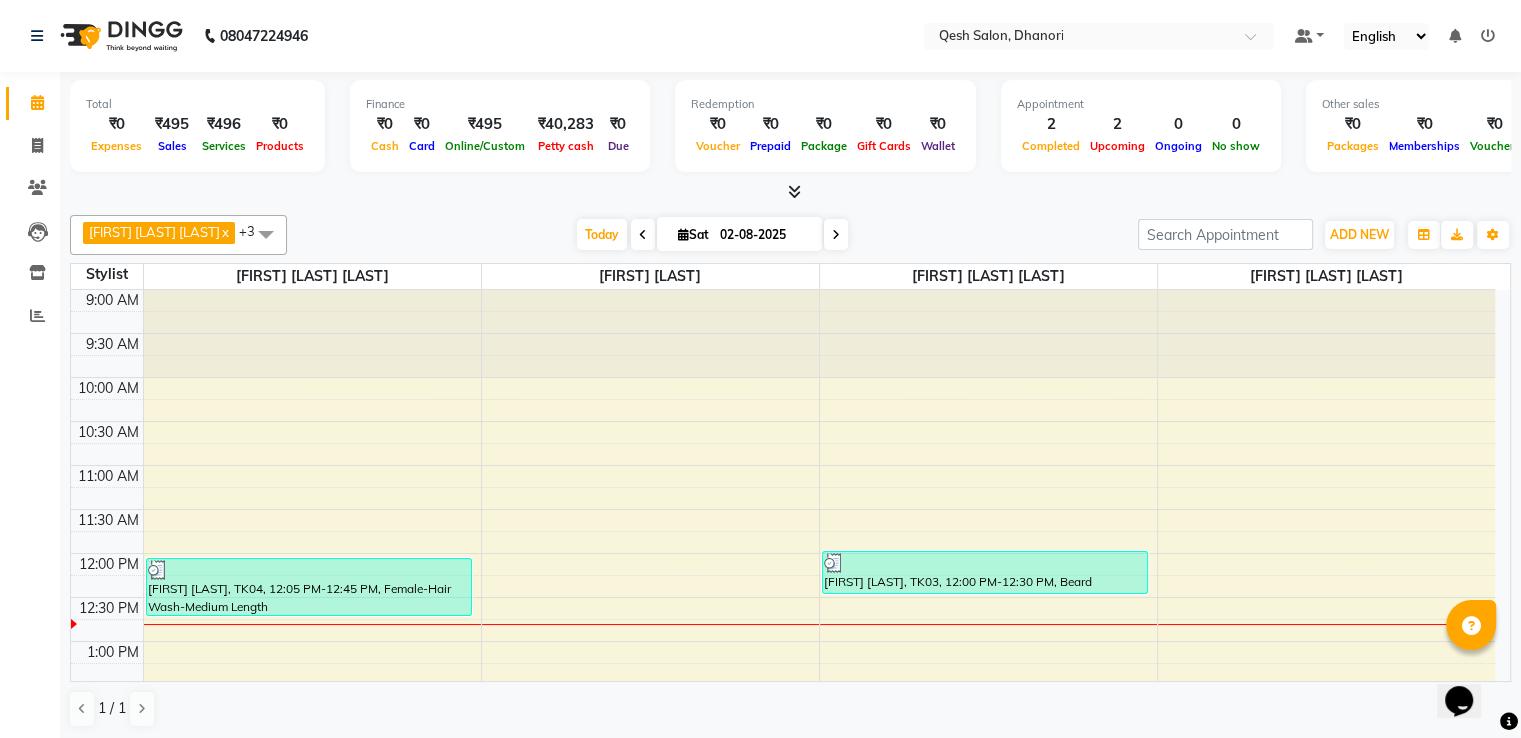 click at bounding box center (794, 191) 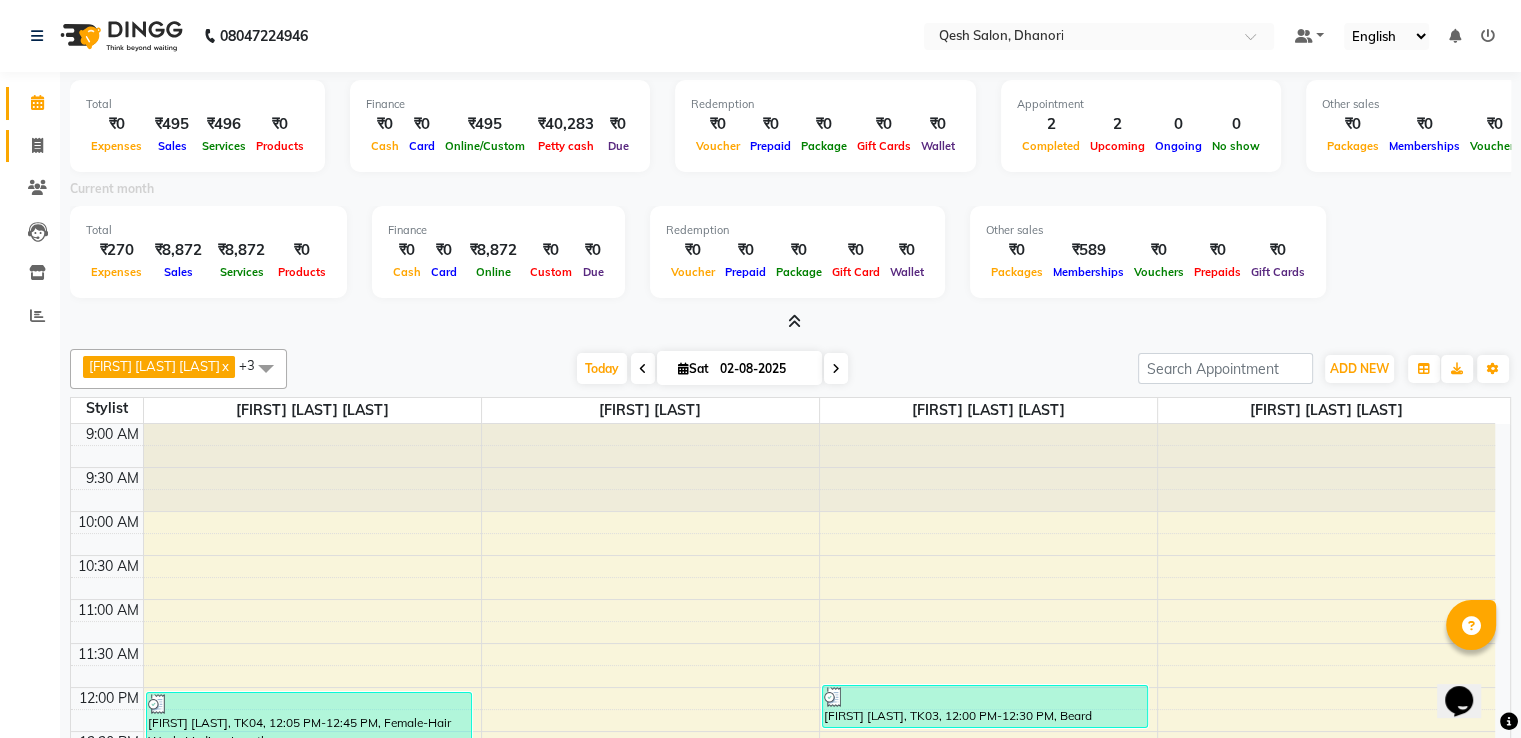 click on "Invoice" 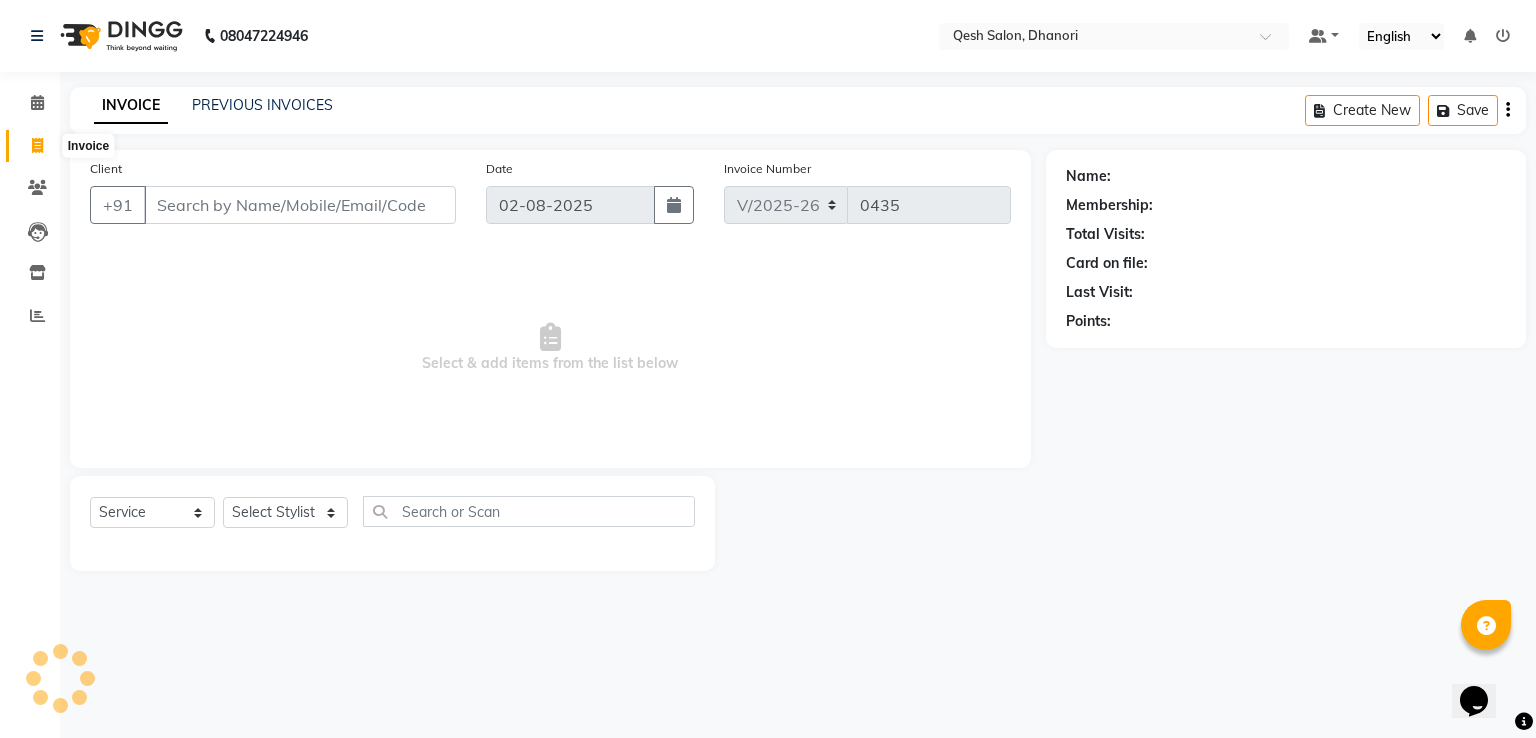 click 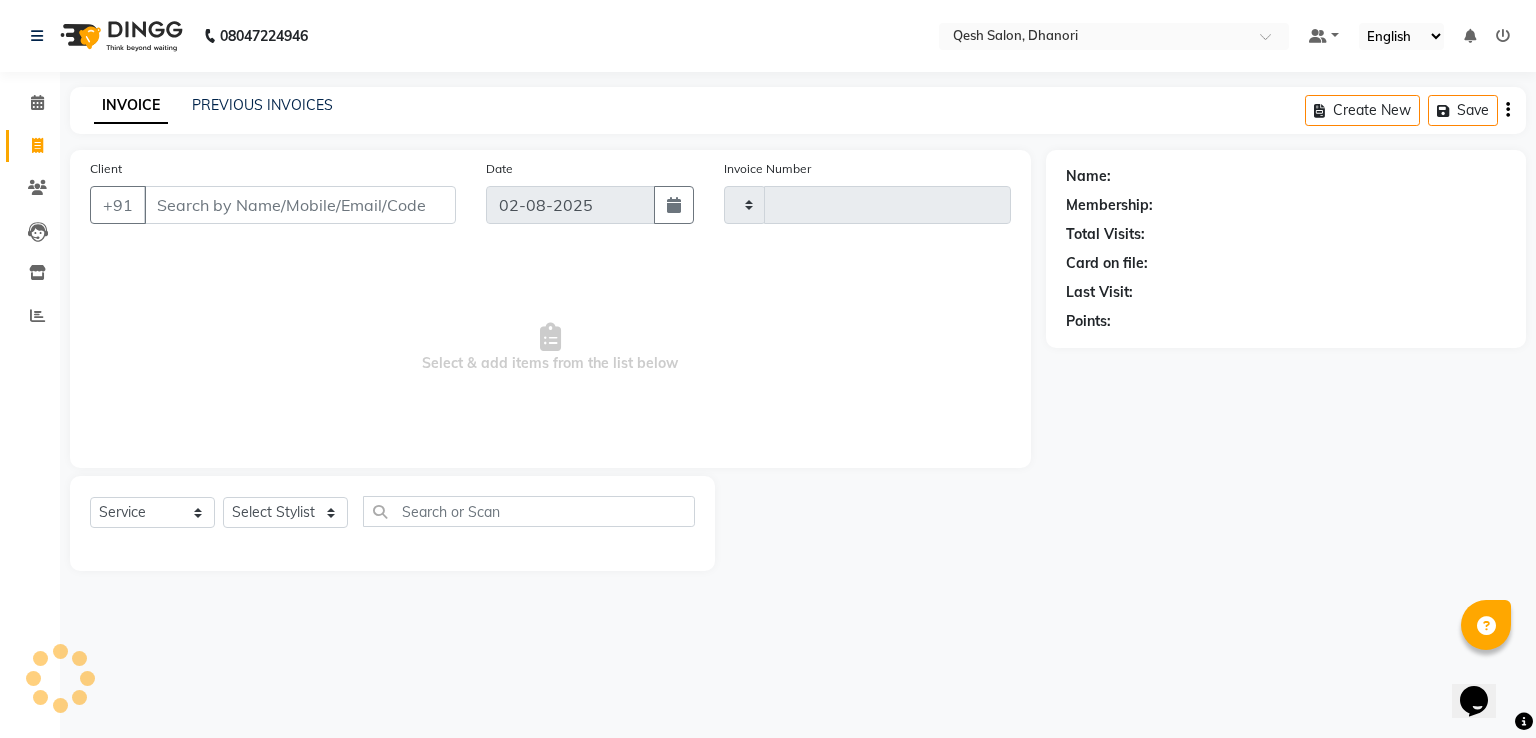 type on "0435" 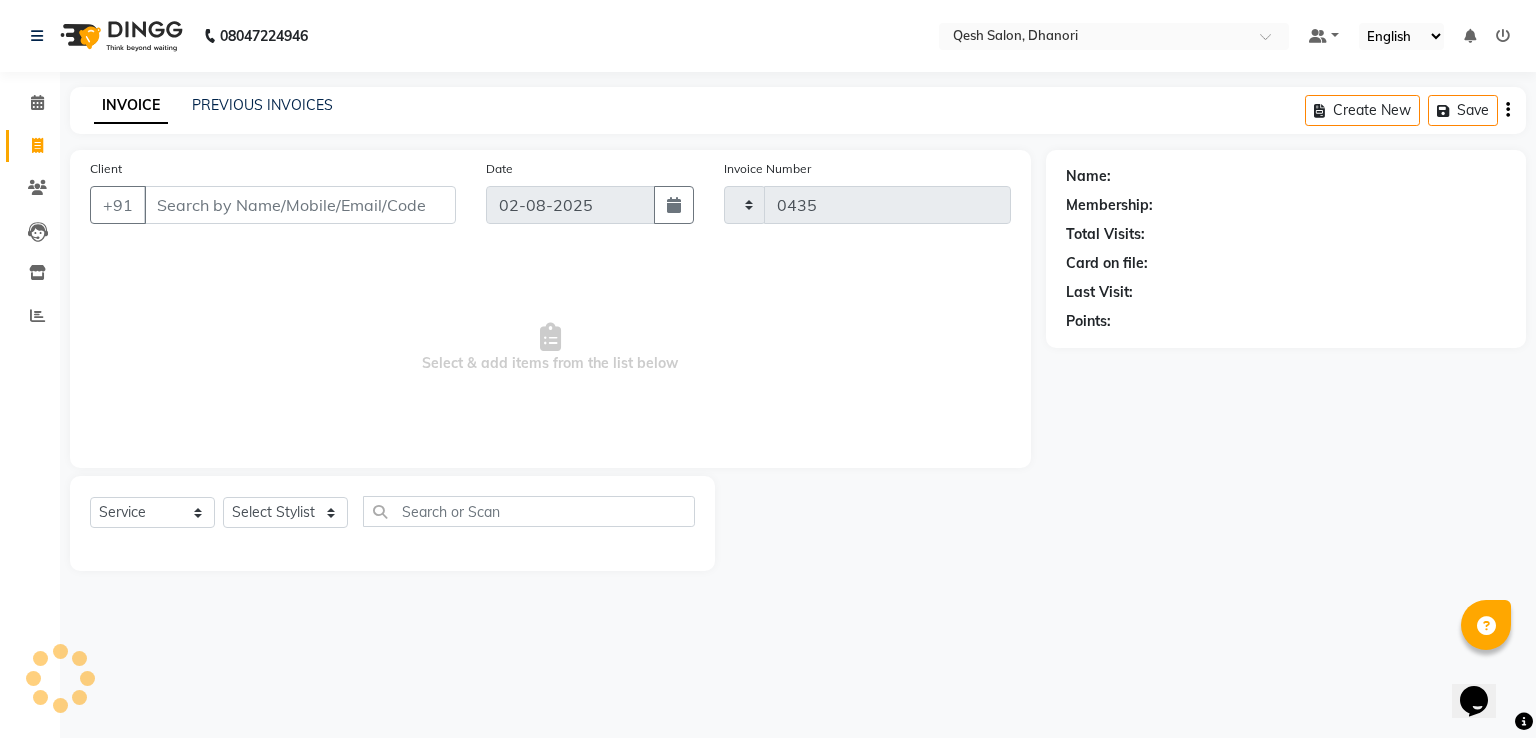 select on "7641" 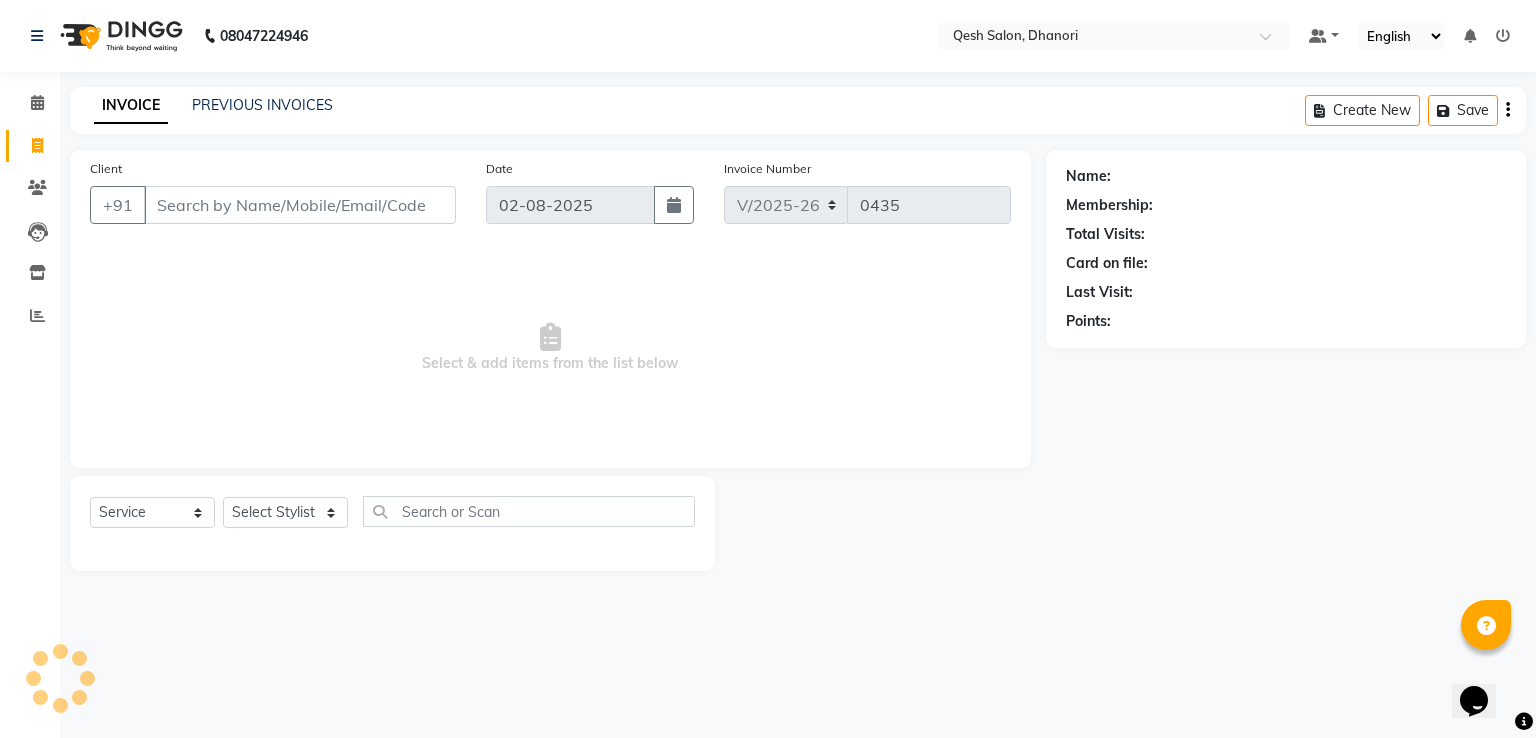 click on "INVOICE PREVIOUS INVOICES" 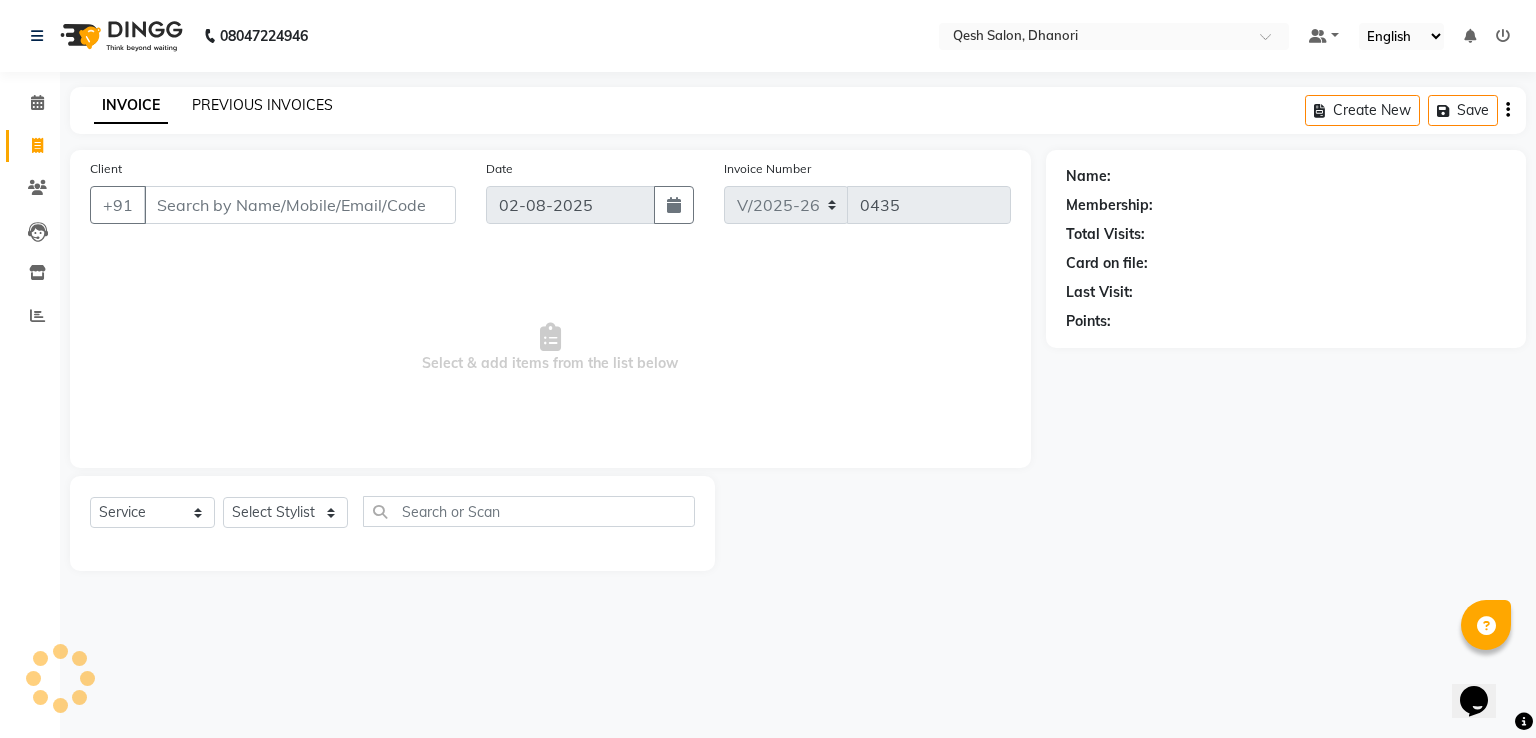 click on "PREVIOUS INVOICES" 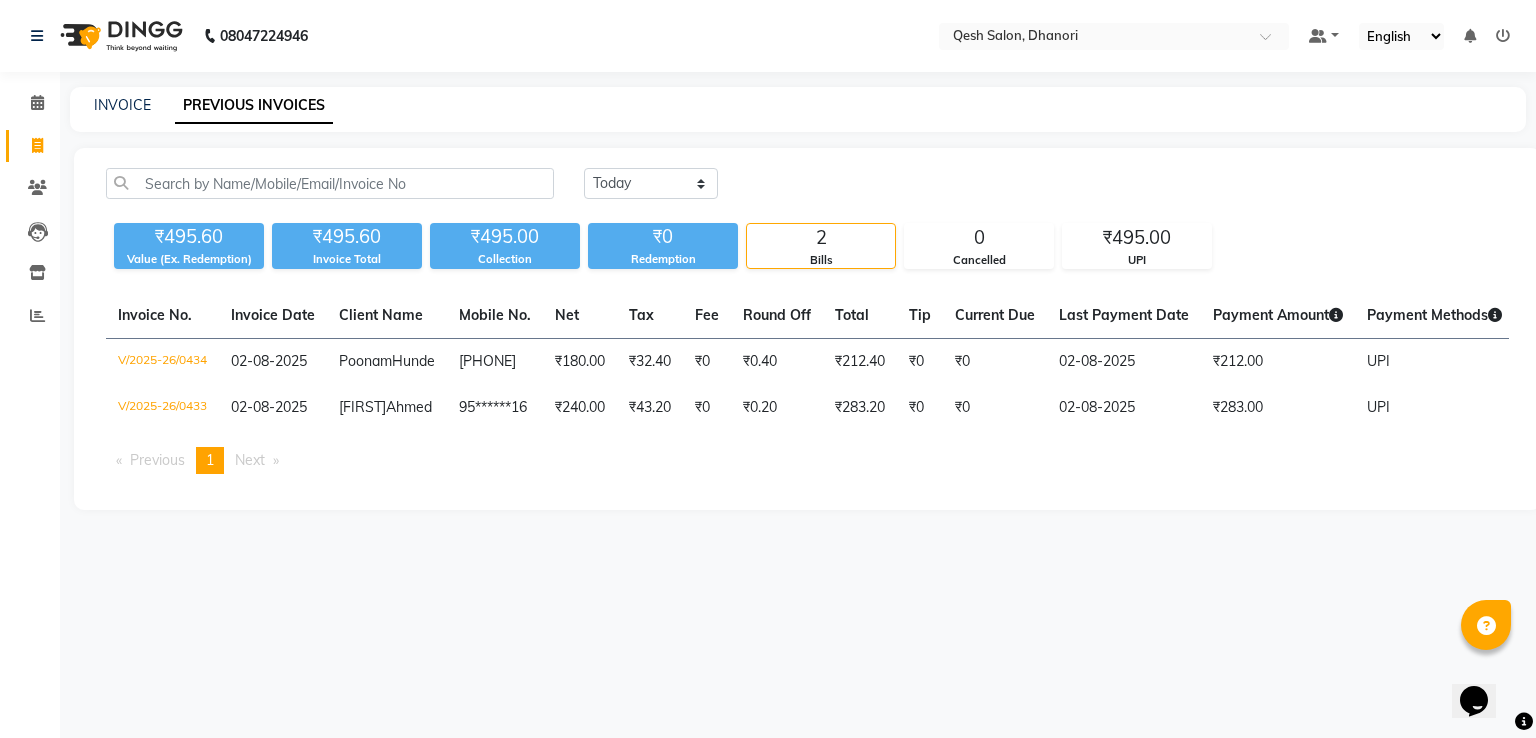 click on "Previous  page  1 / 1  You're on page  1  Next  page" at bounding box center (807, 460) 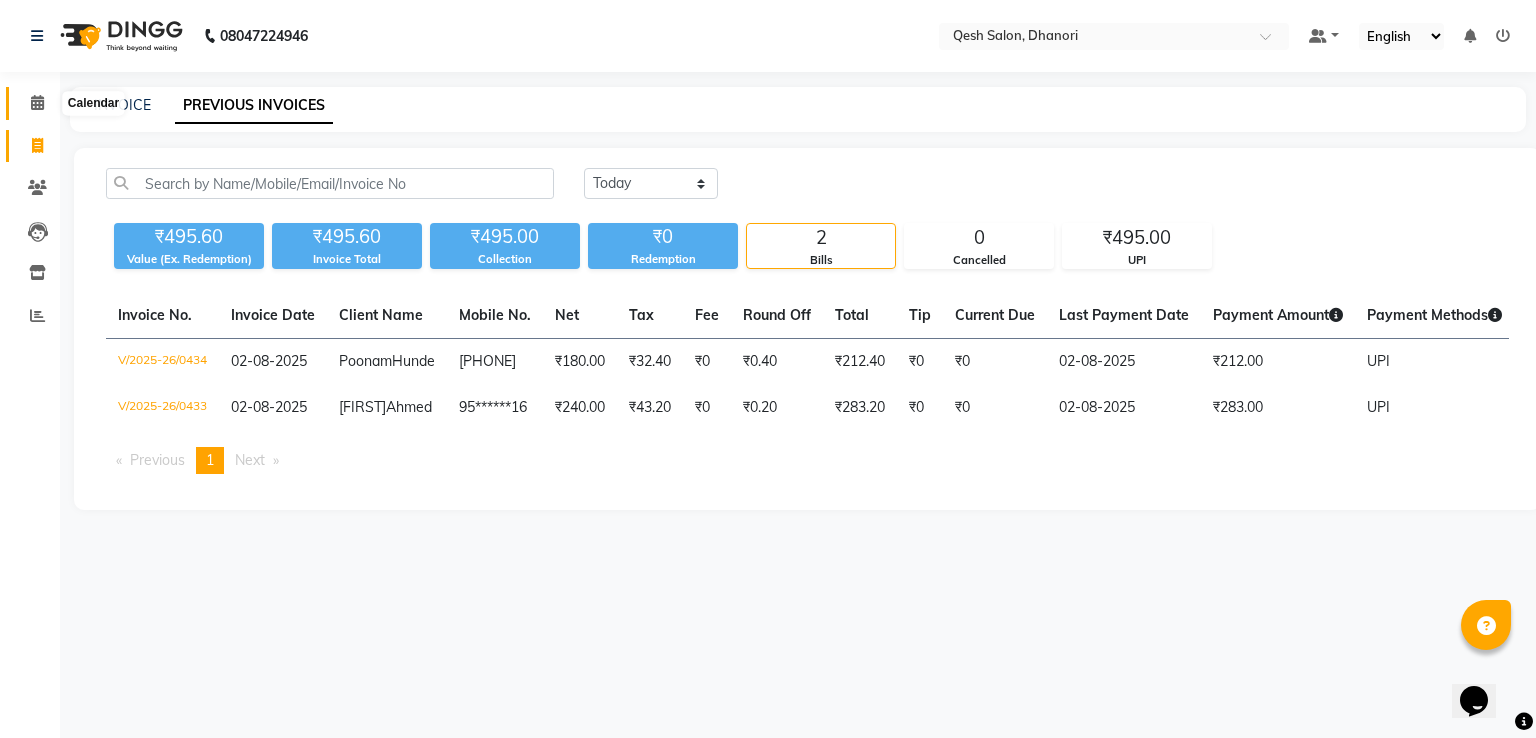 click 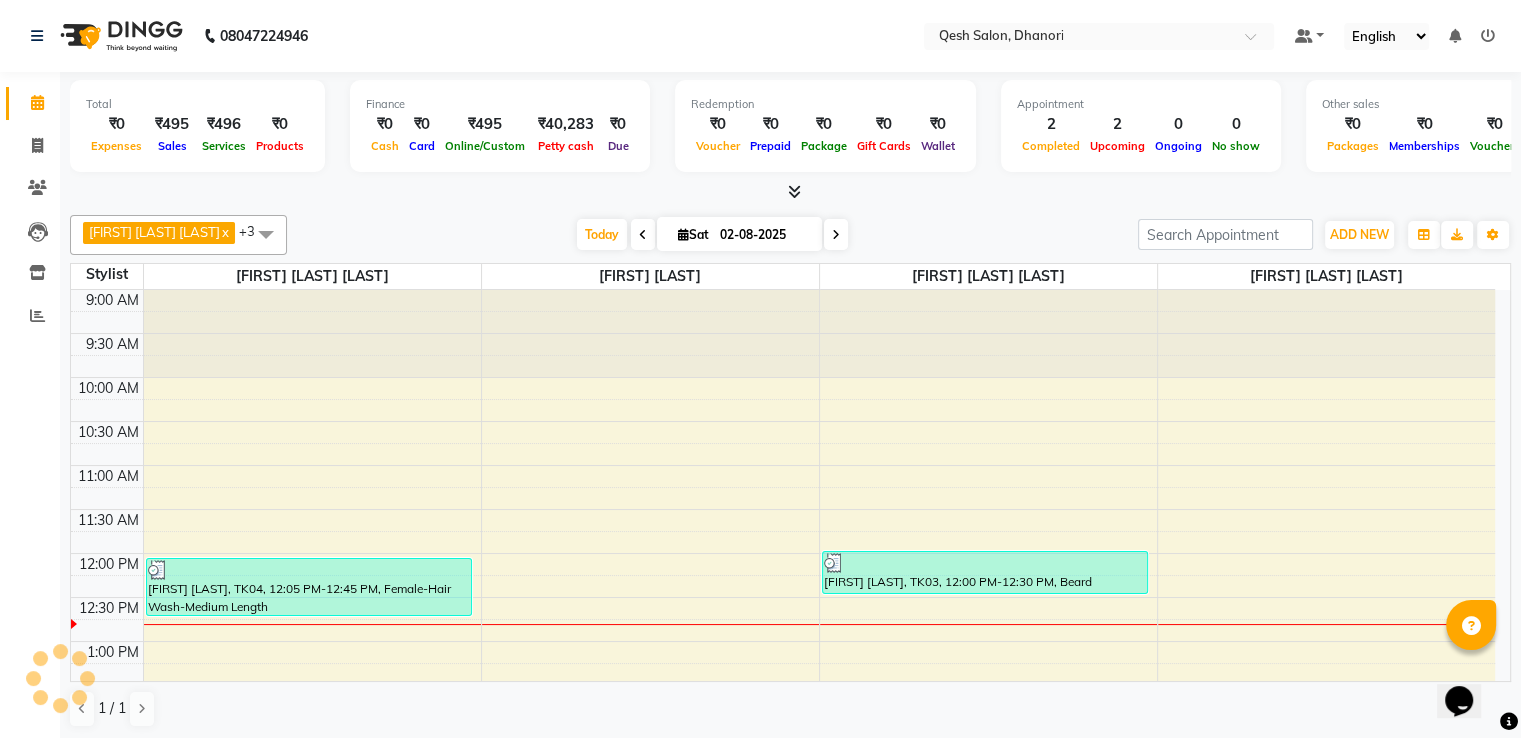 scroll, scrollTop: 0, scrollLeft: 0, axis: both 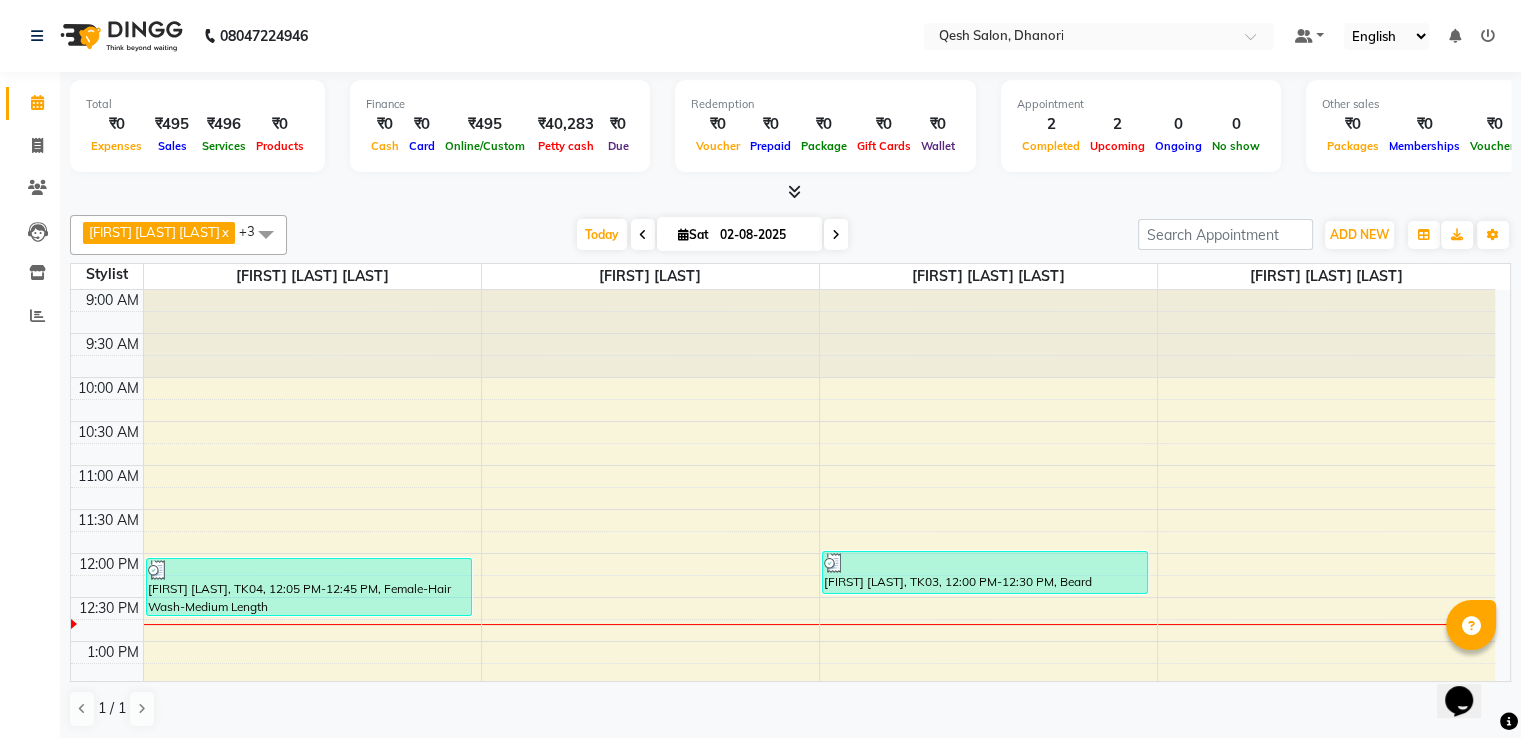 click on "Harry Siril Anthony  x Vanita Kamble  x Vinod Daulat Sonawane  x Sunil Kisan Wani  x +3 Select All Gagandeep Arora Harry Siril Anthony Salon Sunil Kisan Wani Vanita Kamble Vinod Daulat Sonawane Today  Sat 02-08-2025 Toggle Dropdown Add Appointment Add Invoice Add Expense Add Attendance Add Client Toggle Dropdown Add Appointment Add Invoice Add Expense Add Attendance Add Client ADD NEW Toggle Dropdown Add Appointment Add Invoice Add Expense Add Attendance Add Client Harry Siril Anthony  x Vanita Kamble  x Vinod Daulat Sonawane  x Sunil Kisan Wani  x +3 Select All Gagandeep Arora Harry Siril Anthony Salon Sunil Kisan Wani Vanita Kamble Vinod Daulat Sonawane Group By  Staff View   Room View  View as Vertical  Vertical - Week View  Horizontal  Horizontal - Week View  List  Toggle Dropdown Calendar Settings Manage Tags   Arrange Stylists   Reset Stylists  Full Screen  Show Available Stylist  Appointment Form Zoom 100% Staff/Room Display Count 6" at bounding box center (790, 235) 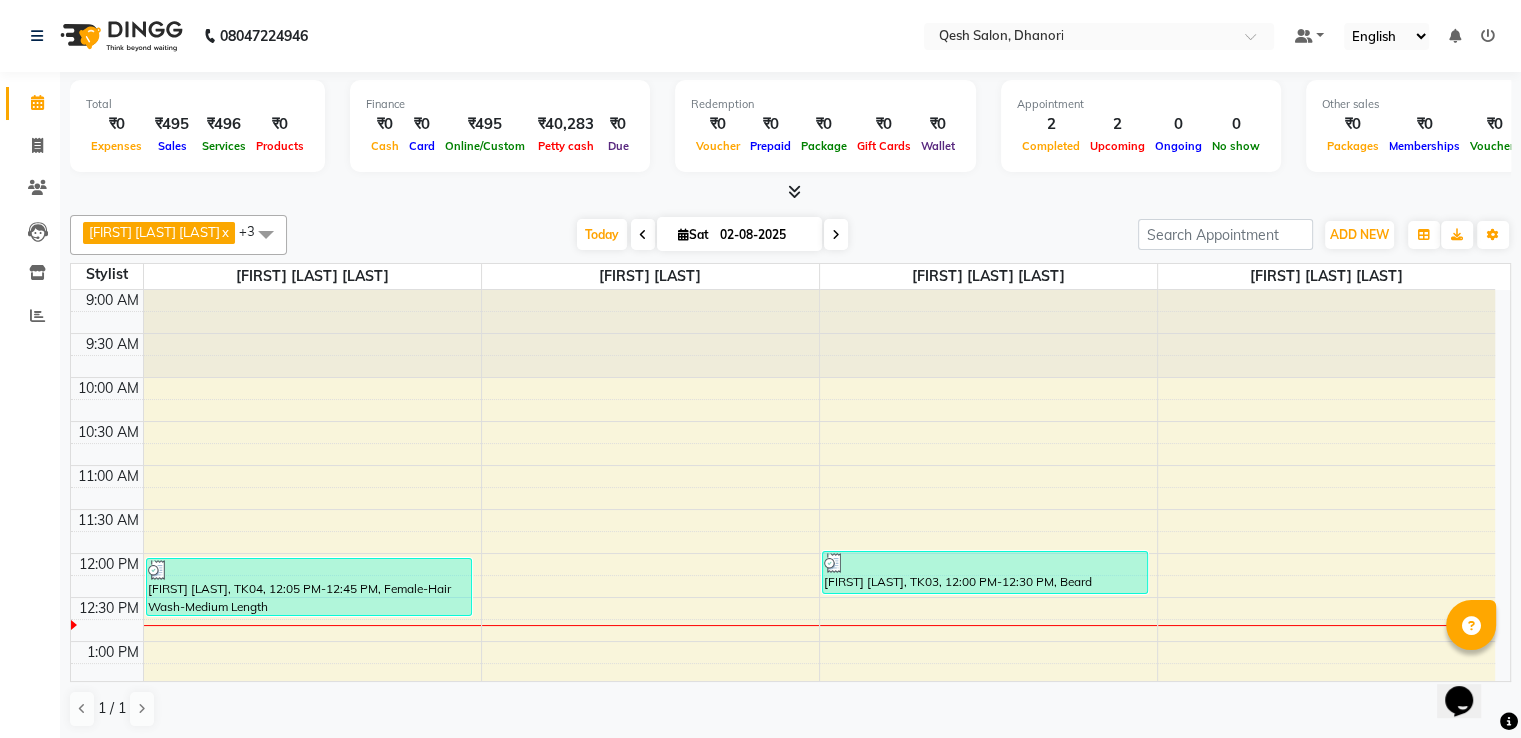 drag, startPoint x: 456, startPoint y: 229, endPoint x: 468, endPoint y: 190, distance: 40.804413 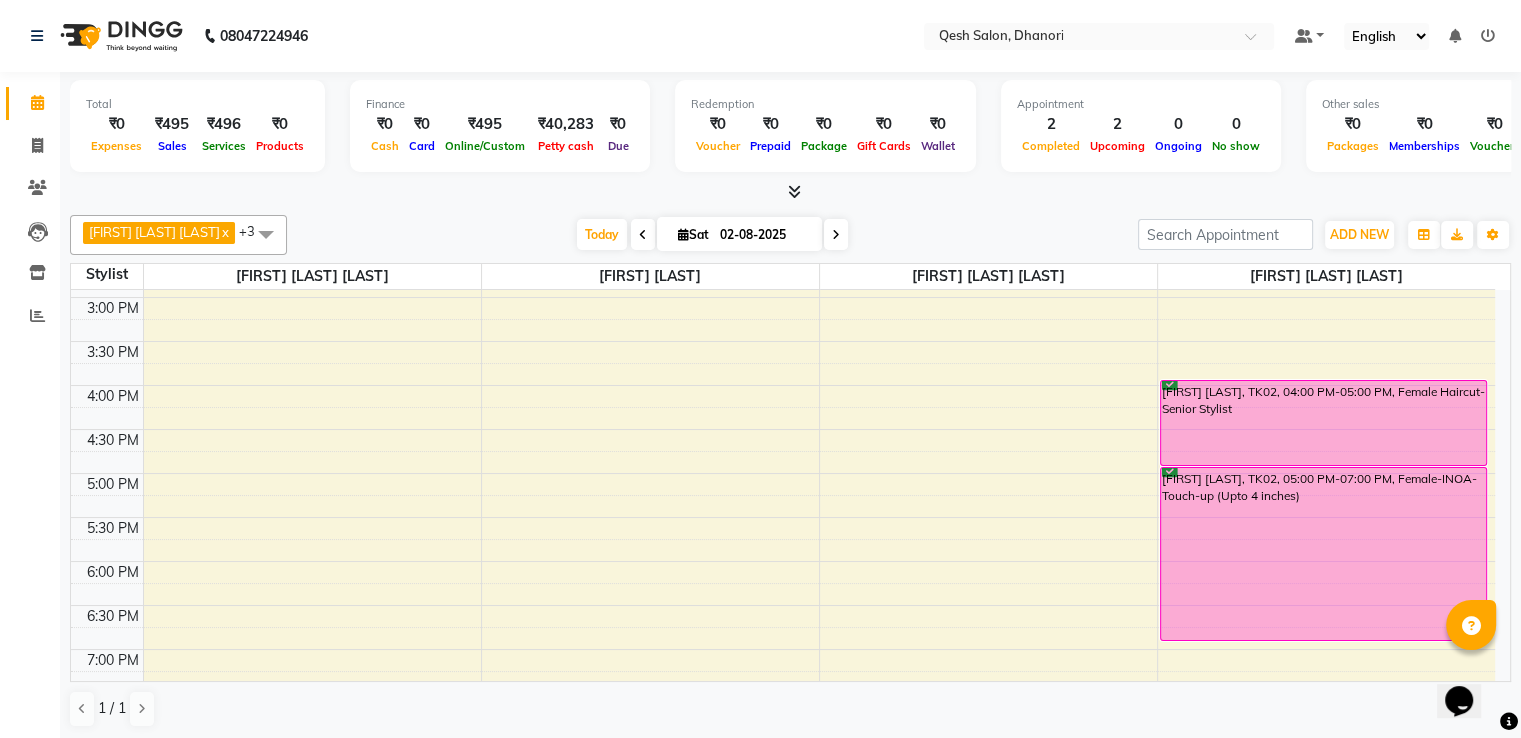 scroll, scrollTop: 500, scrollLeft: 0, axis: vertical 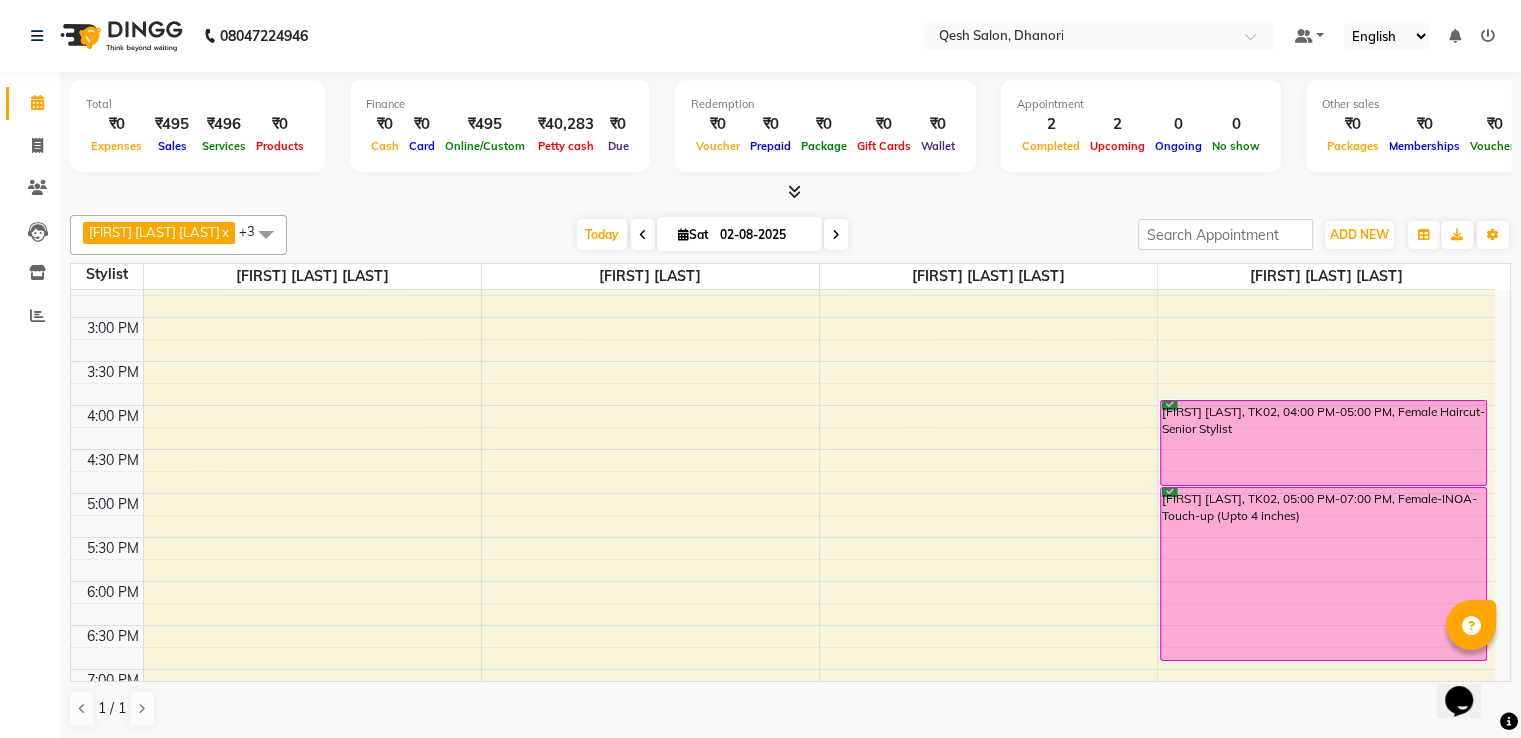 click on "9:00 AM 9:30 AM 10:00 AM 10:30 AM 11:00 AM 11:30 AM 12:00 PM 12:30 PM 1:00 PM 1:30 PM 2:00 PM 2:30 PM 3:00 PM 3:30 PM 4:00 PM 4:30 PM 5:00 PM 5:30 PM 6:00 PM 6:30 PM 7:00 PM 7:30 PM 8:00 PM 8:30 PM 9:00 PM 9:30 PM 10:00 PM 10:30 PM     Poonam Hunde, TK04, 12:05 PM-12:45 PM, Female-Hair Wash-Medium Length     Amir Ahmed, TK03, 12:00 PM-12:30 PM, Beard Trim/Style     Sulabha Kulkarni, TK02, 04:00 PM-05:00 PM, Female Haircut-Senior Stylist     Sulabha Kulkarni, TK02, 05:00 PM-07:00 PM, Female-INOA-Touch-up (Upto 4 inches)" at bounding box center [783, 405] 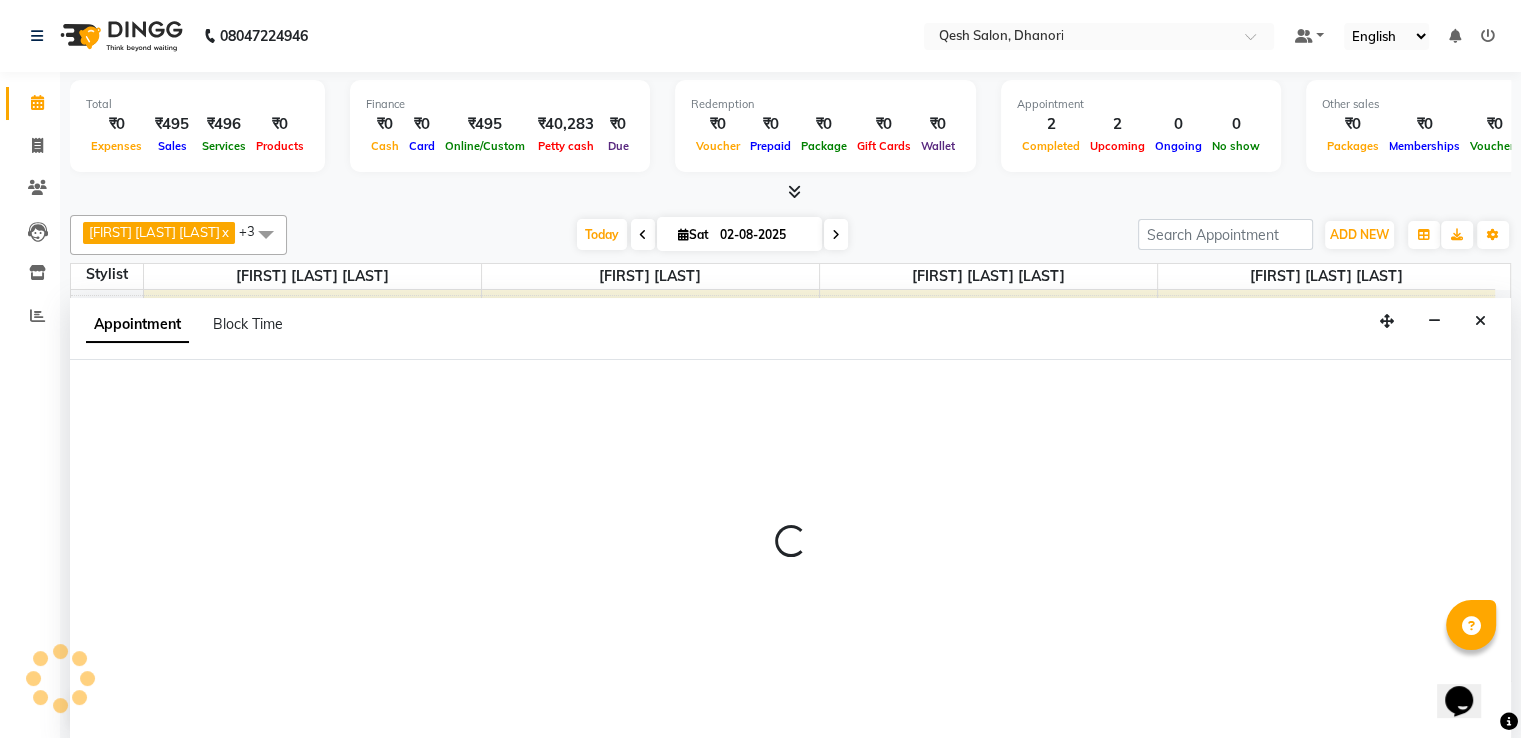 select on "79251" 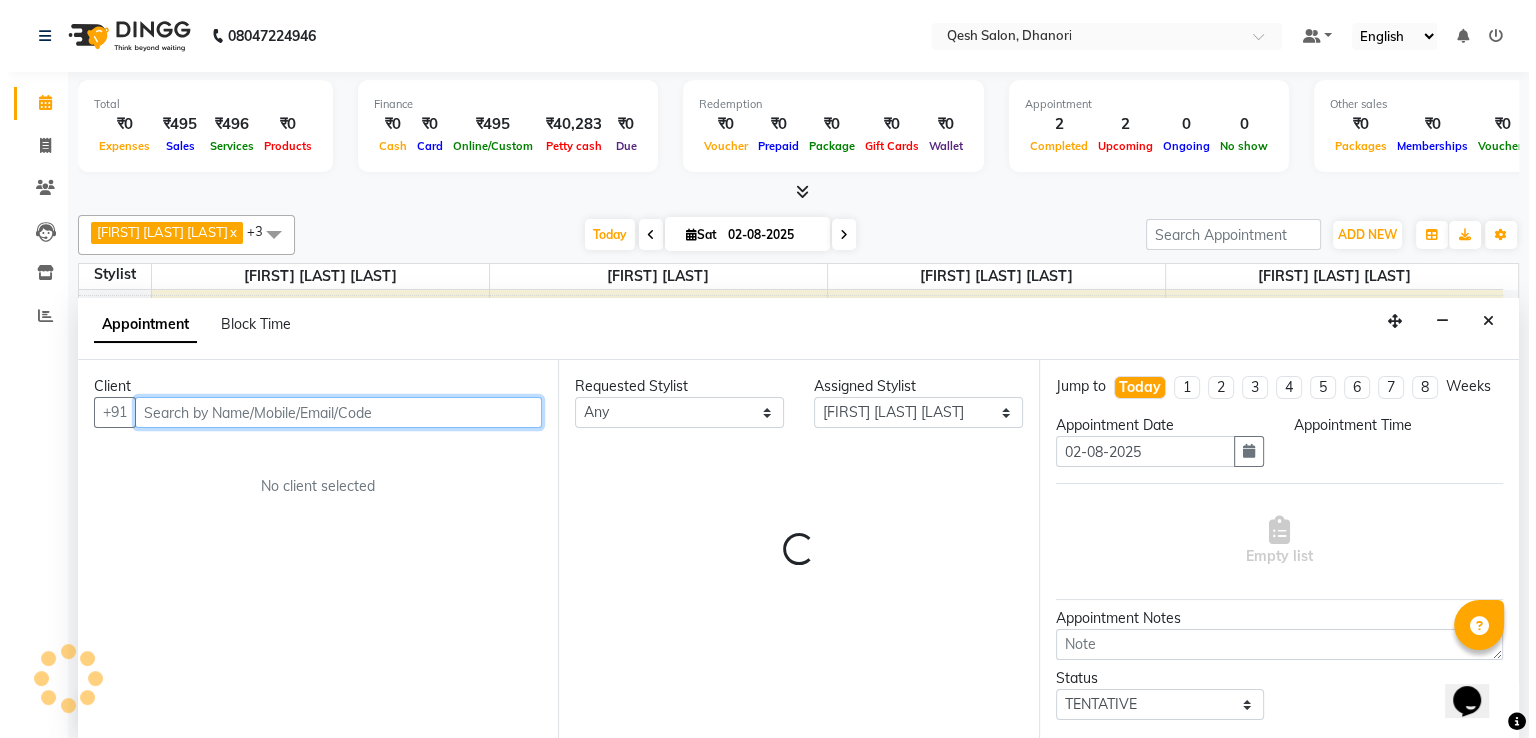 scroll, scrollTop: 1, scrollLeft: 0, axis: vertical 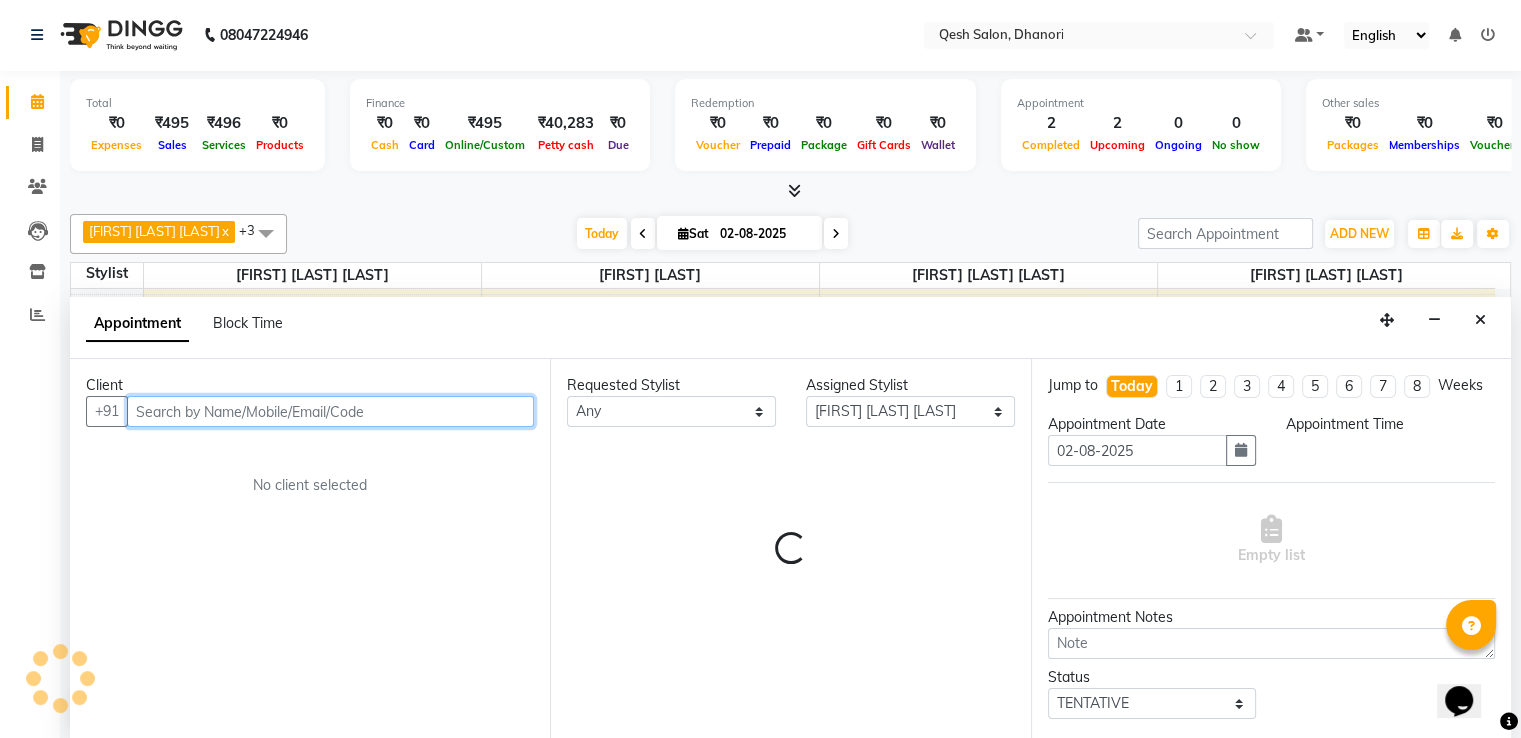 select on "1020" 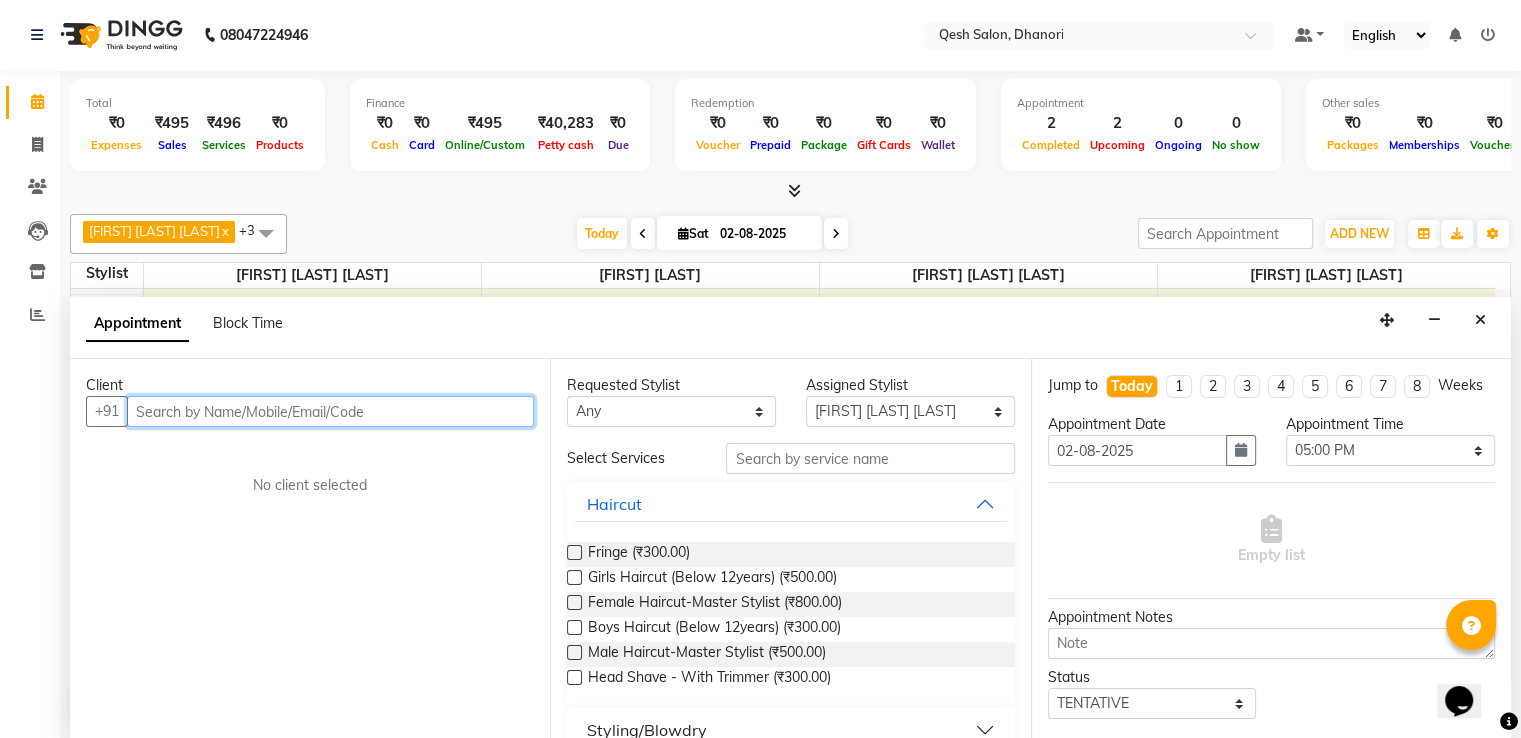 click at bounding box center [330, 411] 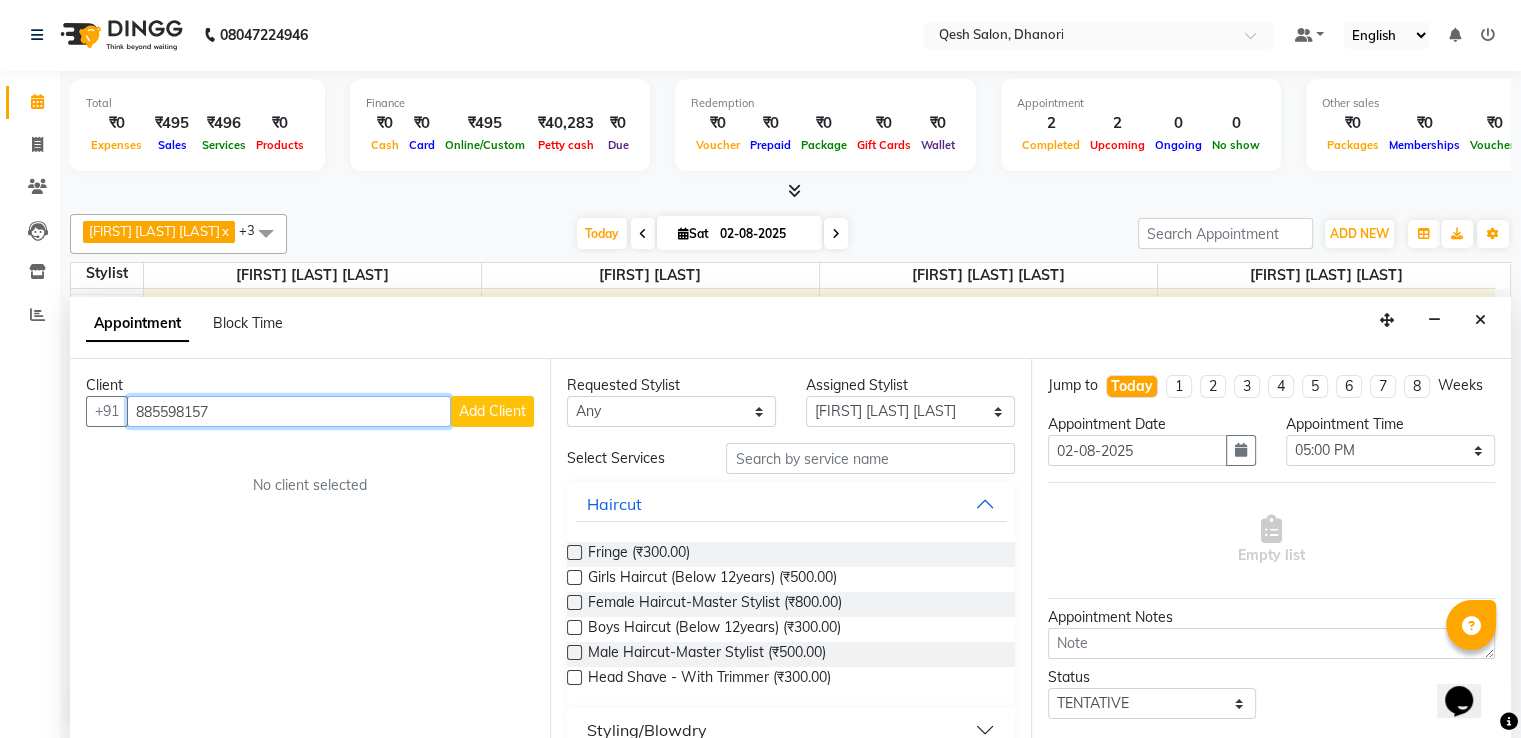 type on "885598157" 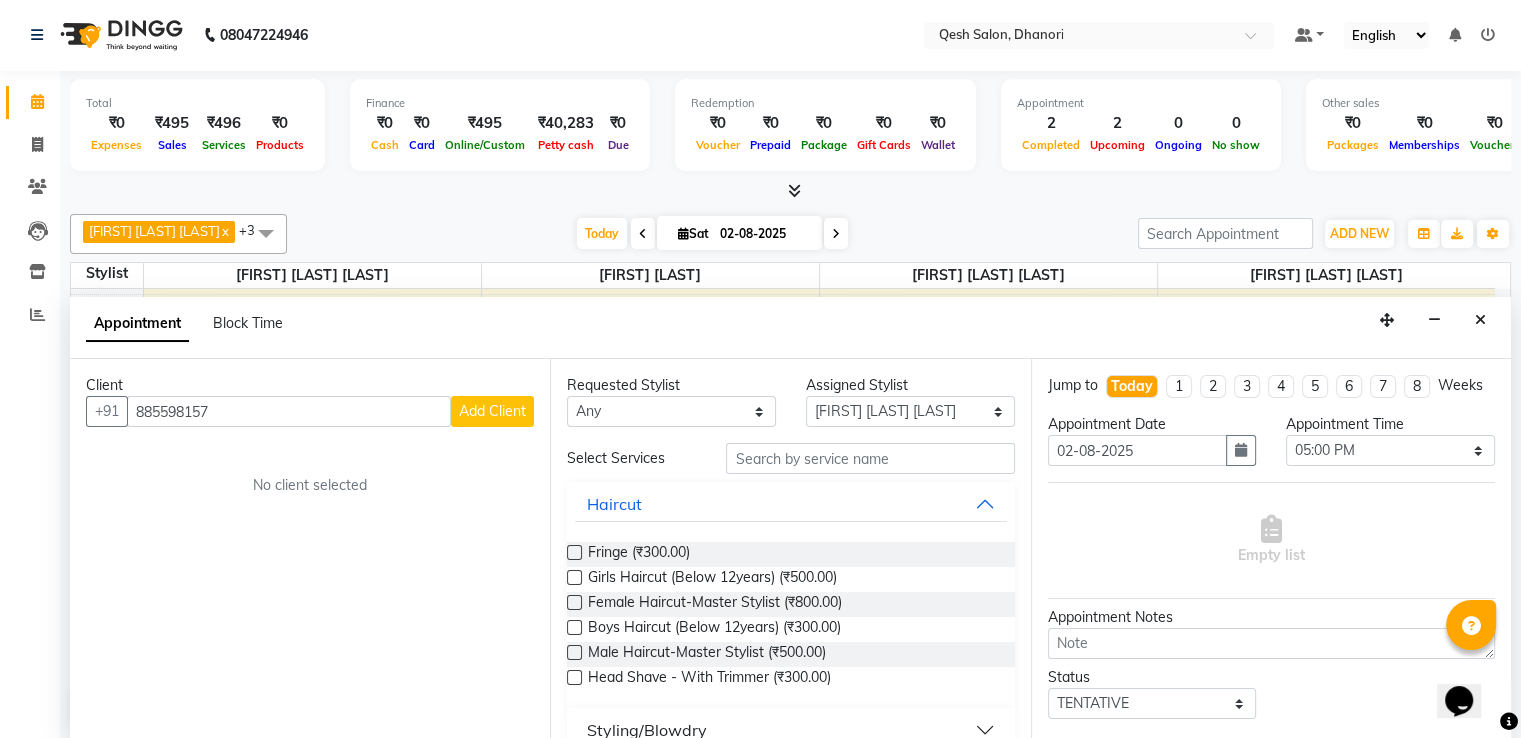 click on "Add Client" at bounding box center [492, 411] 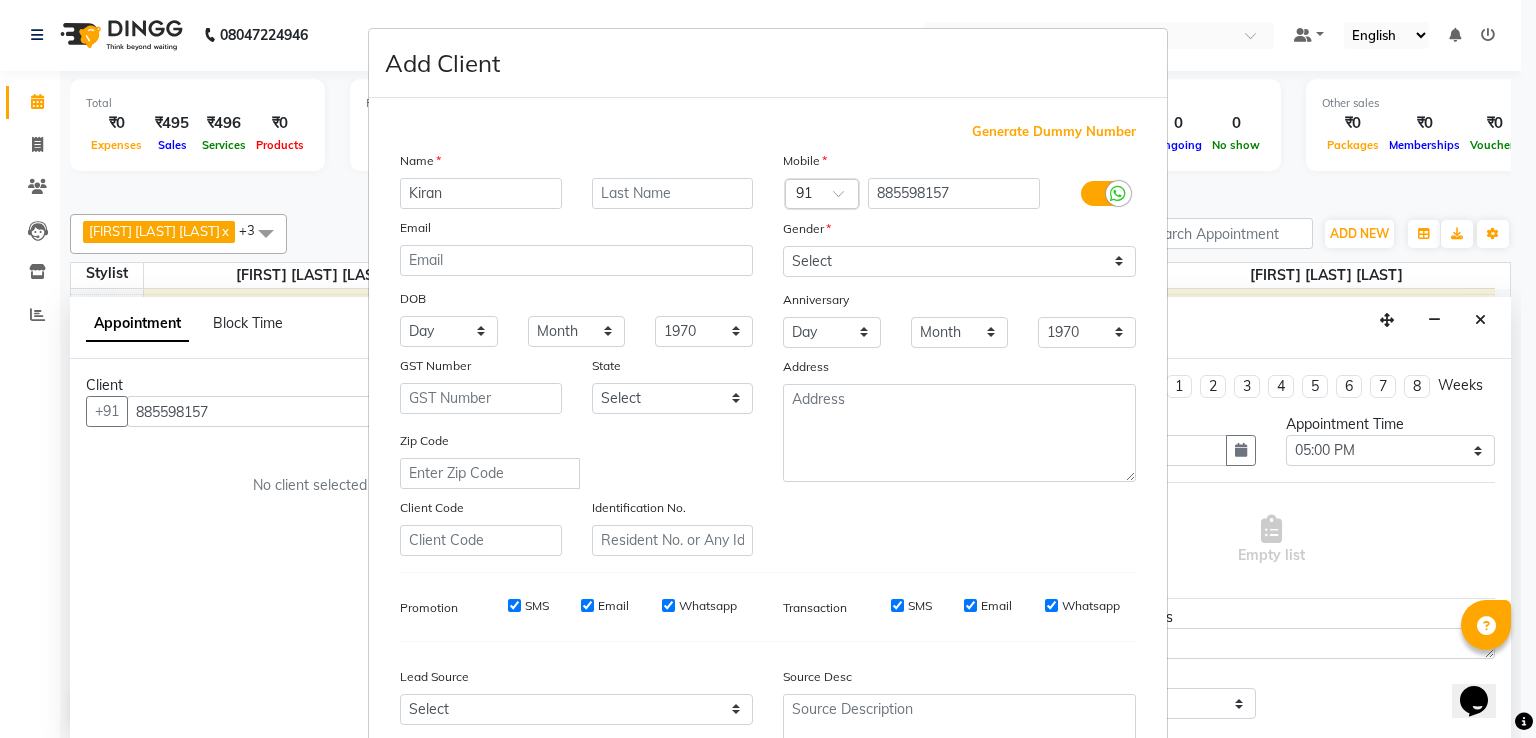 type on "Kiran" 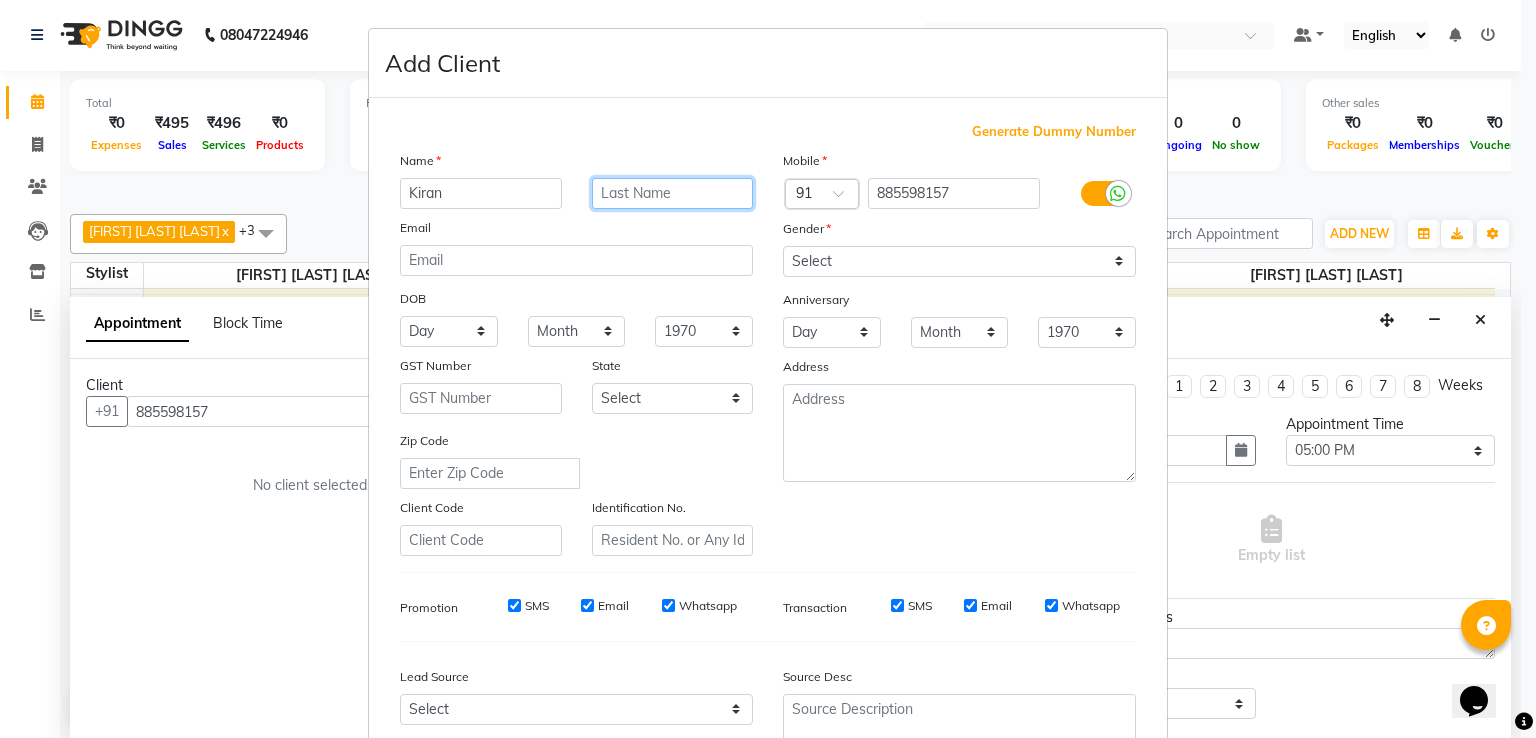 click at bounding box center [673, 193] 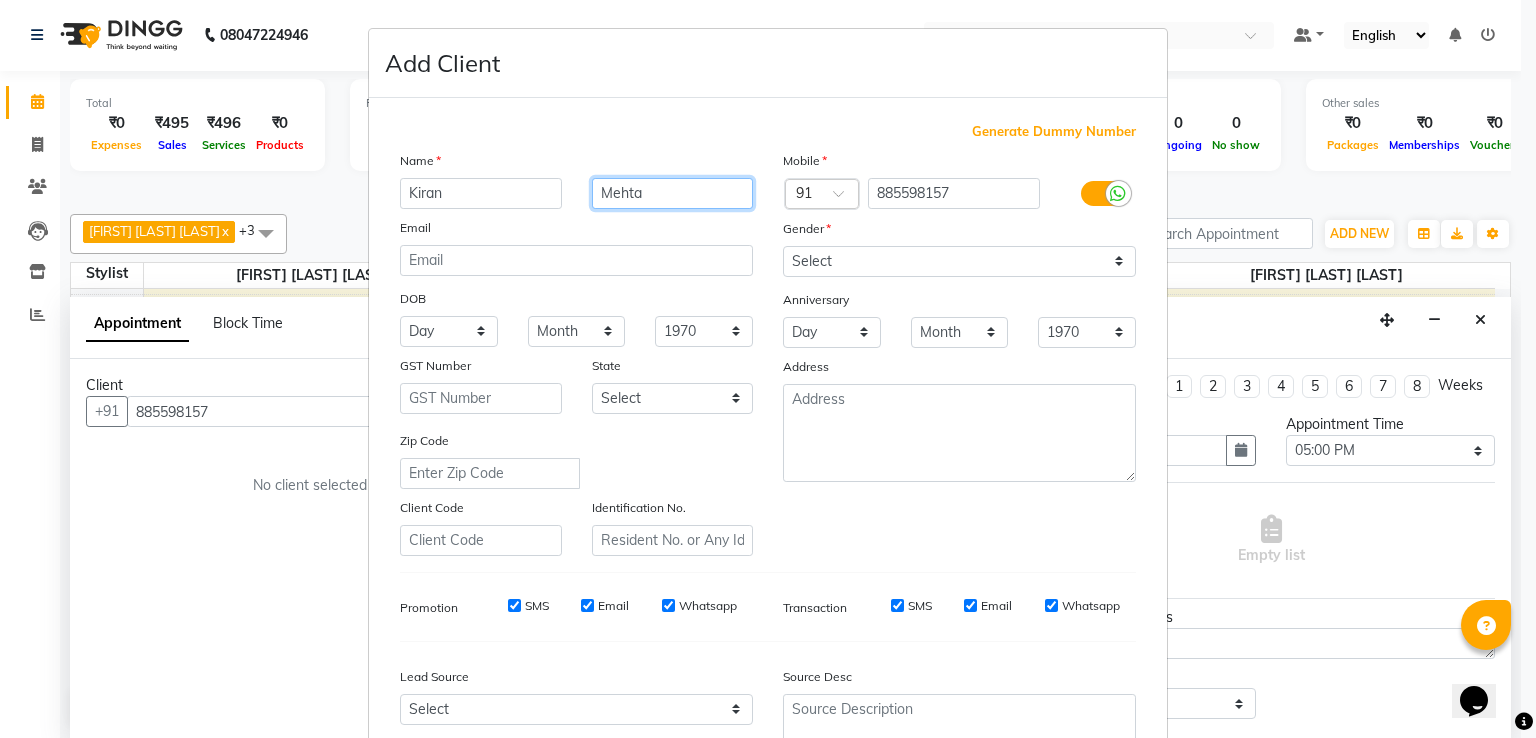 type on "Mehta" 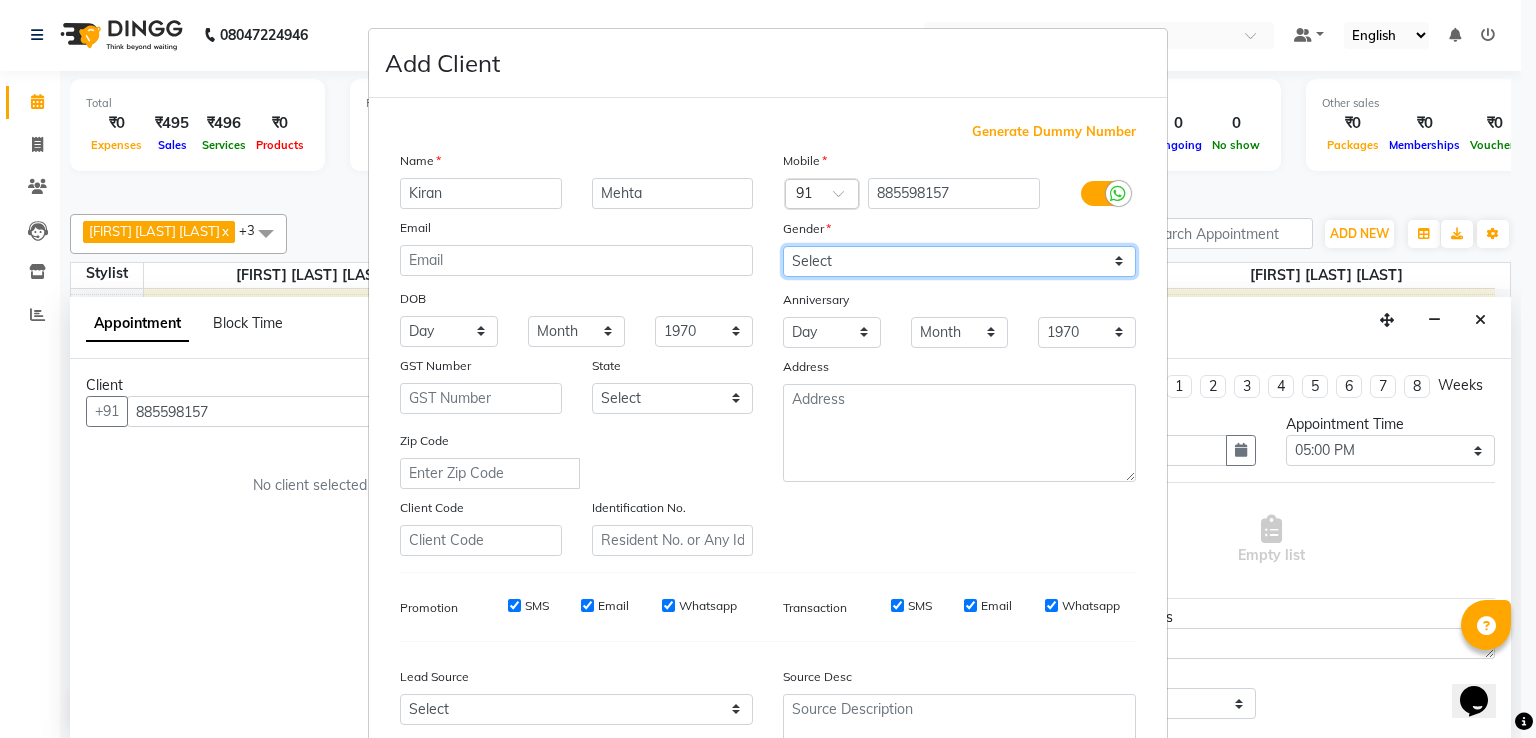 click on "Select Male Female Other Prefer Not To Say" at bounding box center (959, 261) 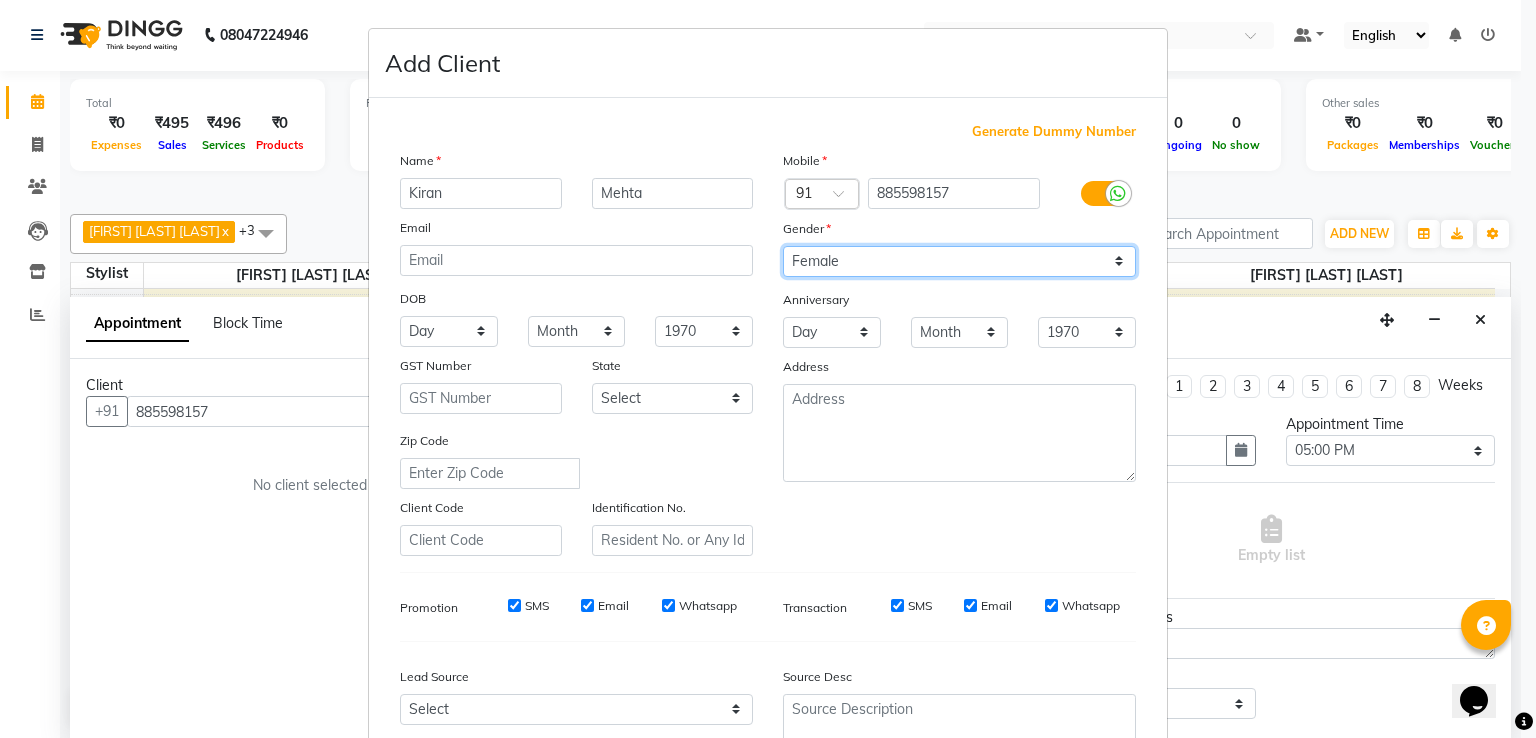 click on "Select Male Female Other Prefer Not To Say" at bounding box center [959, 261] 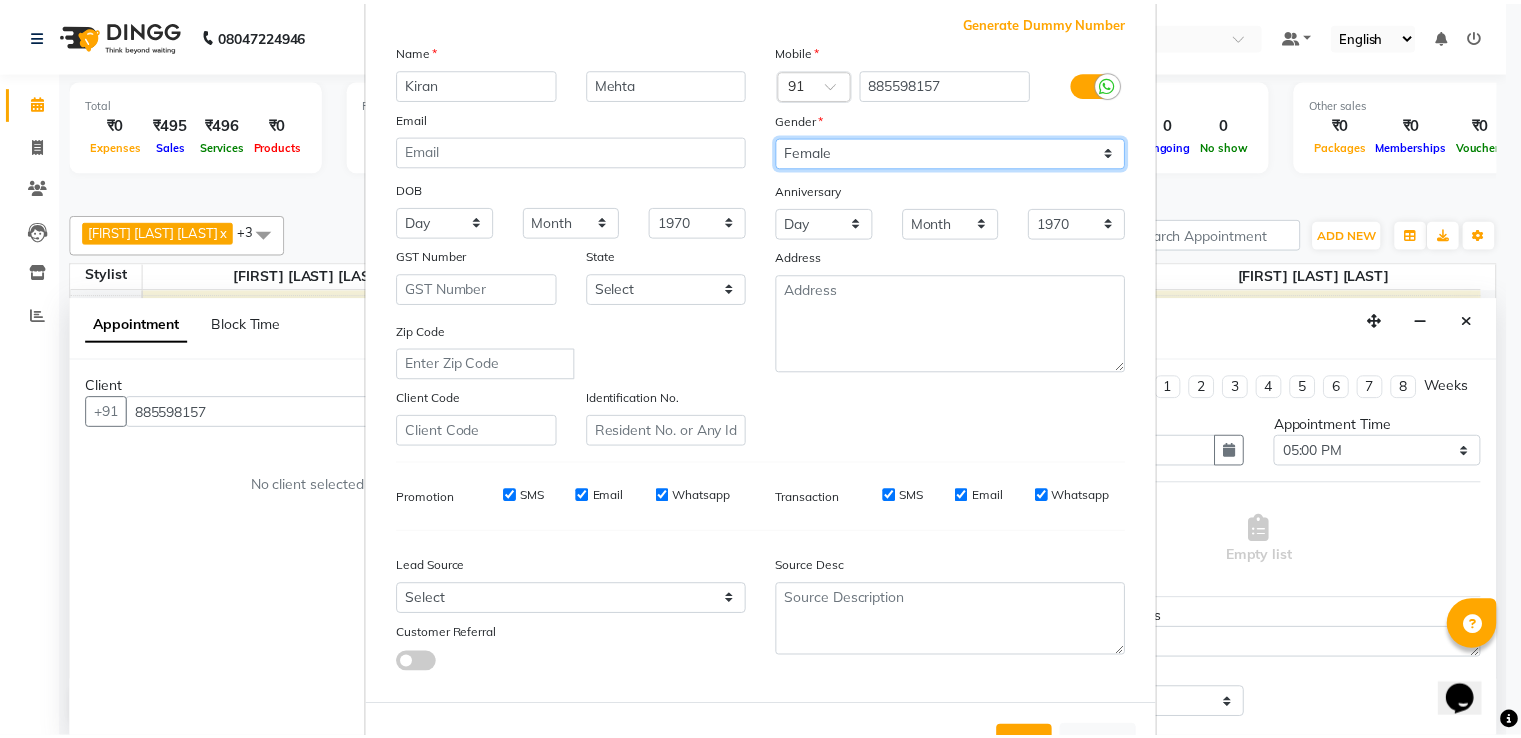 scroll, scrollTop: 195, scrollLeft: 0, axis: vertical 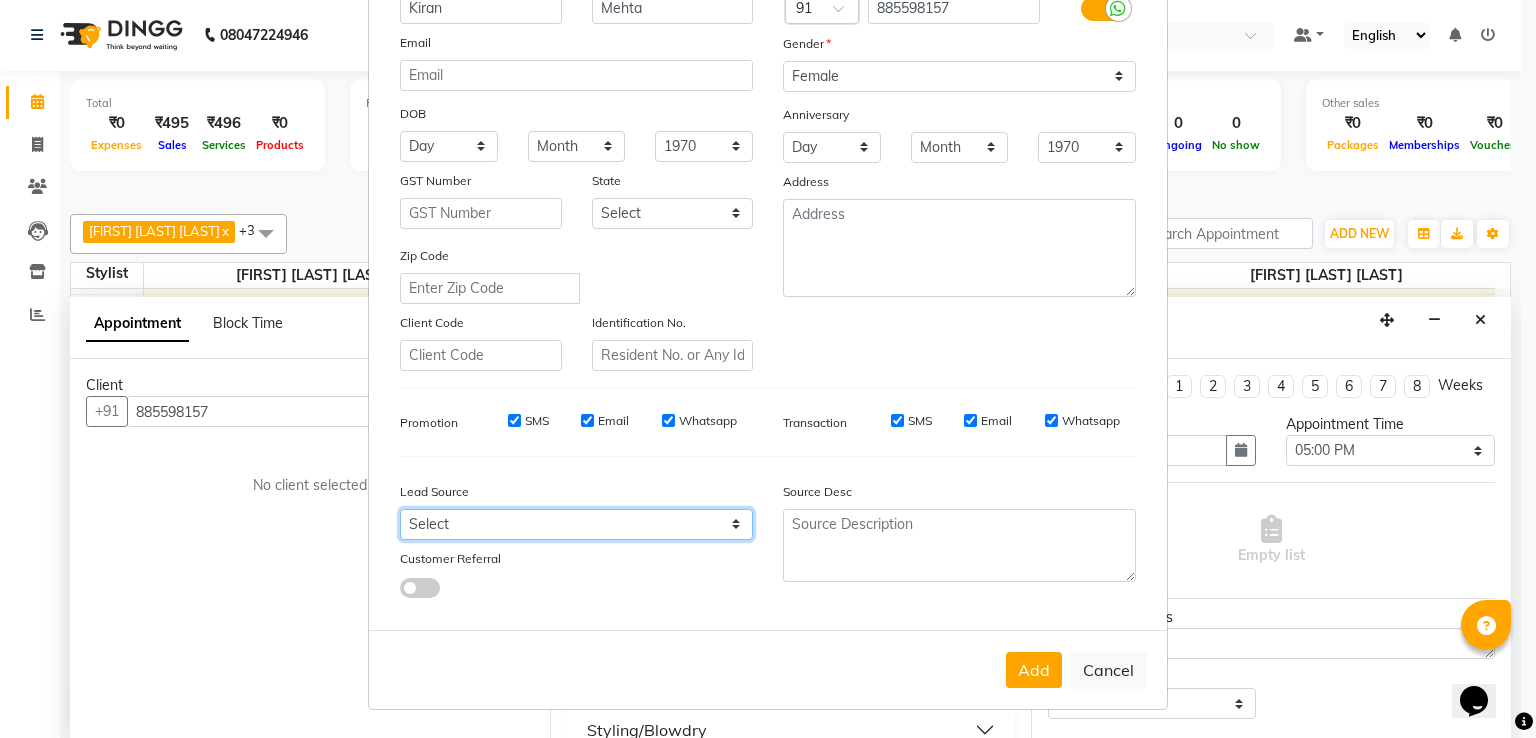 click on "Select Walk-in Referral Internet Friend Word of Mouth Advertisement Facebook JustDial Google Other" at bounding box center (576, 524) 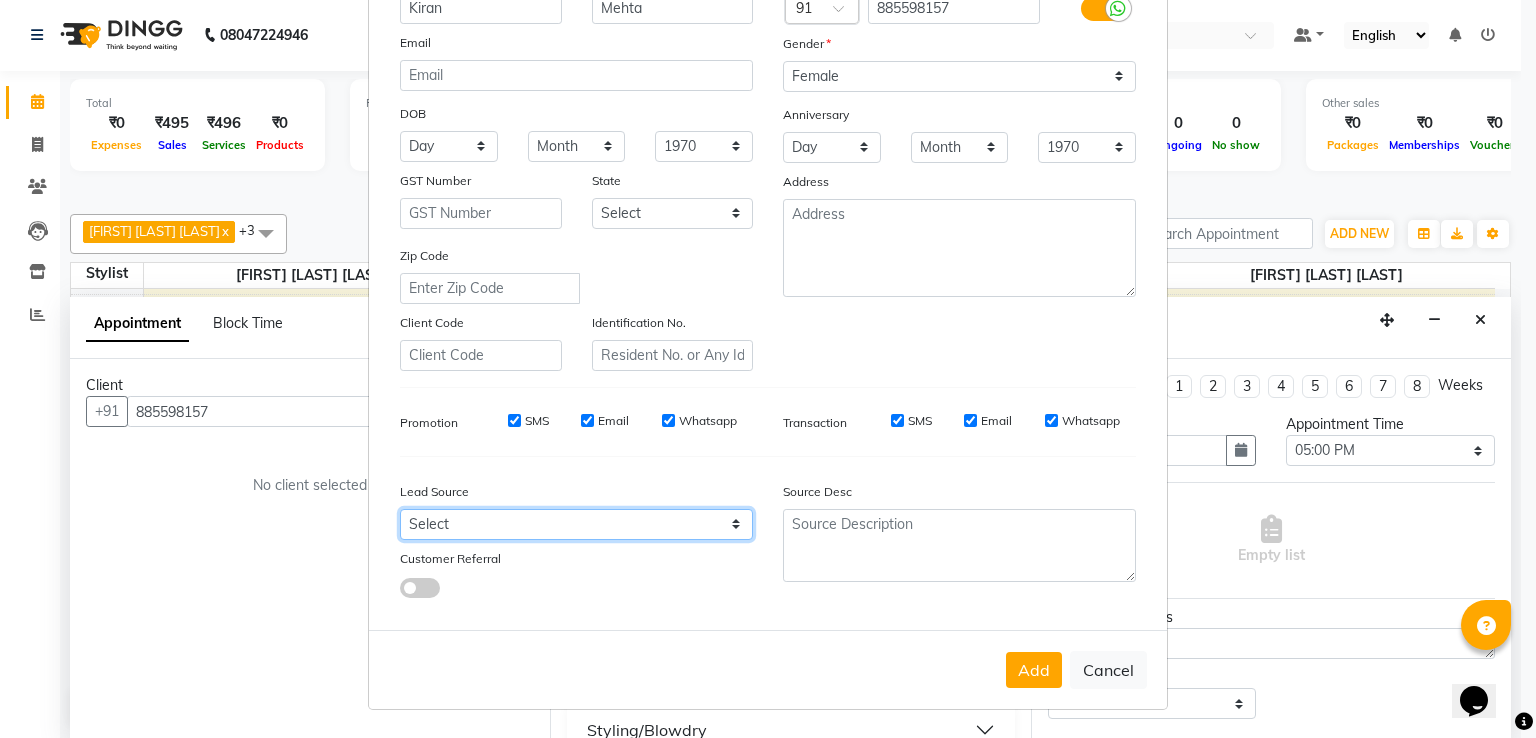 select on "51694" 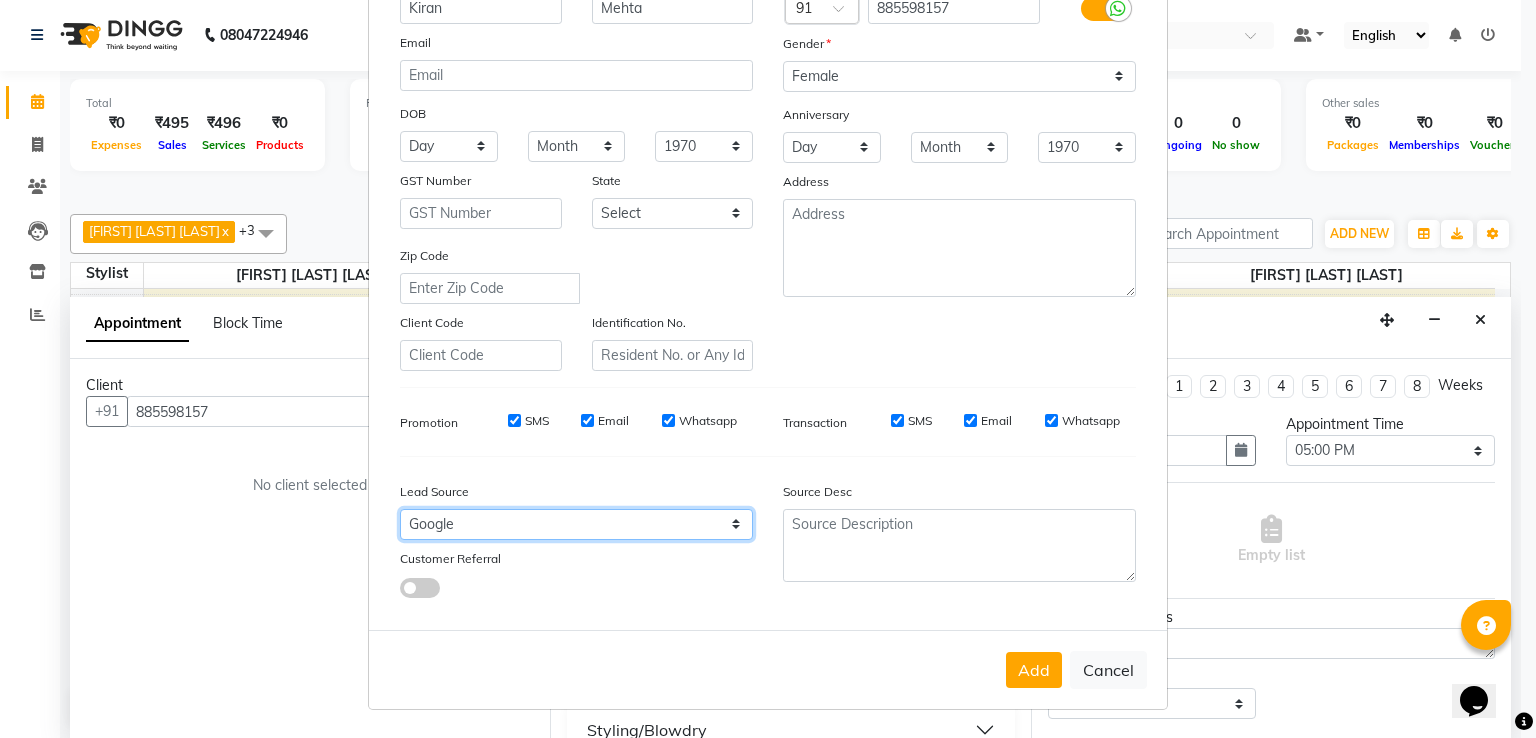 click on "Select Walk-in Referral Internet Friend Word of Mouth Advertisement Facebook JustDial Google Other" at bounding box center (576, 524) 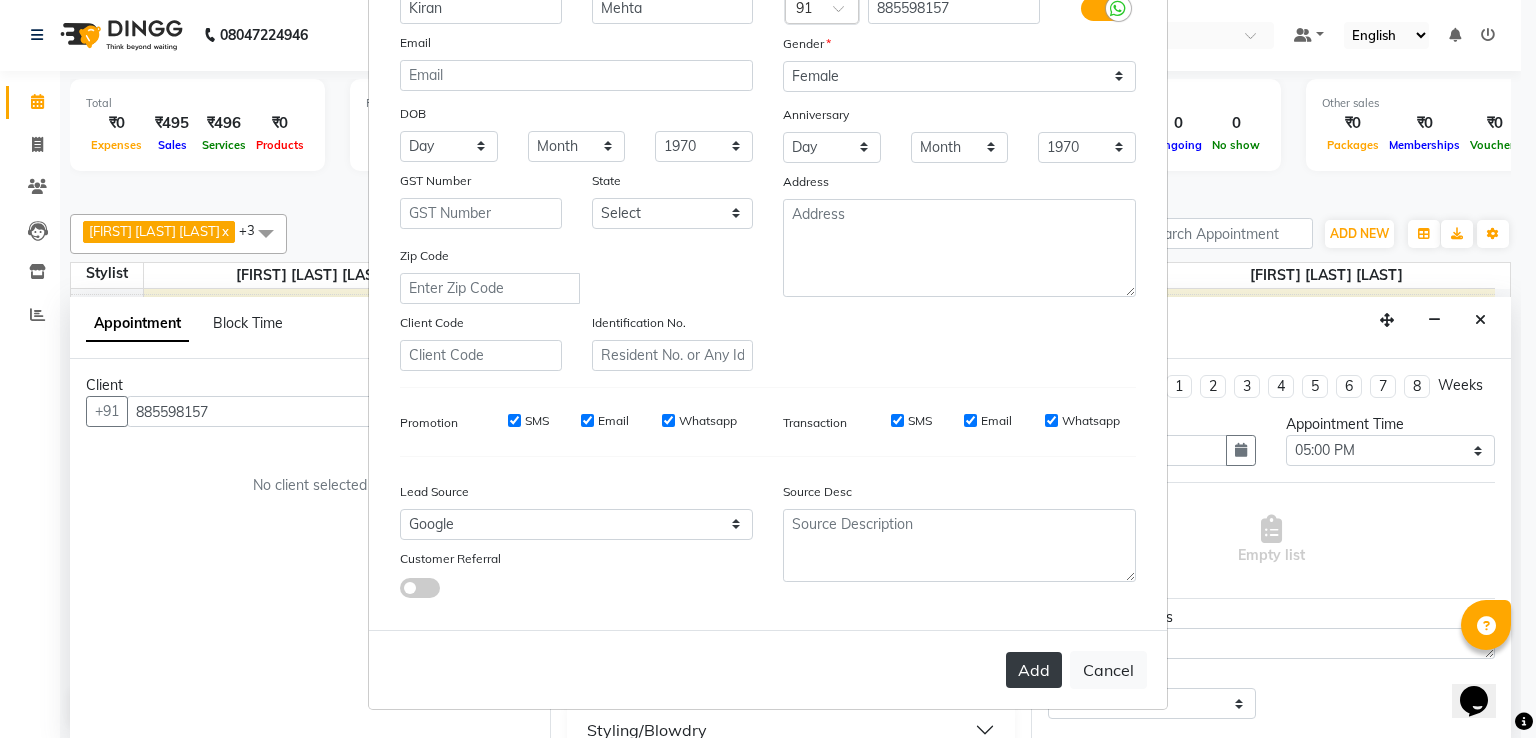 click on "Add" at bounding box center (1034, 670) 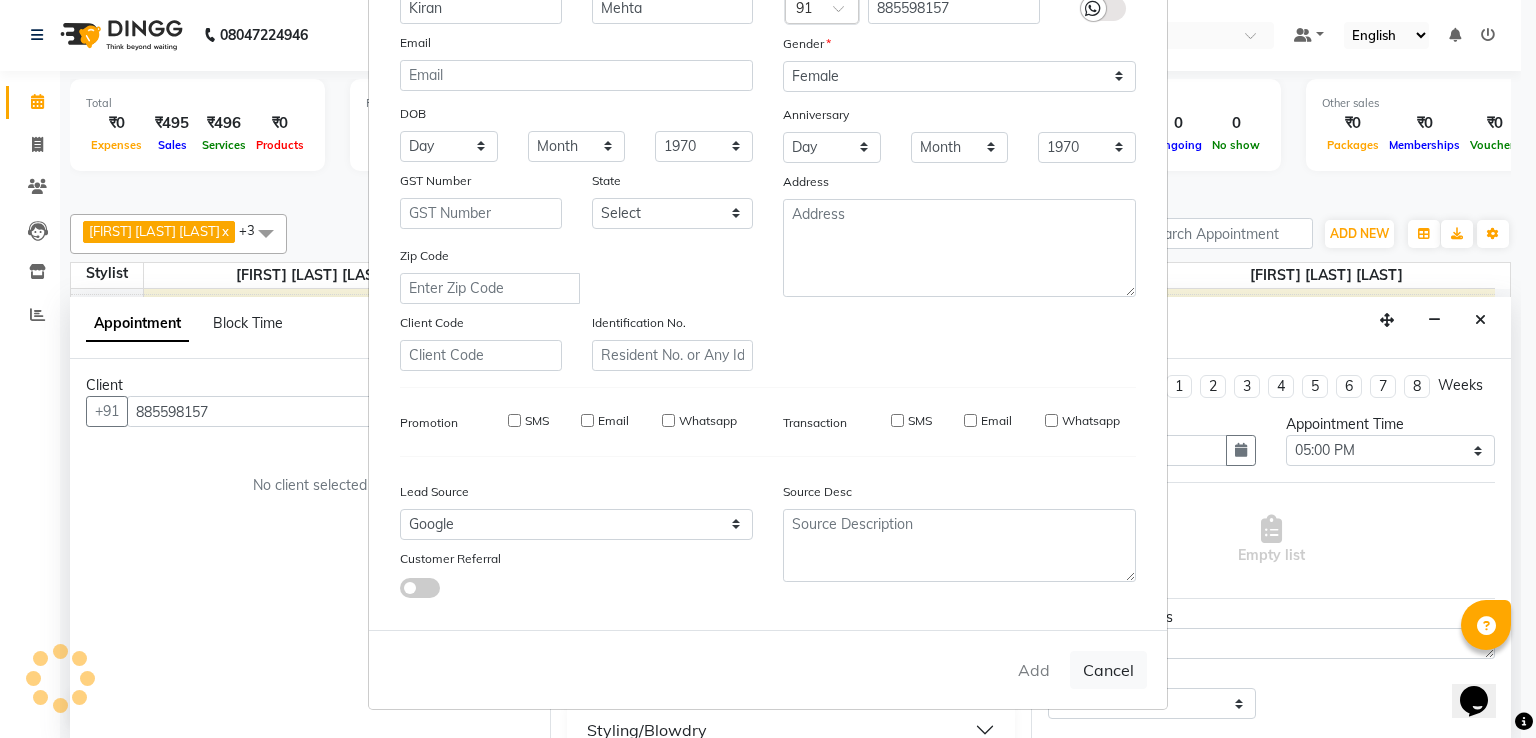 type on "88*****57" 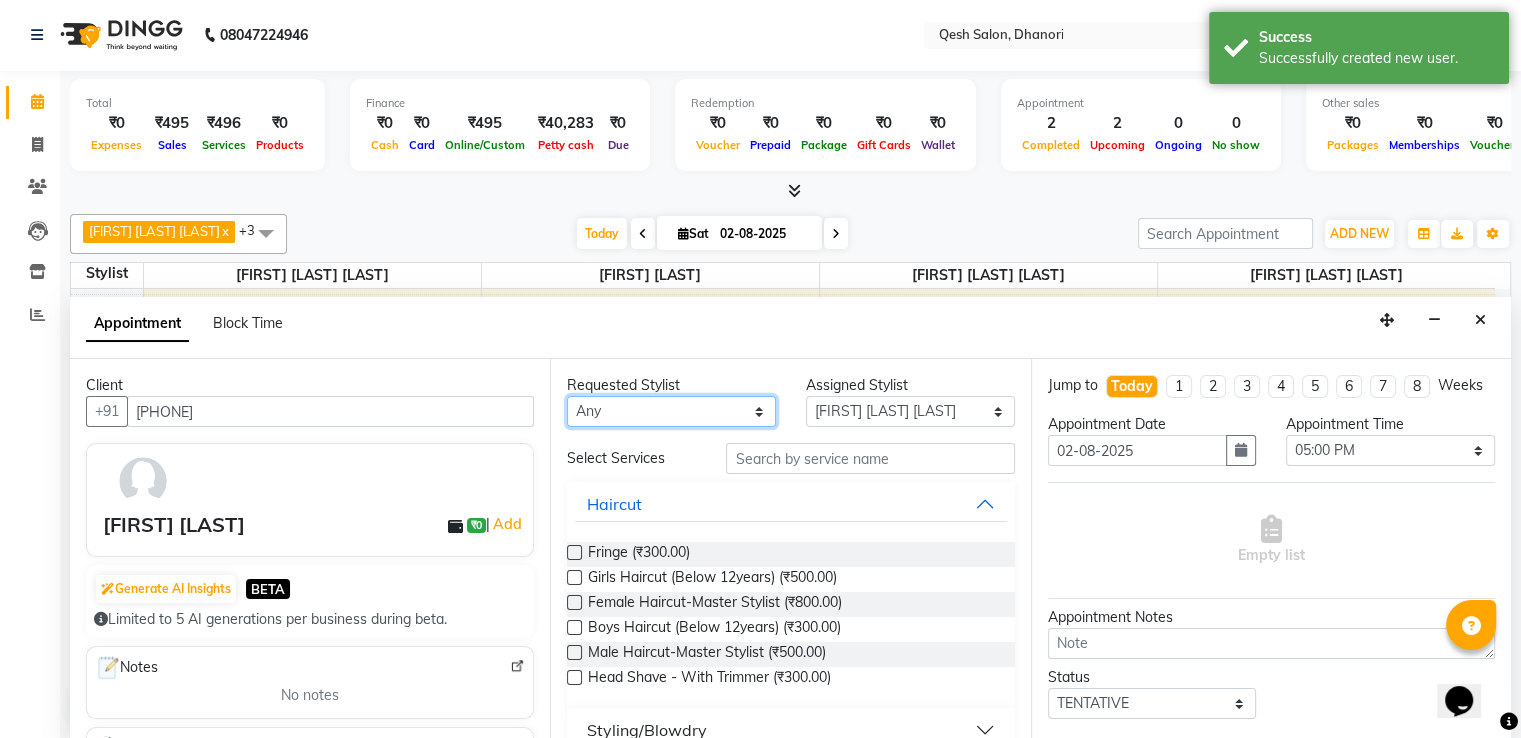 click on "Any Gagandeep Arora Harry Siril Anthony Salon Sunil Kisan Wani Vanita Kamble Vinod Daulat Sonawane" at bounding box center (671, 411) 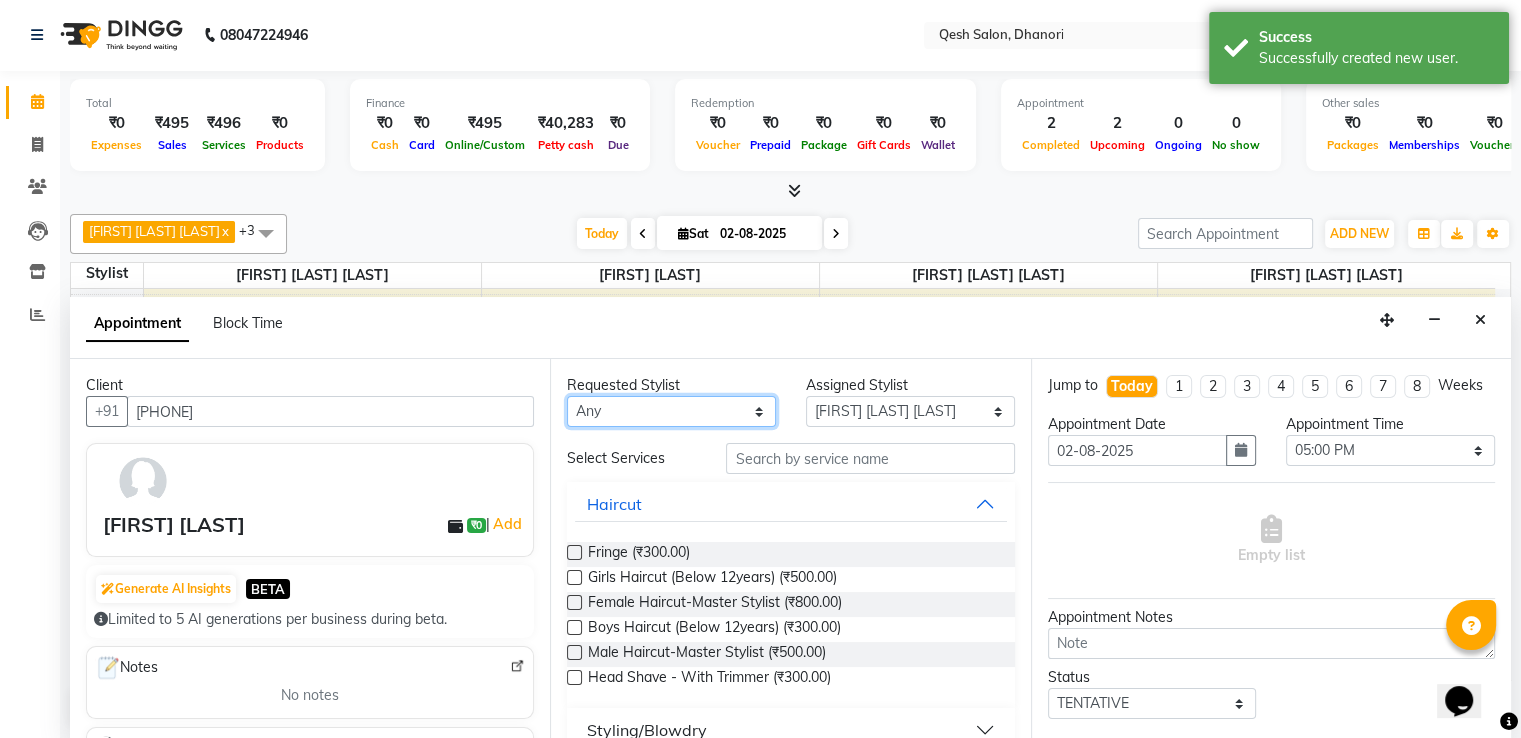 select on "85050" 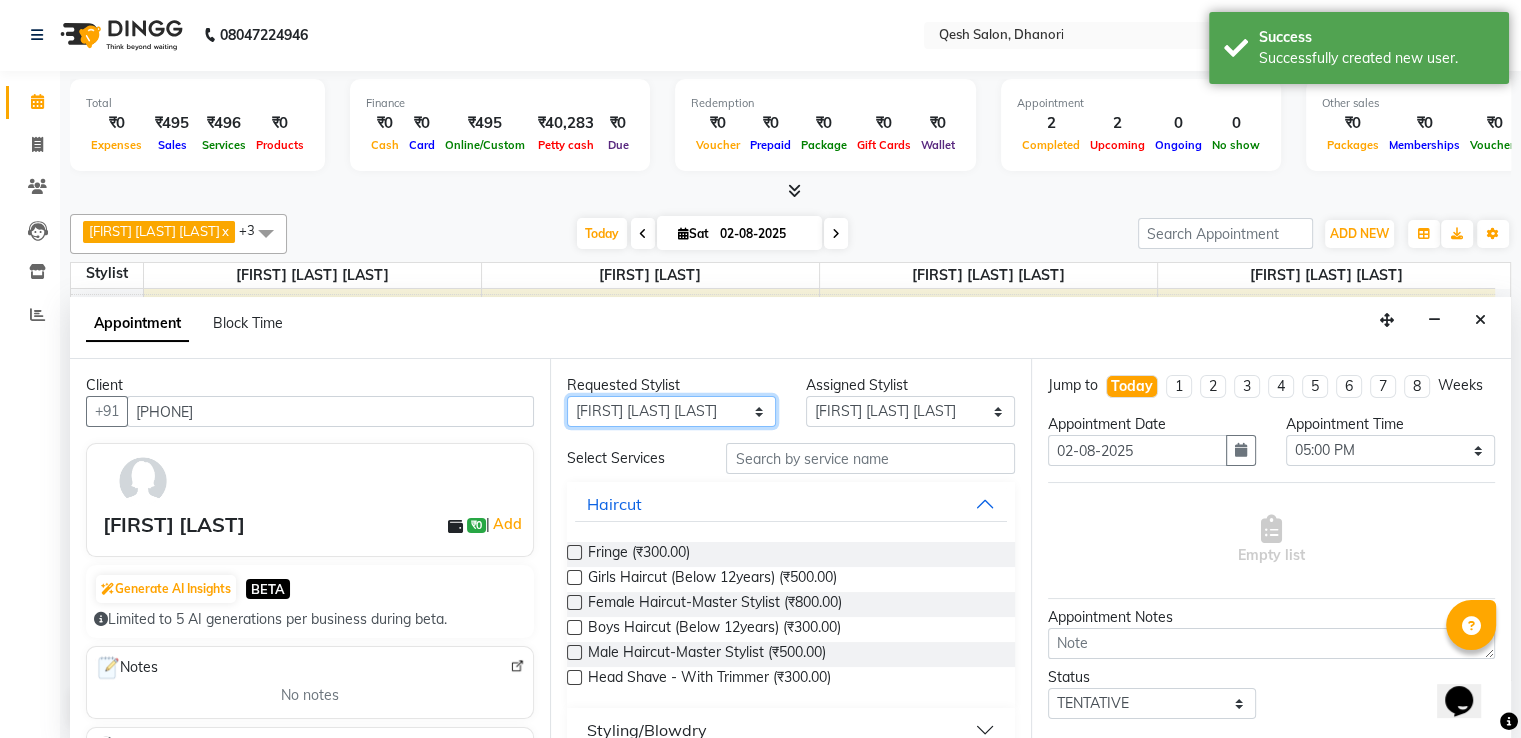 click on "Any Gagandeep Arora Harry Siril Anthony Salon Sunil Kisan Wani Vanita Kamble Vinod Daulat Sonawane" at bounding box center (671, 411) 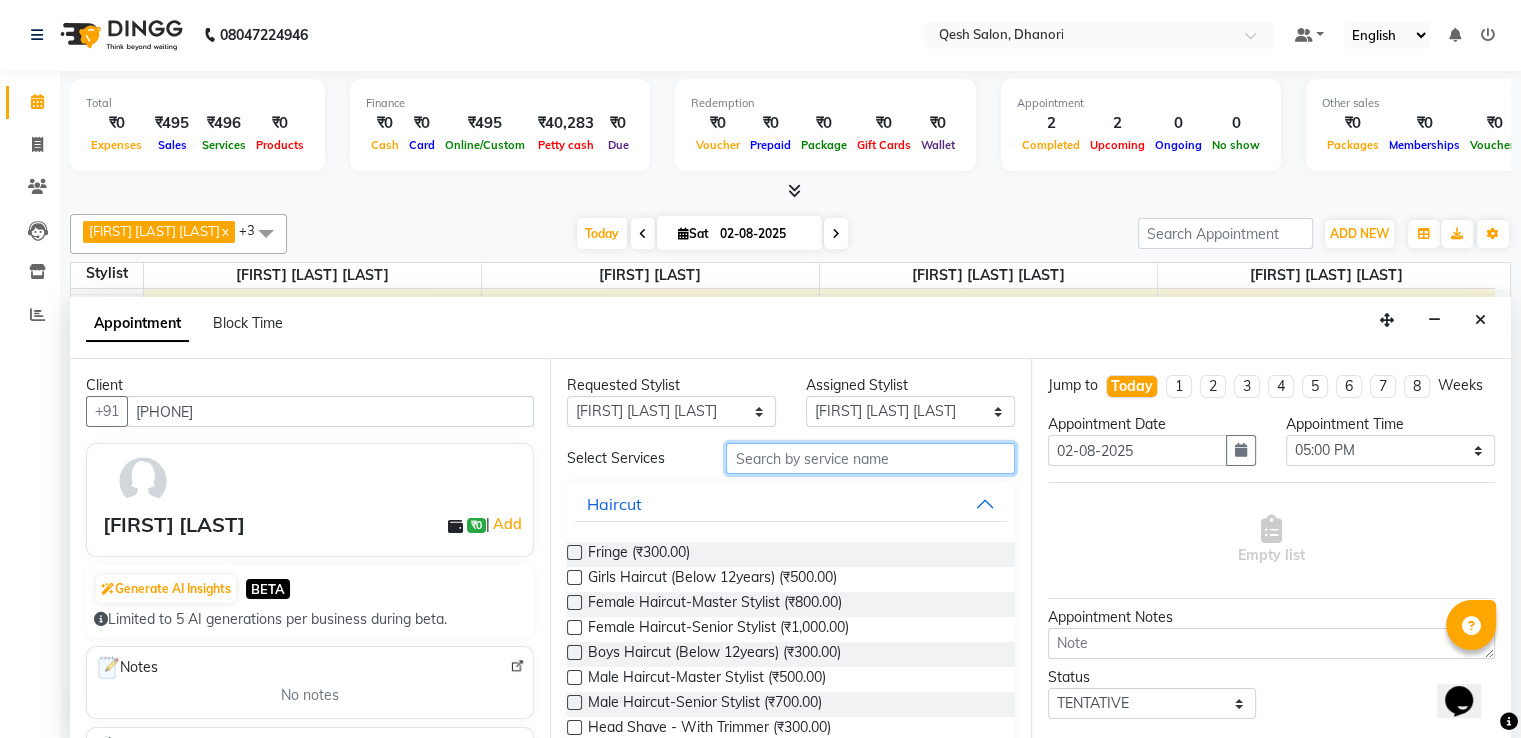 click at bounding box center (870, 458) 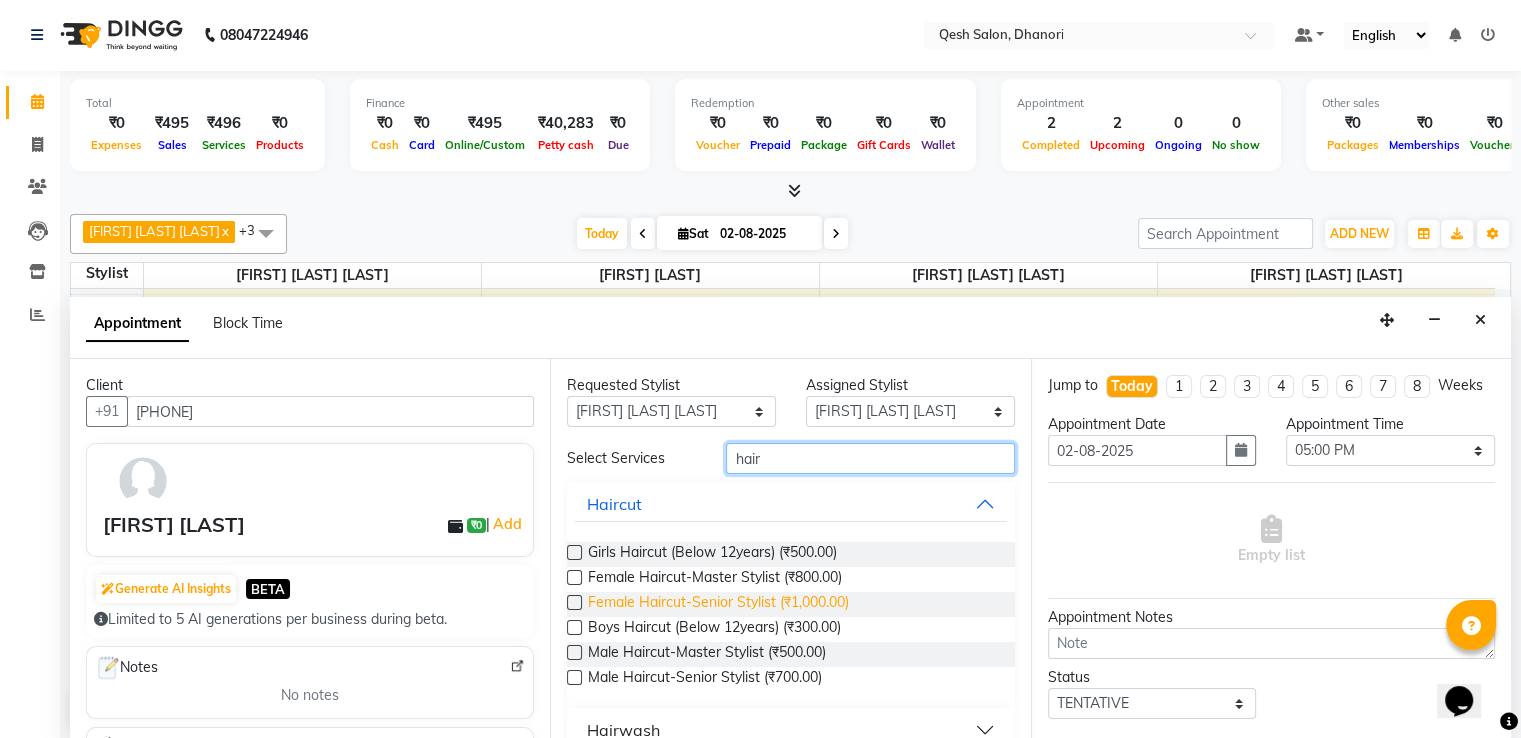 type on "hair" 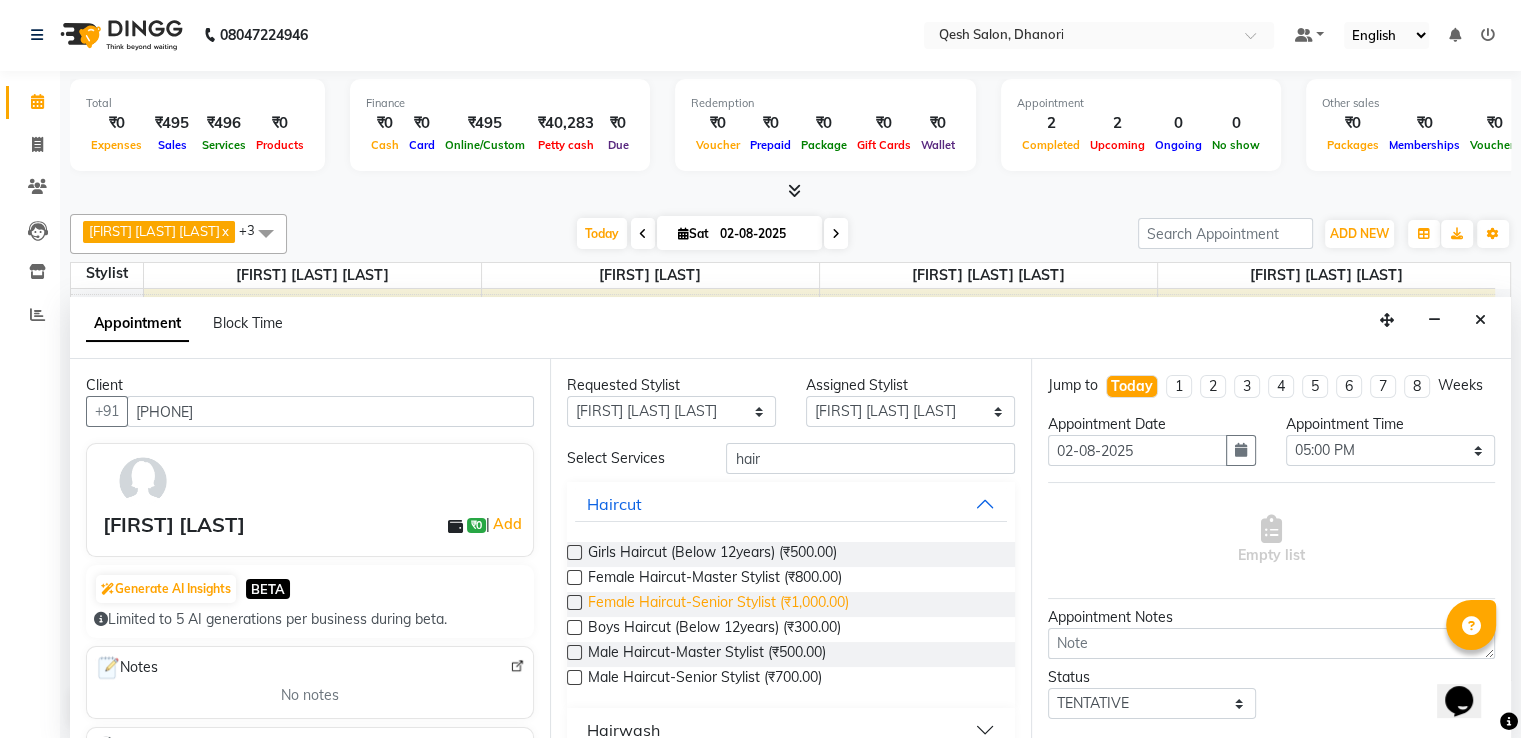 click on "Female Haircut-Senior Stylist (₹1,000.00)" at bounding box center [718, 604] 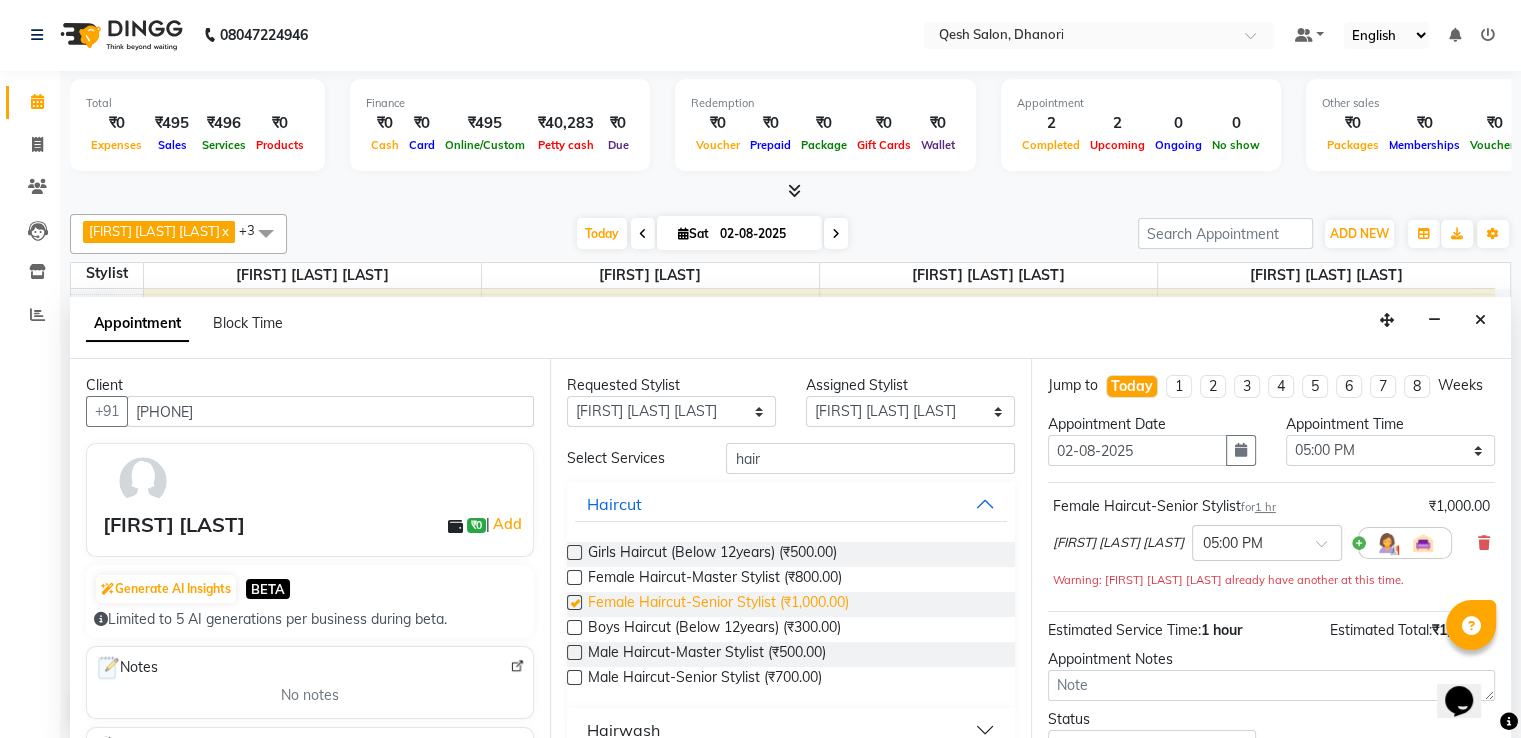 checkbox on "false" 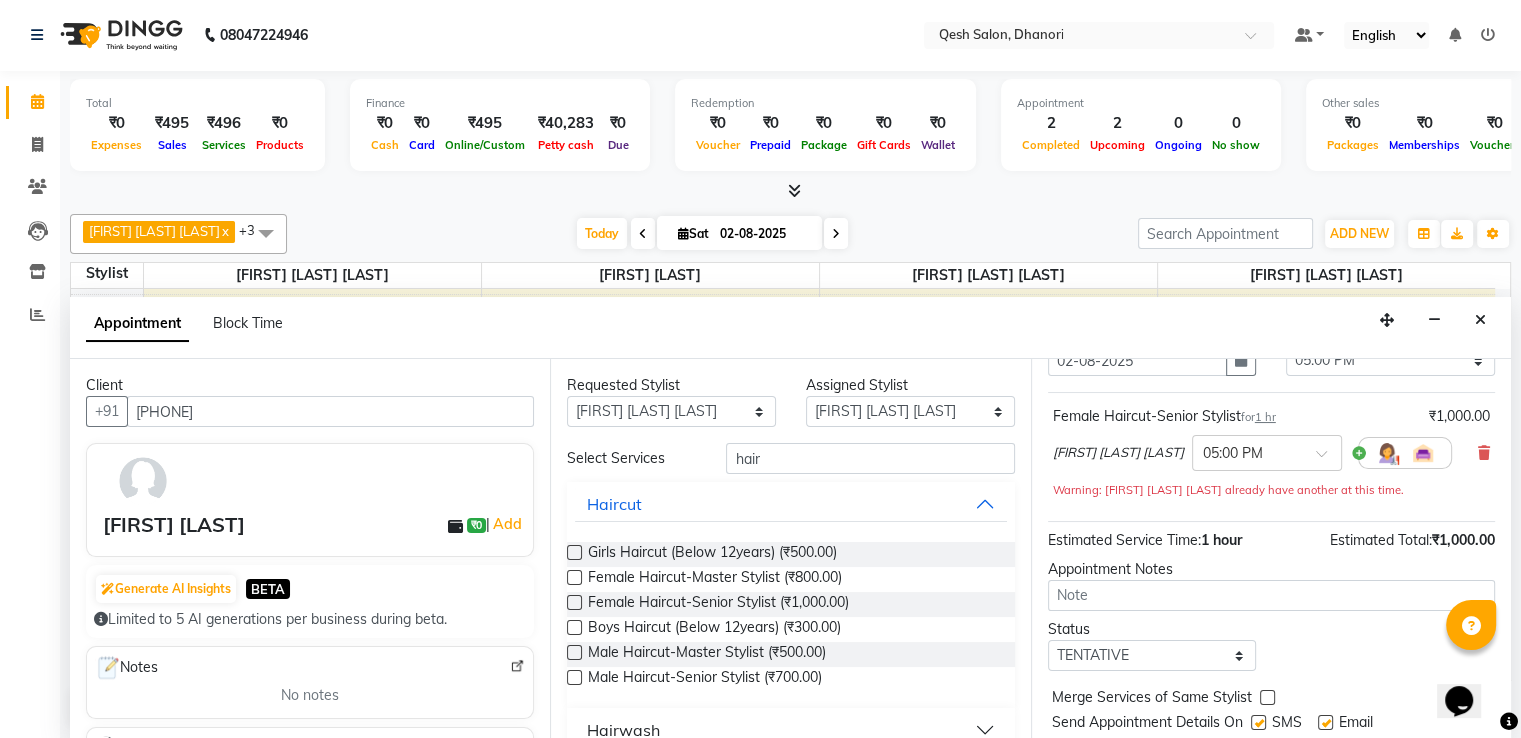 scroll, scrollTop: 165, scrollLeft: 0, axis: vertical 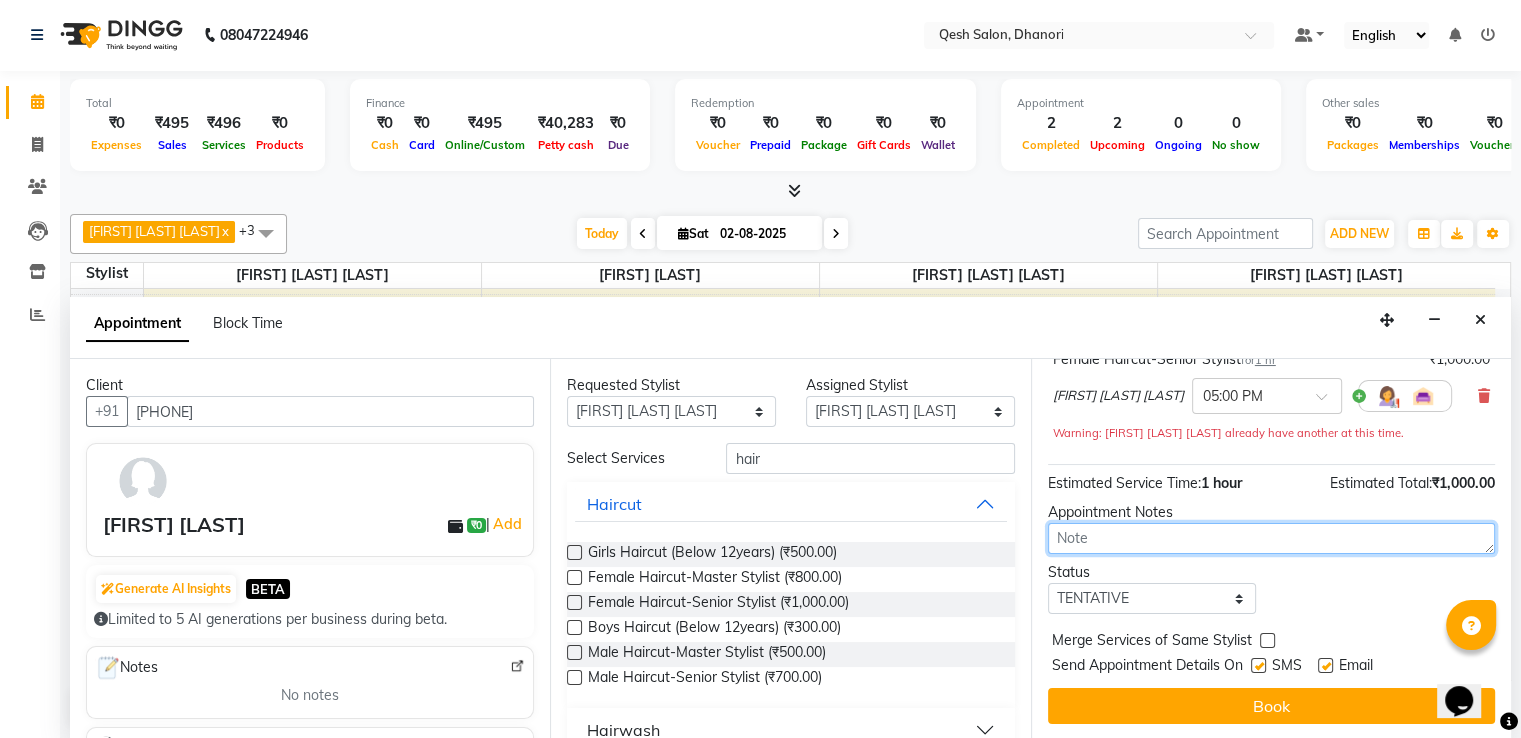 click at bounding box center [1271, 538] 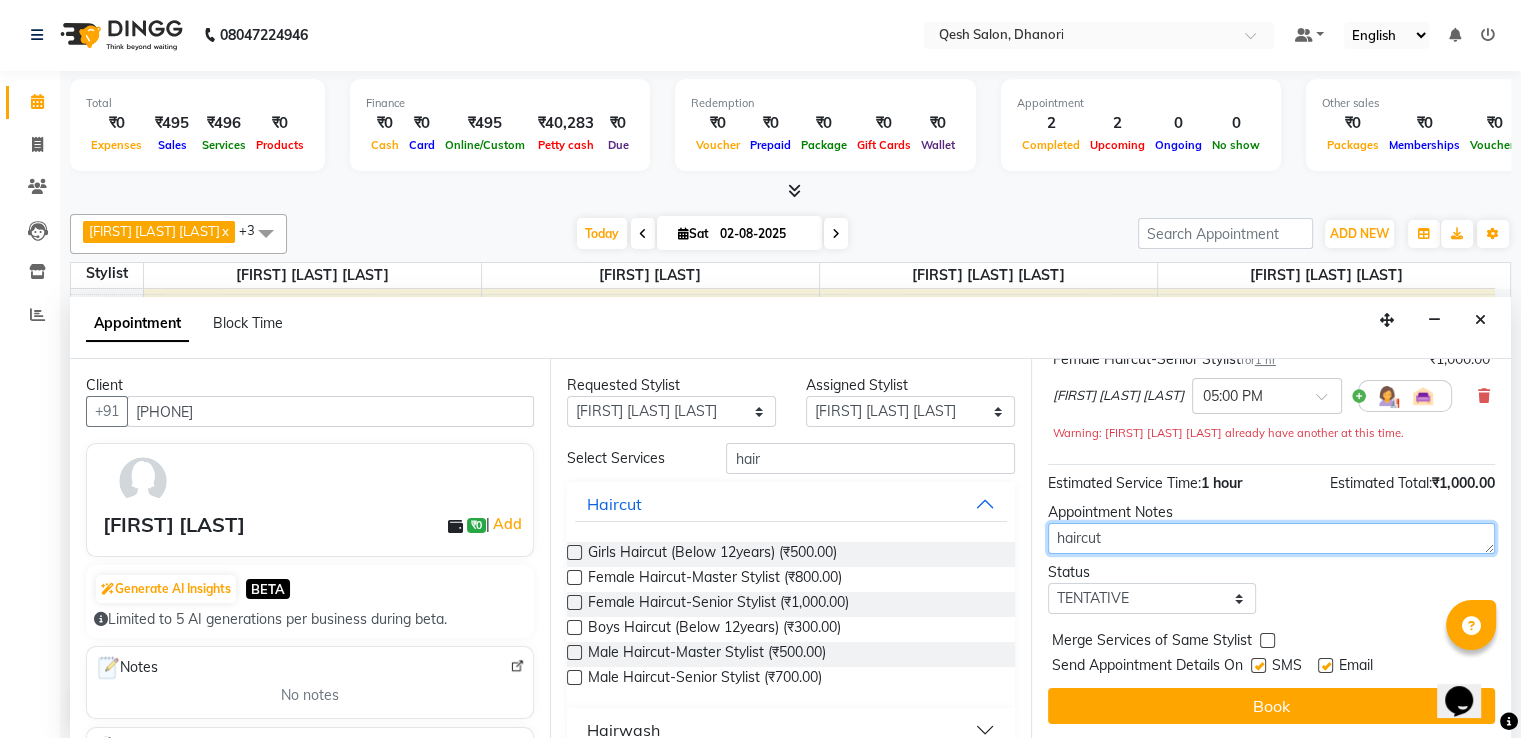 type on "haircut" 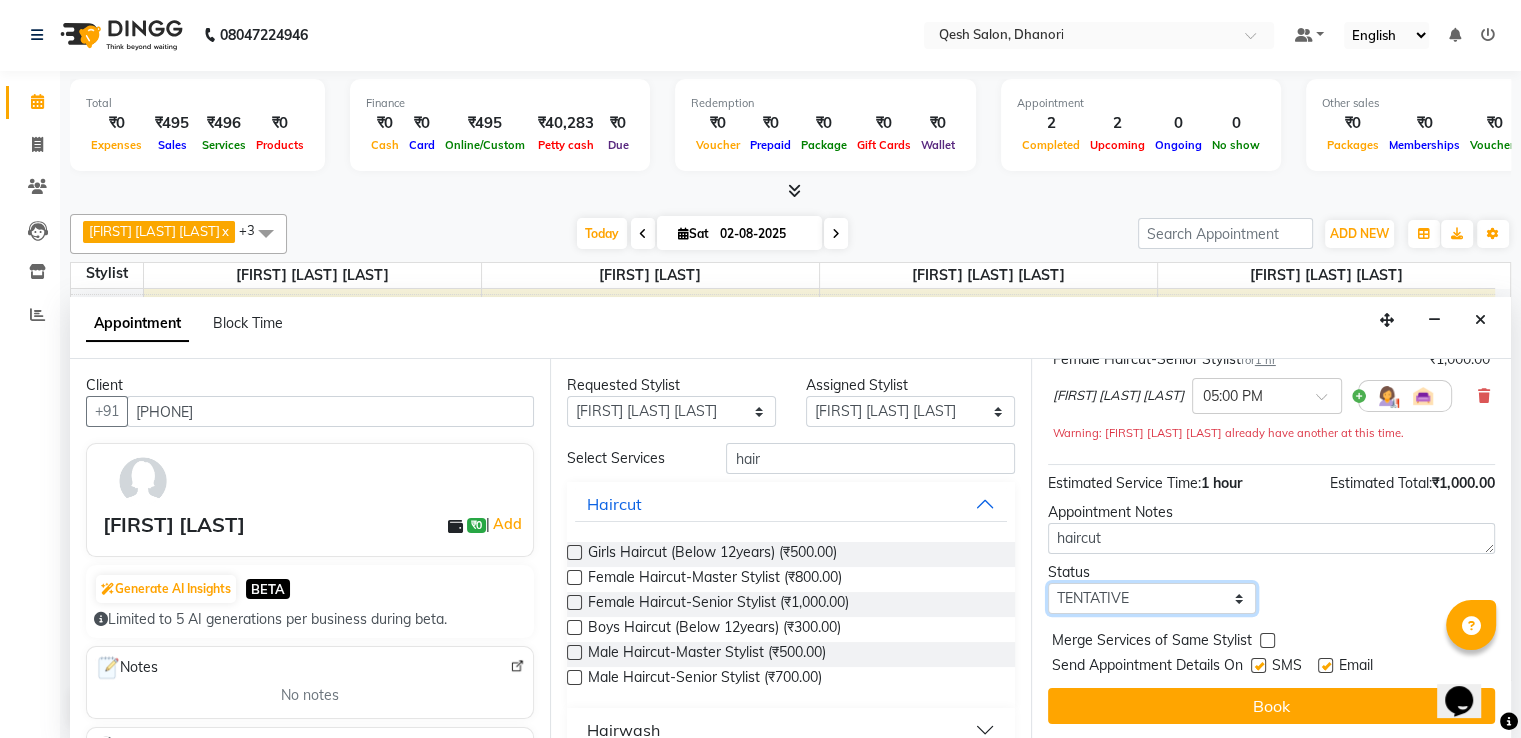 click on "Select TENTATIVE CONFIRM CHECK-IN UPCOMING" at bounding box center [1152, 598] 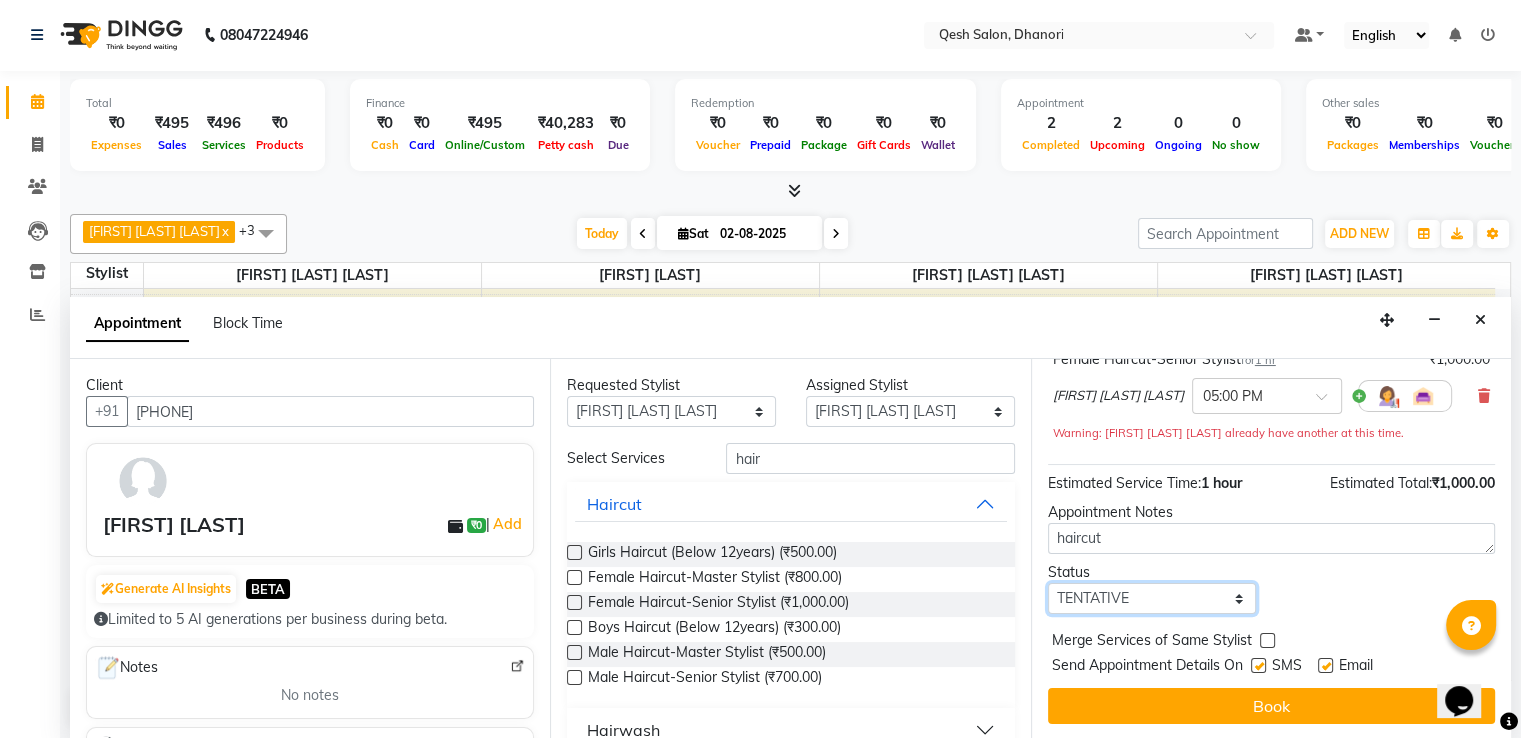 select on "confirm booking" 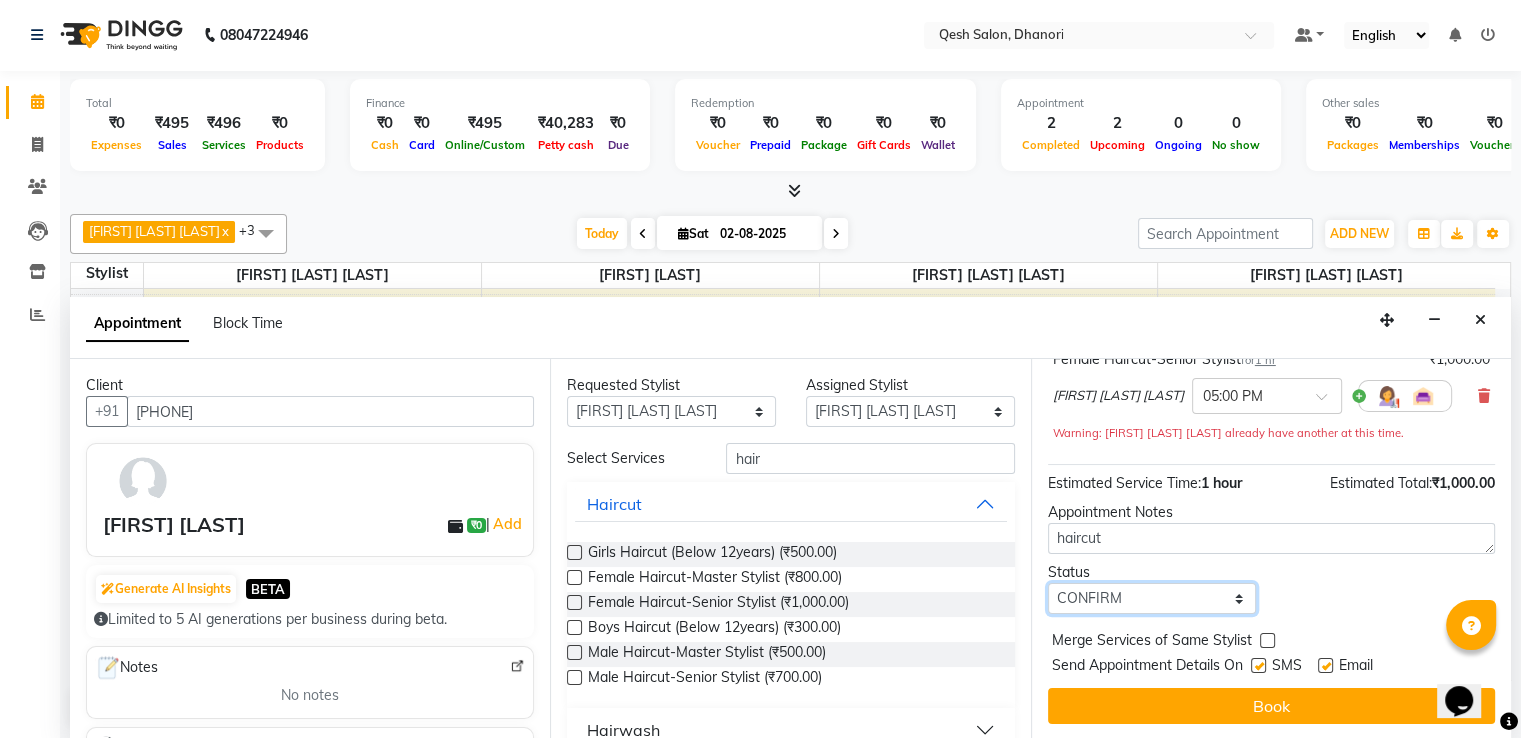 click on "Select TENTATIVE CONFIRM CHECK-IN UPCOMING" at bounding box center (1152, 598) 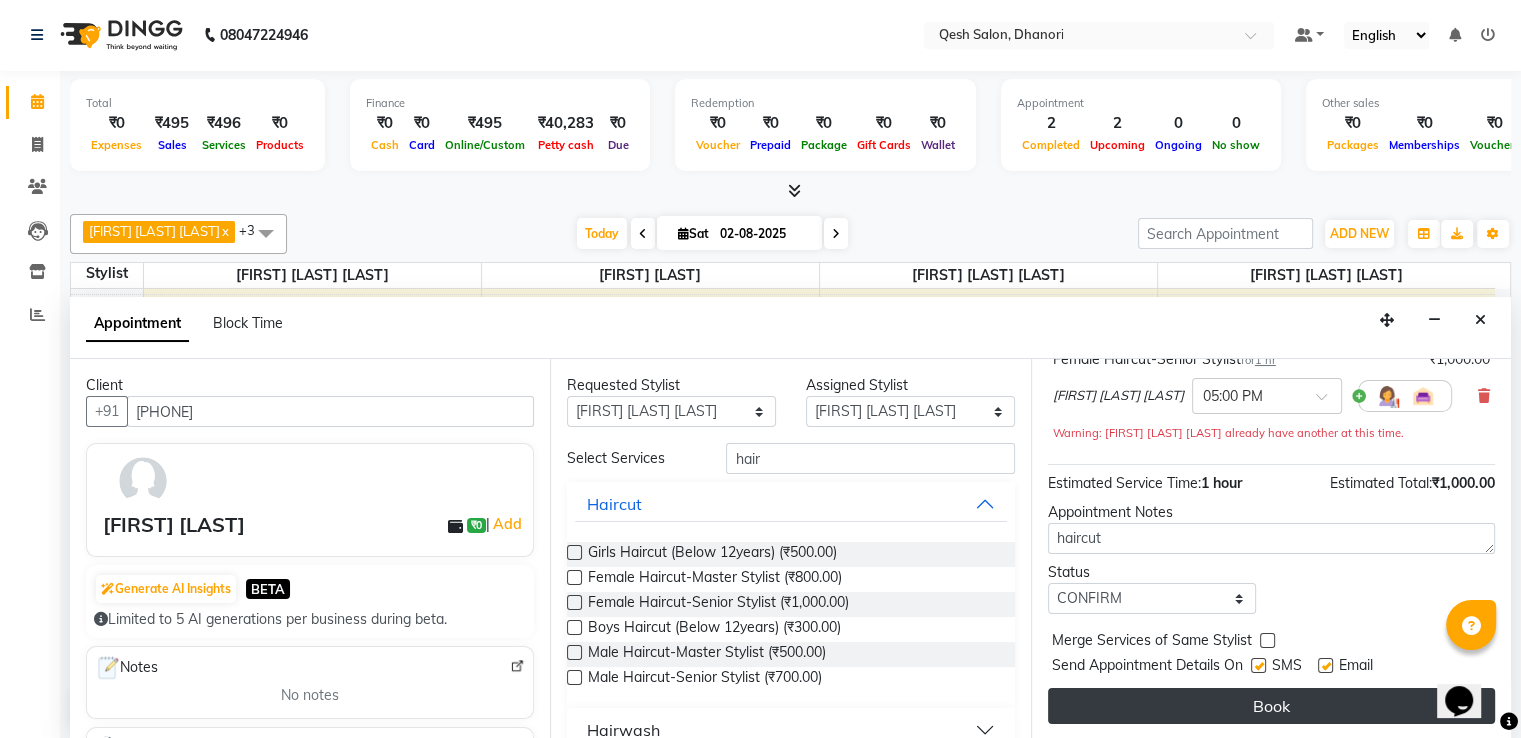 click on "Book" at bounding box center (1271, 706) 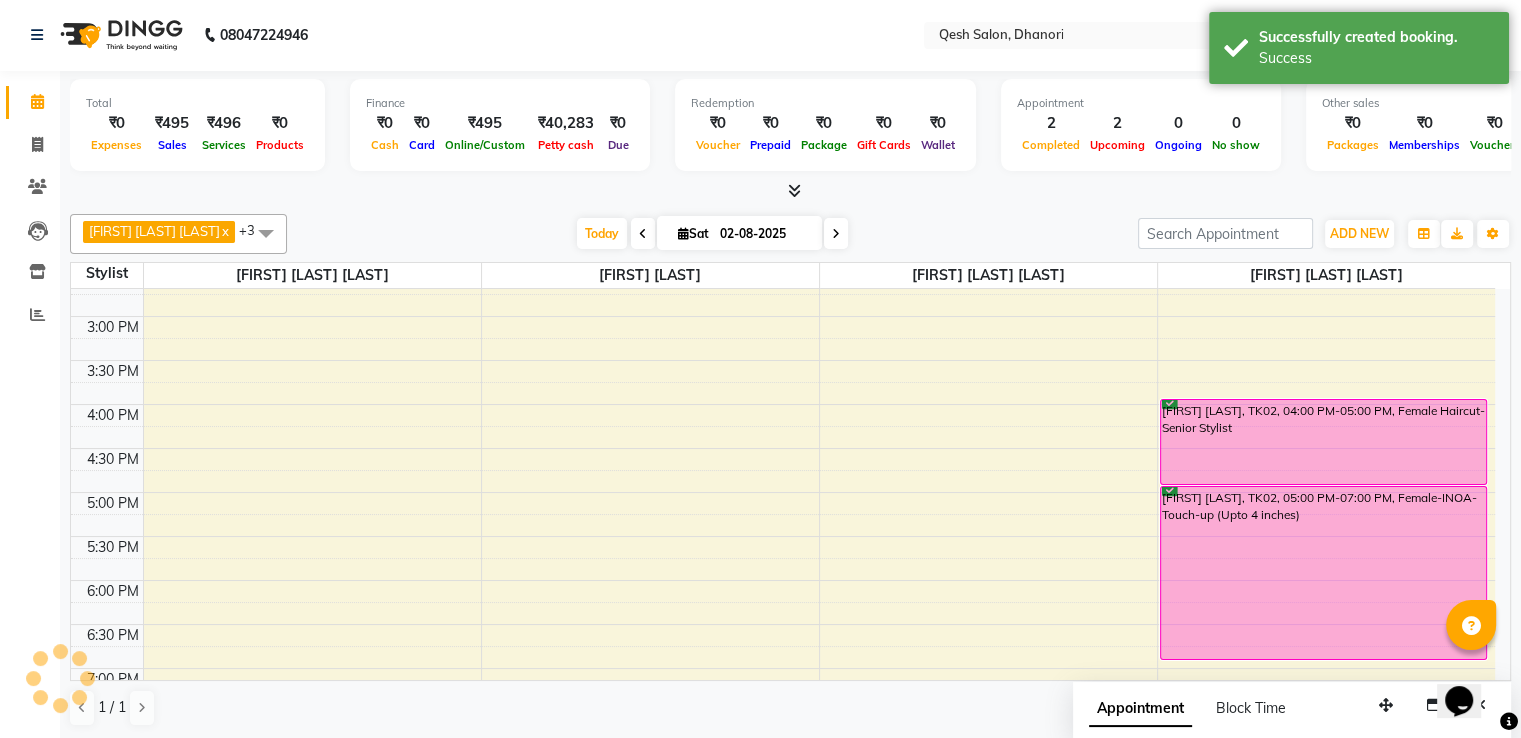 scroll, scrollTop: 0, scrollLeft: 0, axis: both 